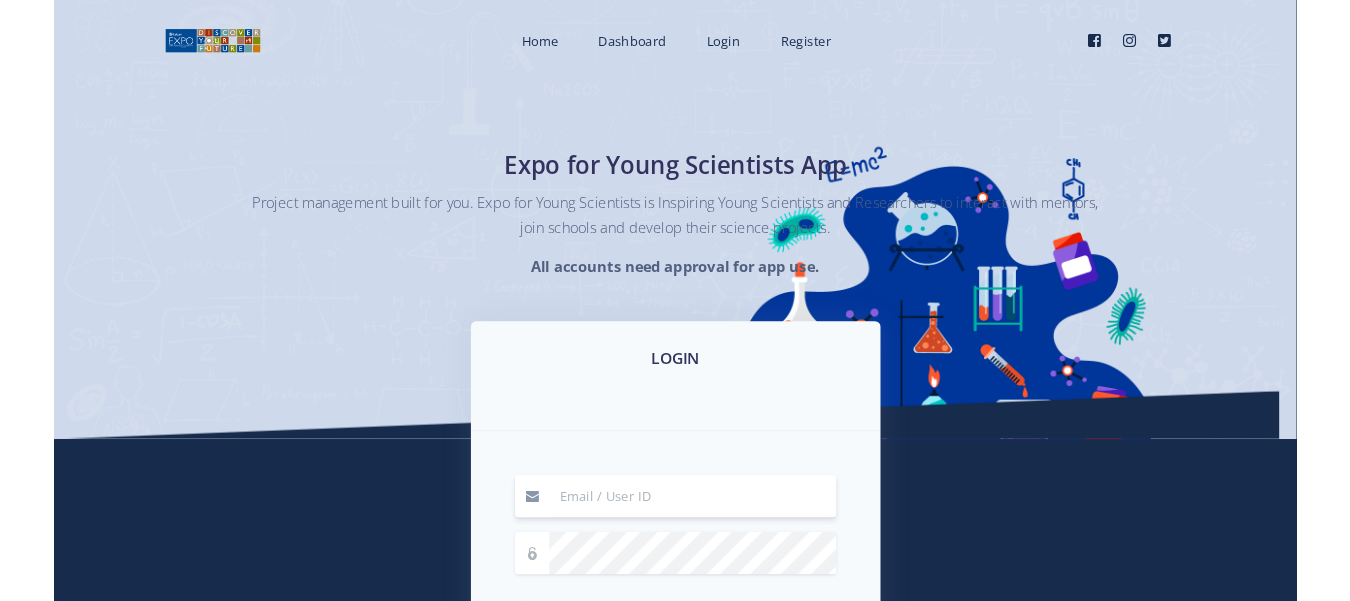 scroll, scrollTop: 0, scrollLeft: 0, axis: both 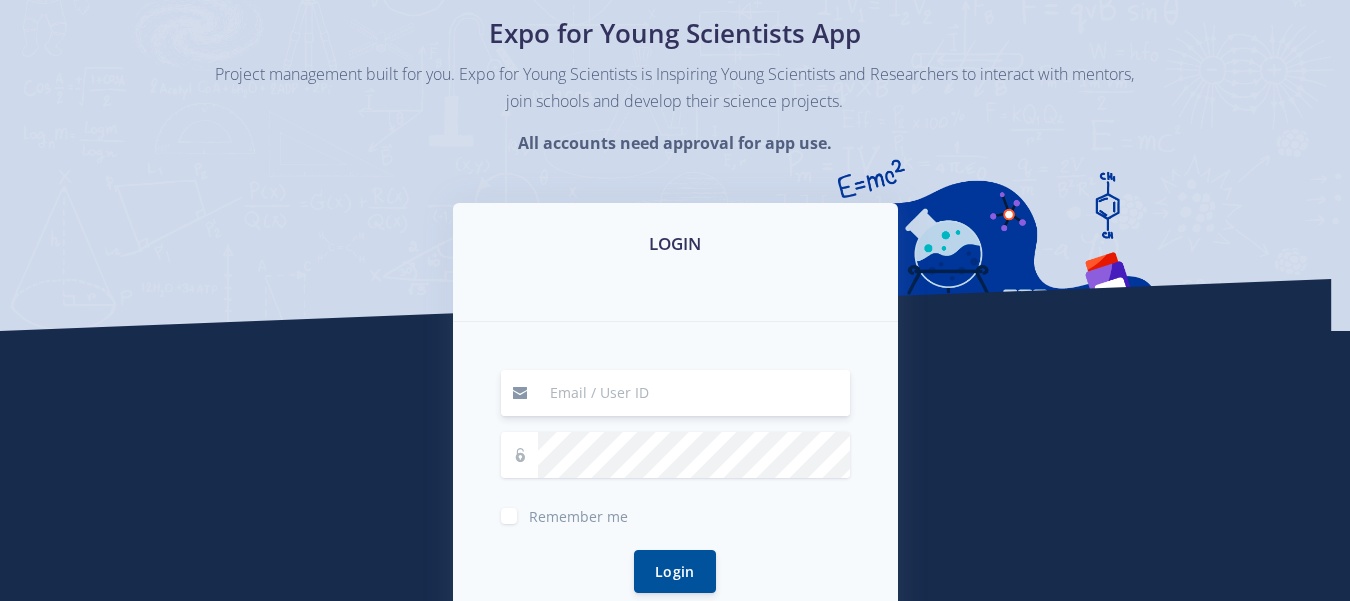 click at bounding box center [694, 393] 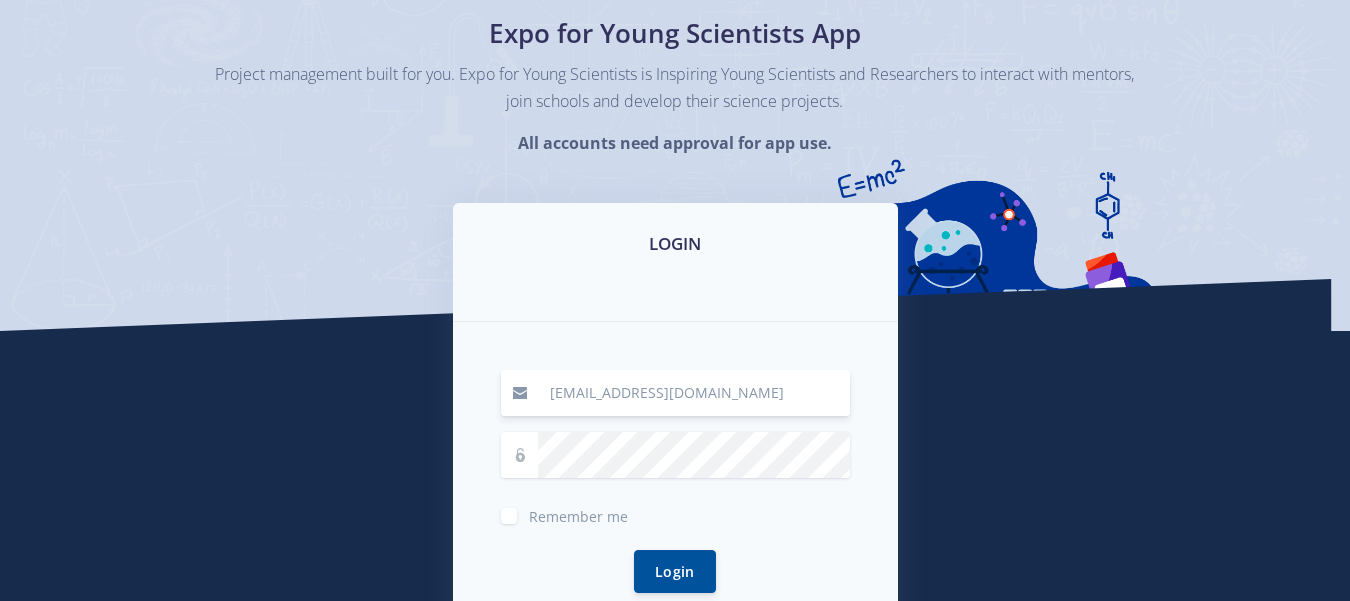 type on "joynduduzo@gmail.com" 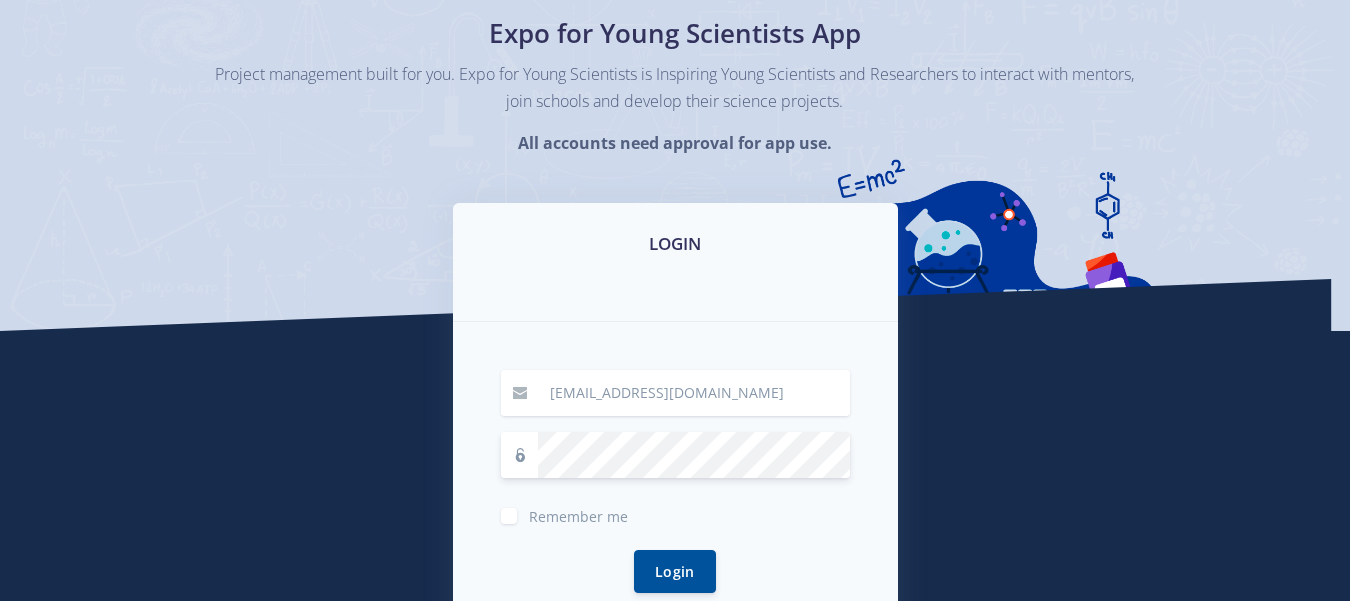 click on "Login" at bounding box center [675, 571] 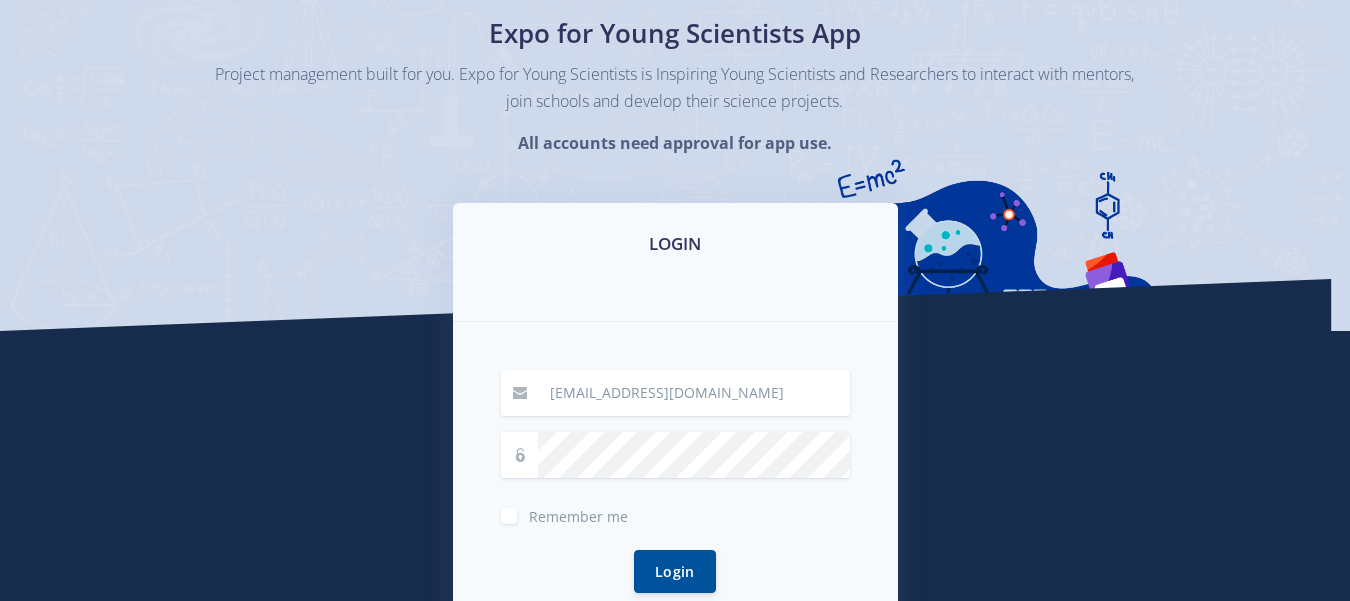 click on "Remember me" at bounding box center [578, 512] 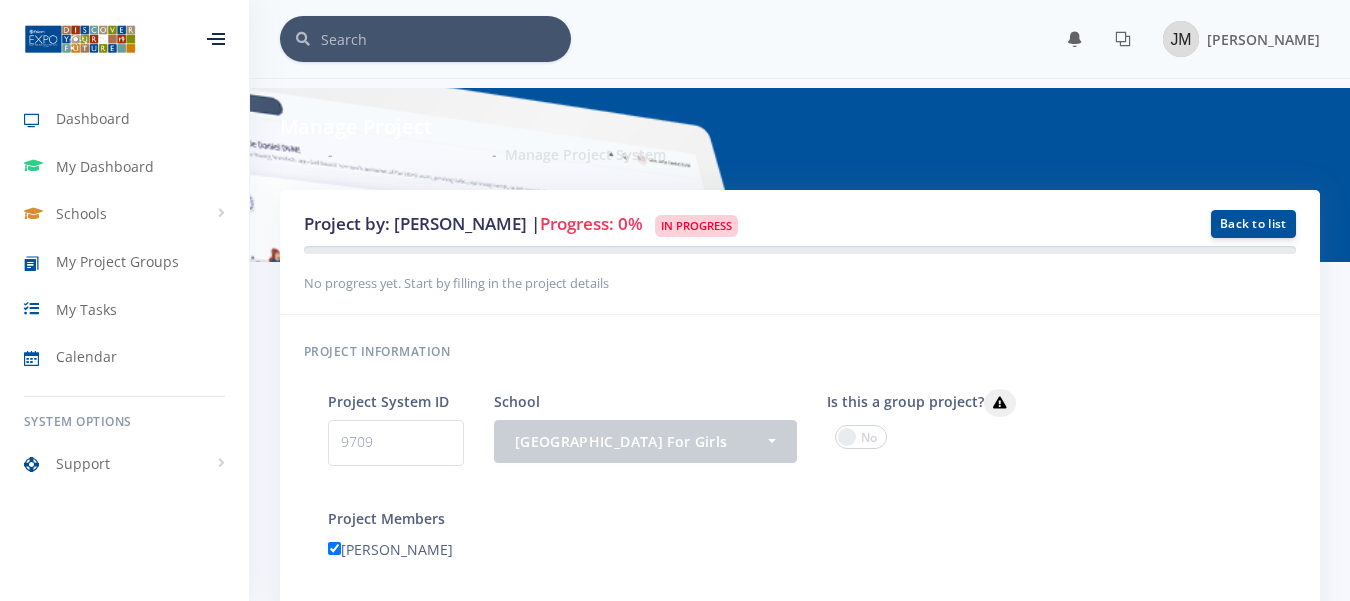 scroll, scrollTop: 0, scrollLeft: 0, axis: both 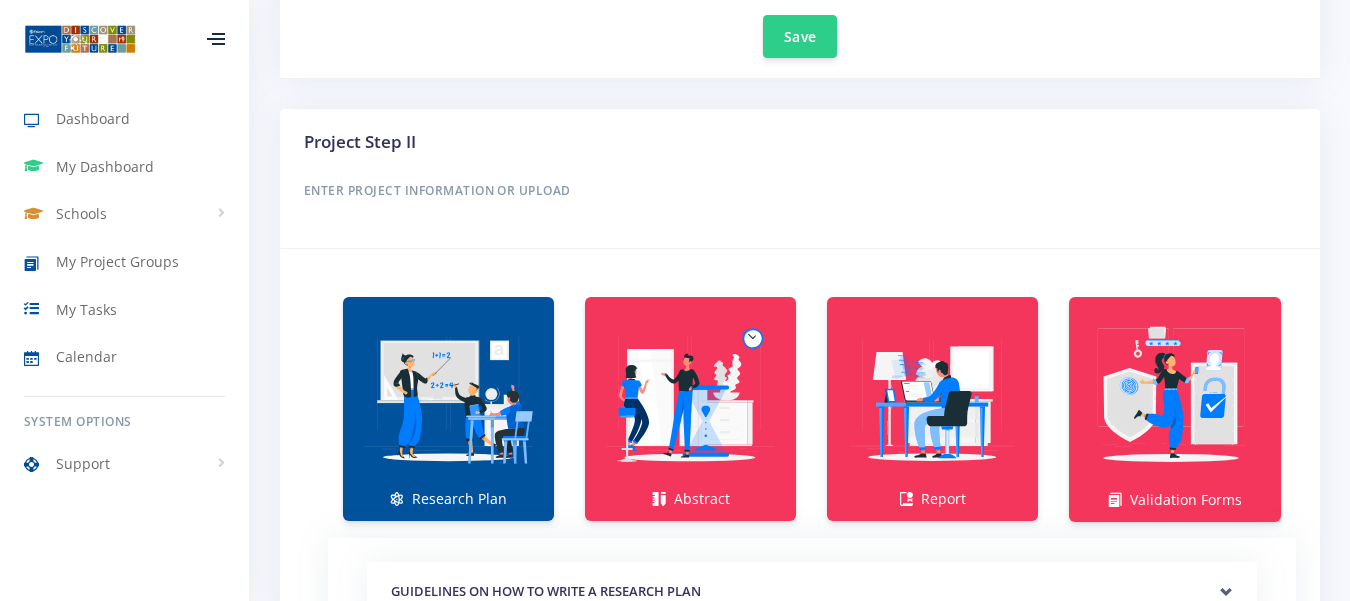 click at bounding box center (448, 398) 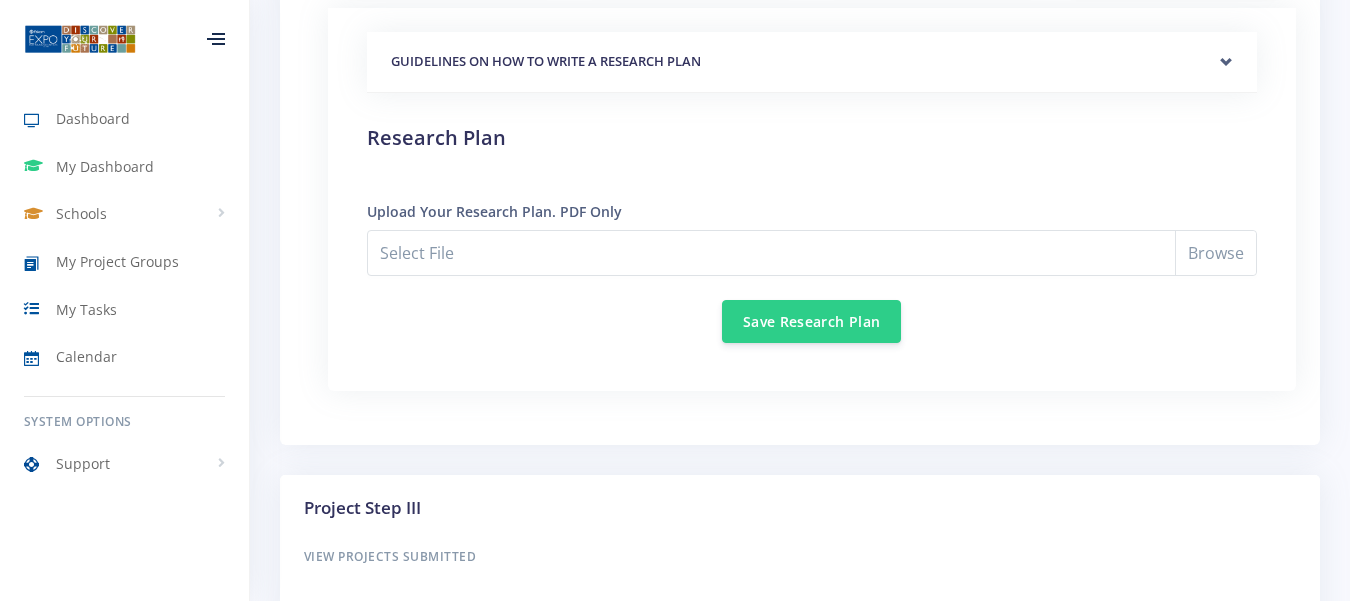 scroll, scrollTop: 1691, scrollLeft: 0, axis: vertical 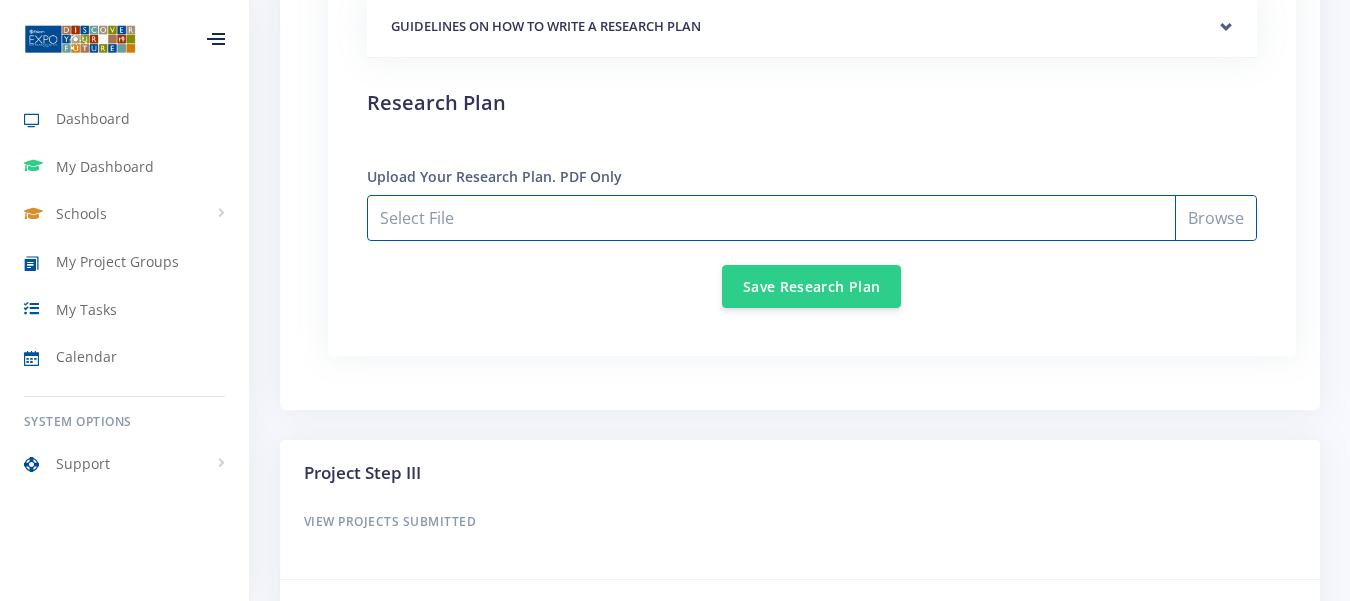 click on "Select File" at bounding box center (812, 218) 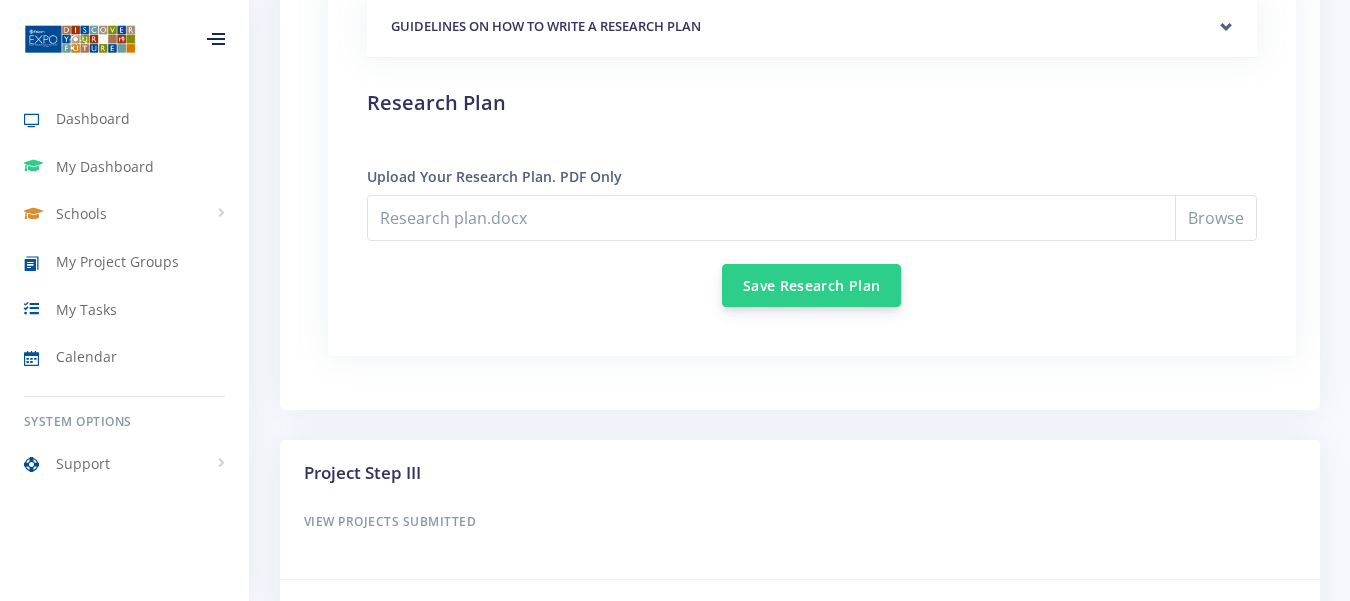 click on "Save Research Plan" at bounding box center (811, 285) 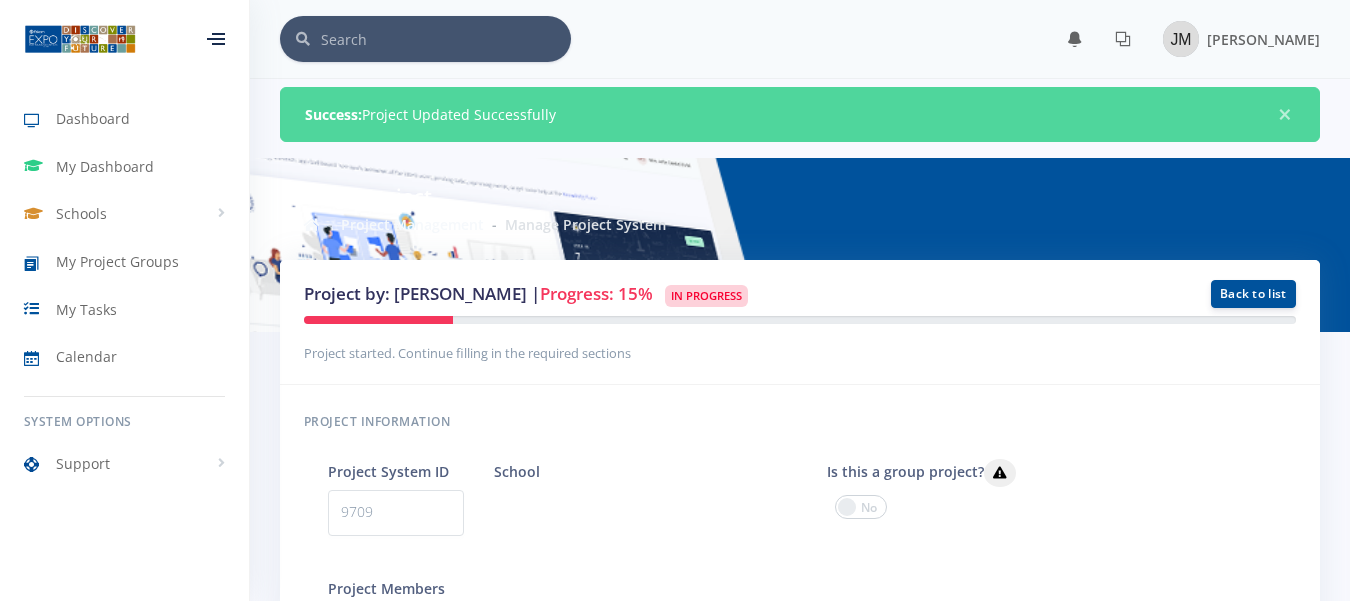 scroll, scrollTop: 0, scrollLeft: 0, axis: both 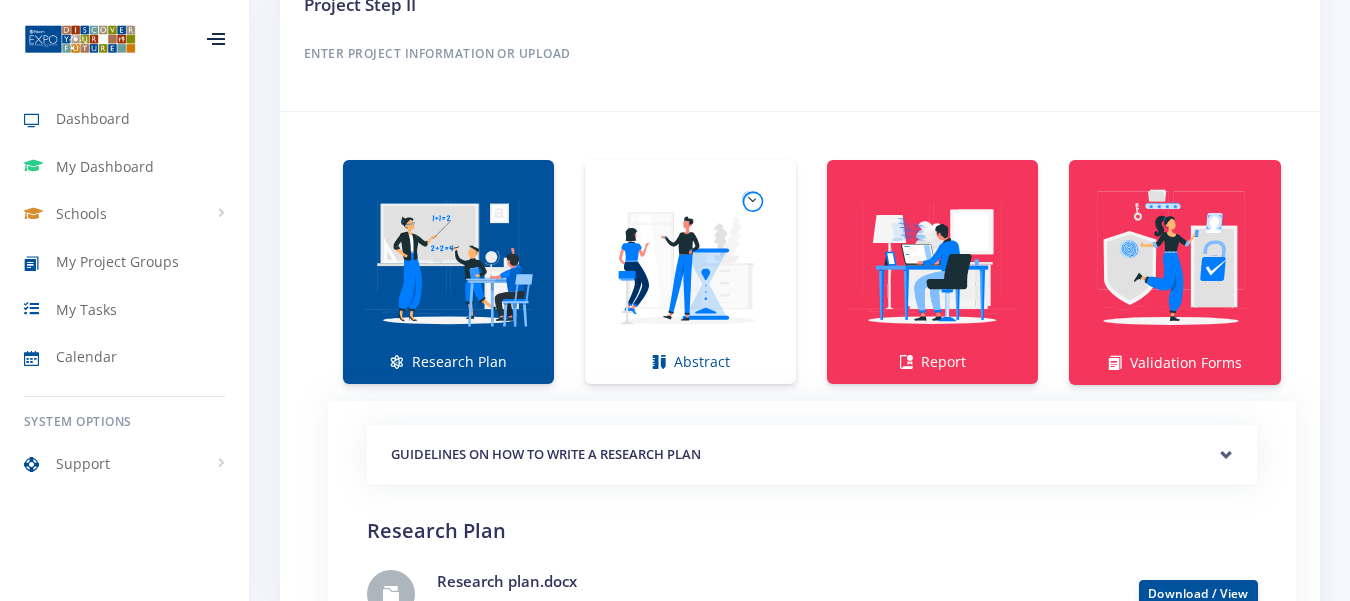 click at bounding box center (448, 261) 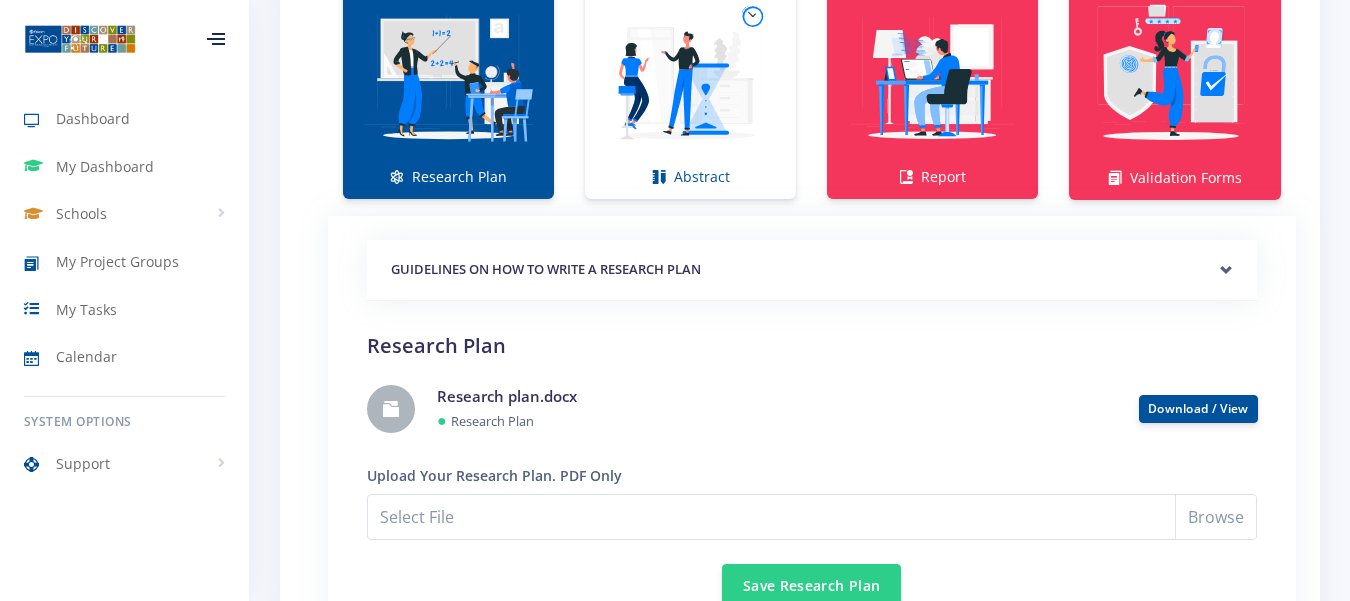 scroll, scrollTop: 1543, scrollLeft: 0, axis: vertical 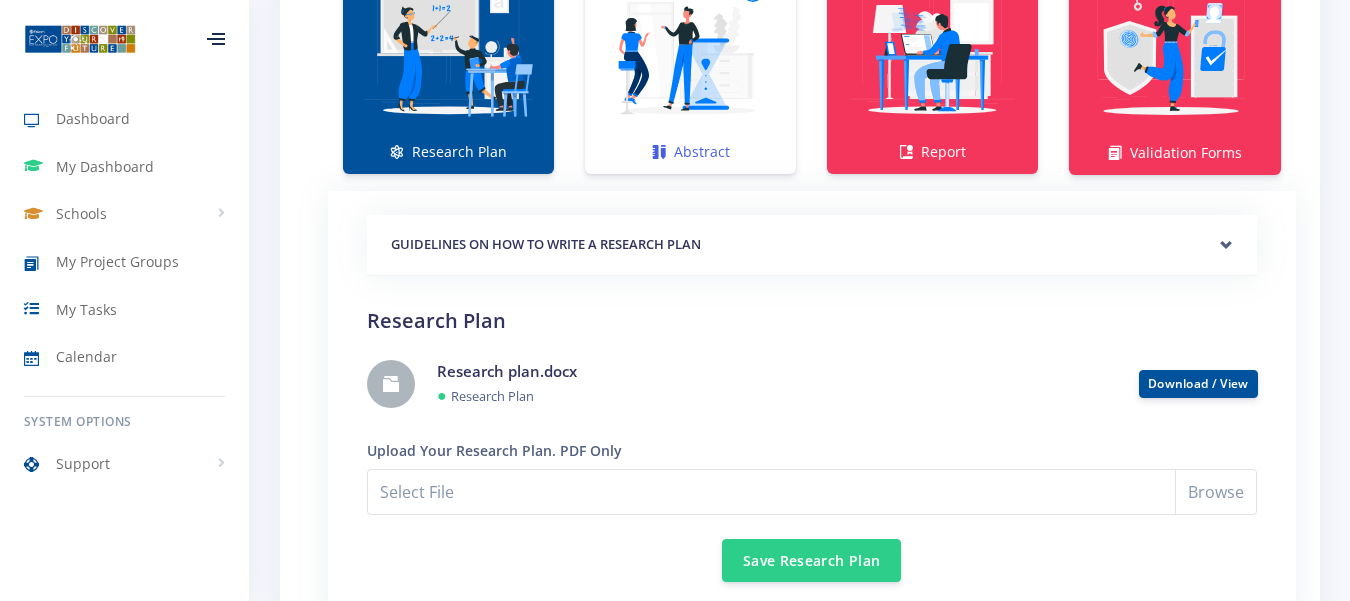 click at bounding box center (690, 51) 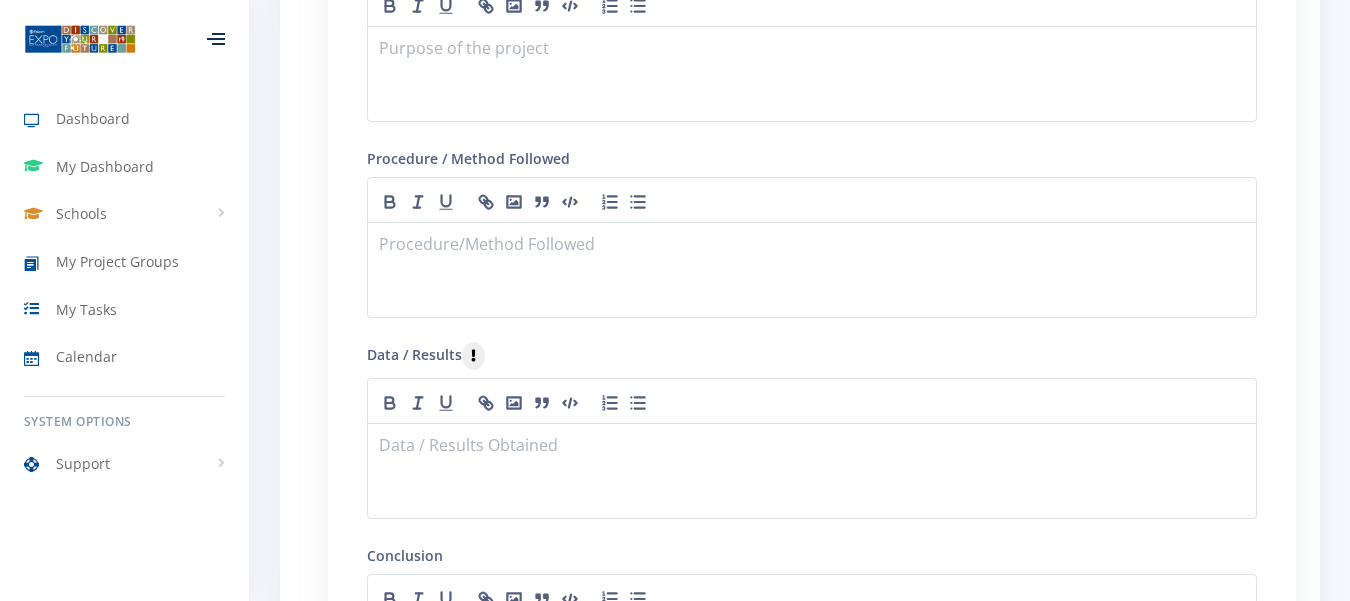 scroll, scrollTop: 1987, scrollLeft: 0, axis: vertical 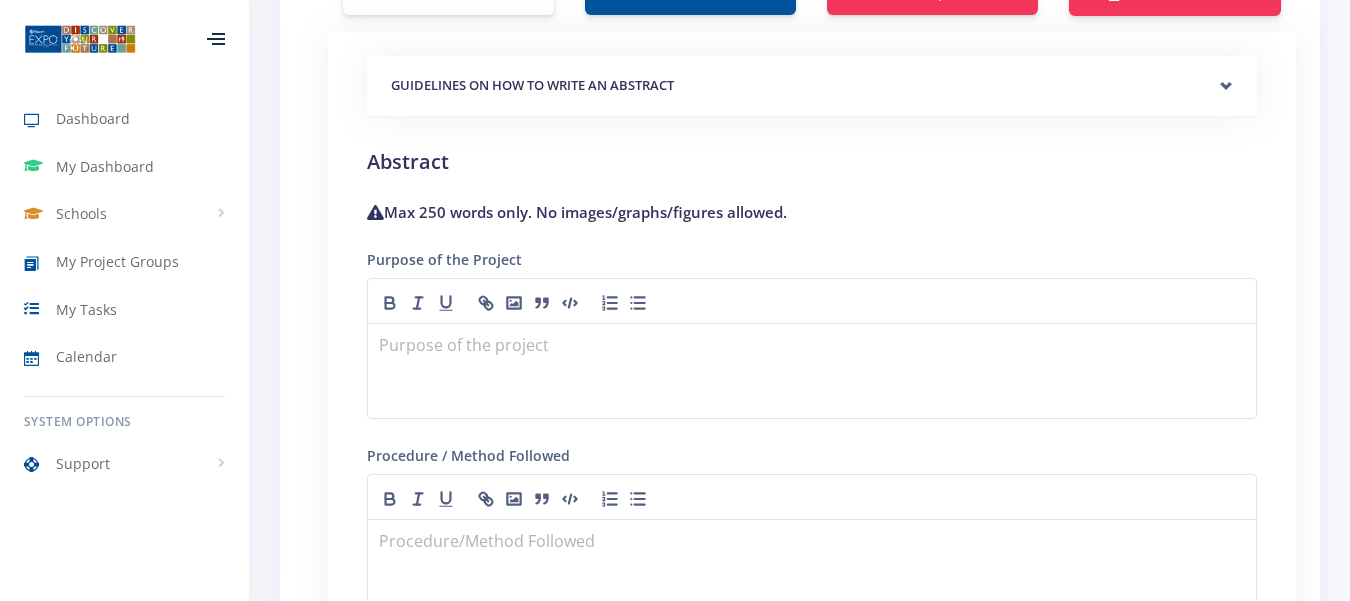 click on "GUIDELINES ON HOW TO WRITE AN
ABSTRACT" at bounding box center (812, 86) 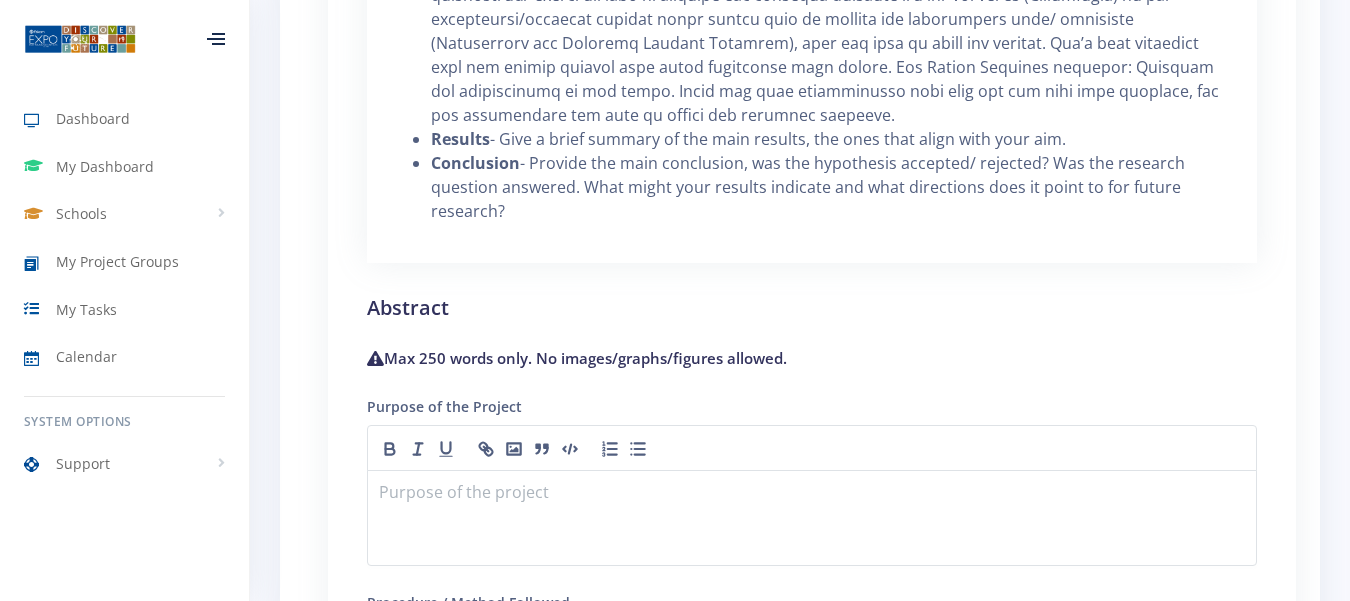 scroll, scrollTop: 2447, scrollLeft: 0, axis: vertical 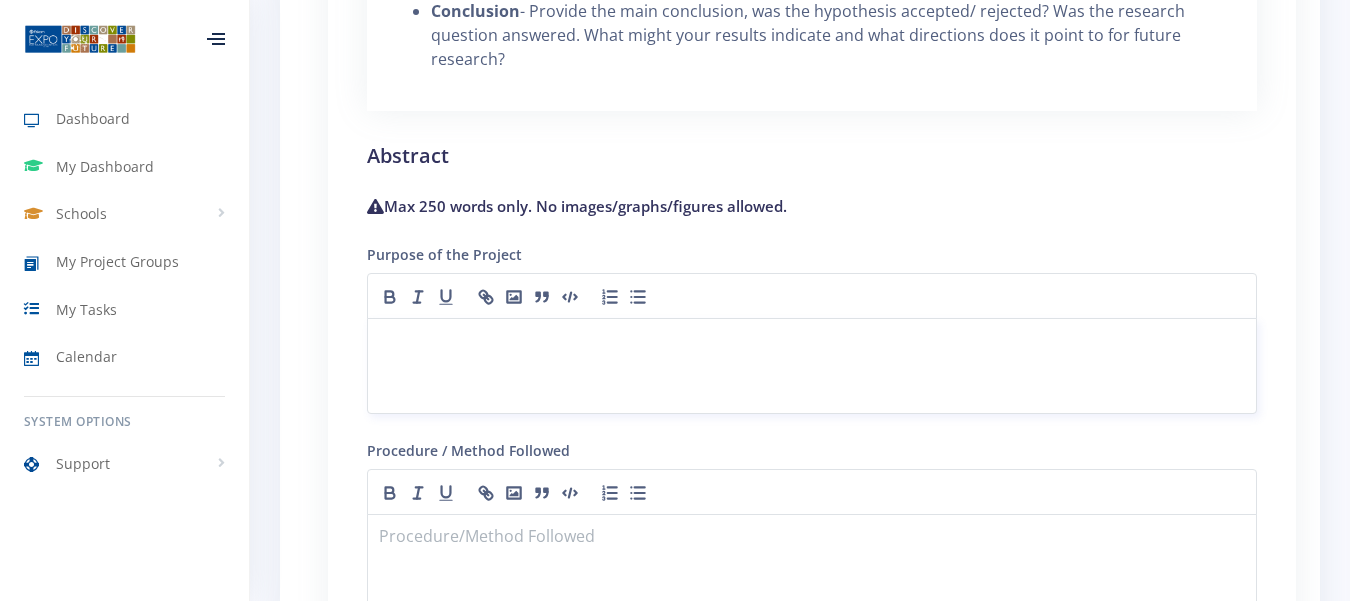 click at bounding box center [812, 342] 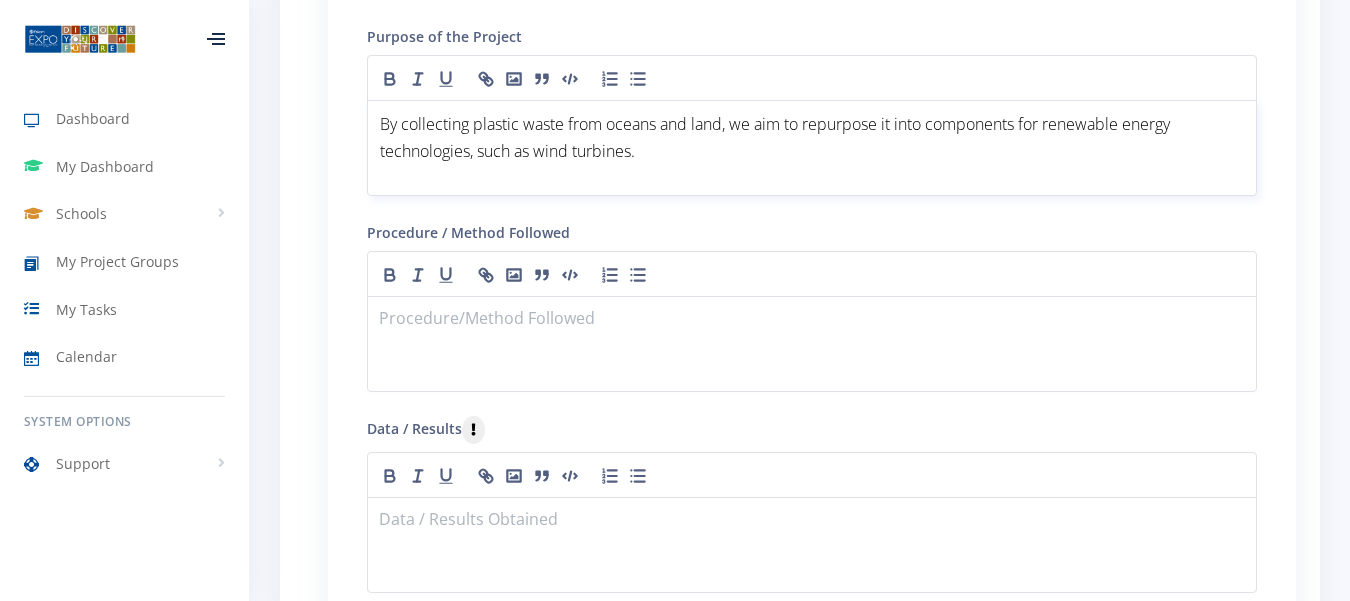 scroll, scrollTop: 2607, scrollLeft: 0, axis: vertical 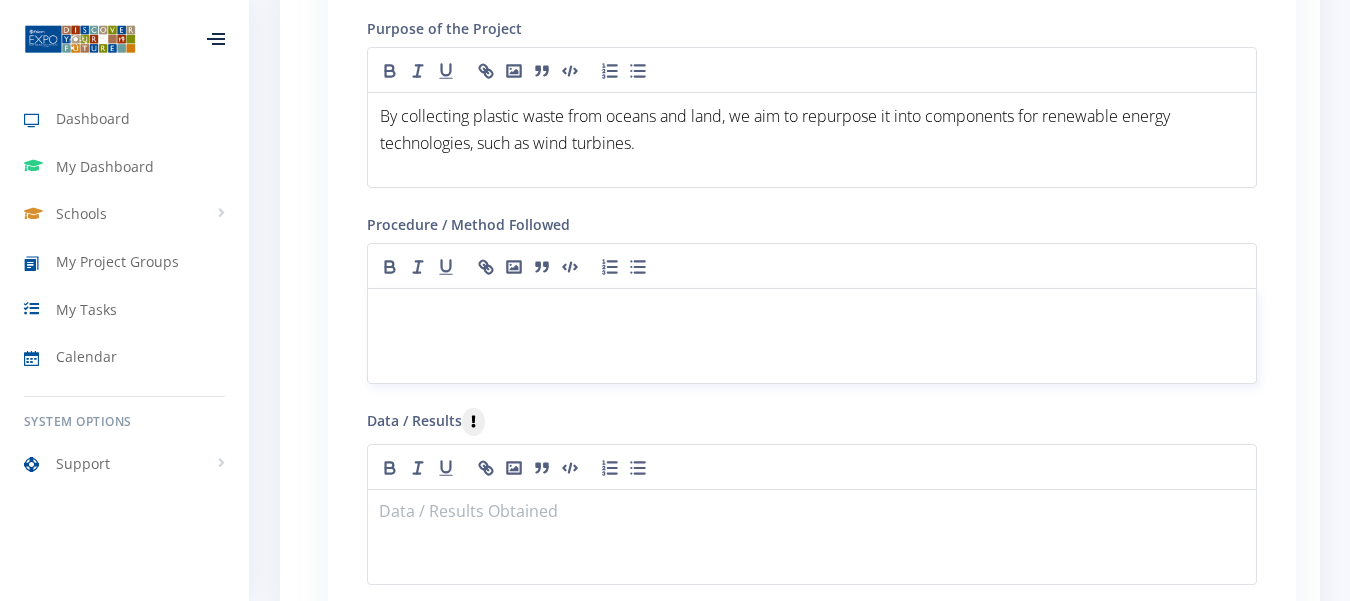 click at bounding box center [812, 312] 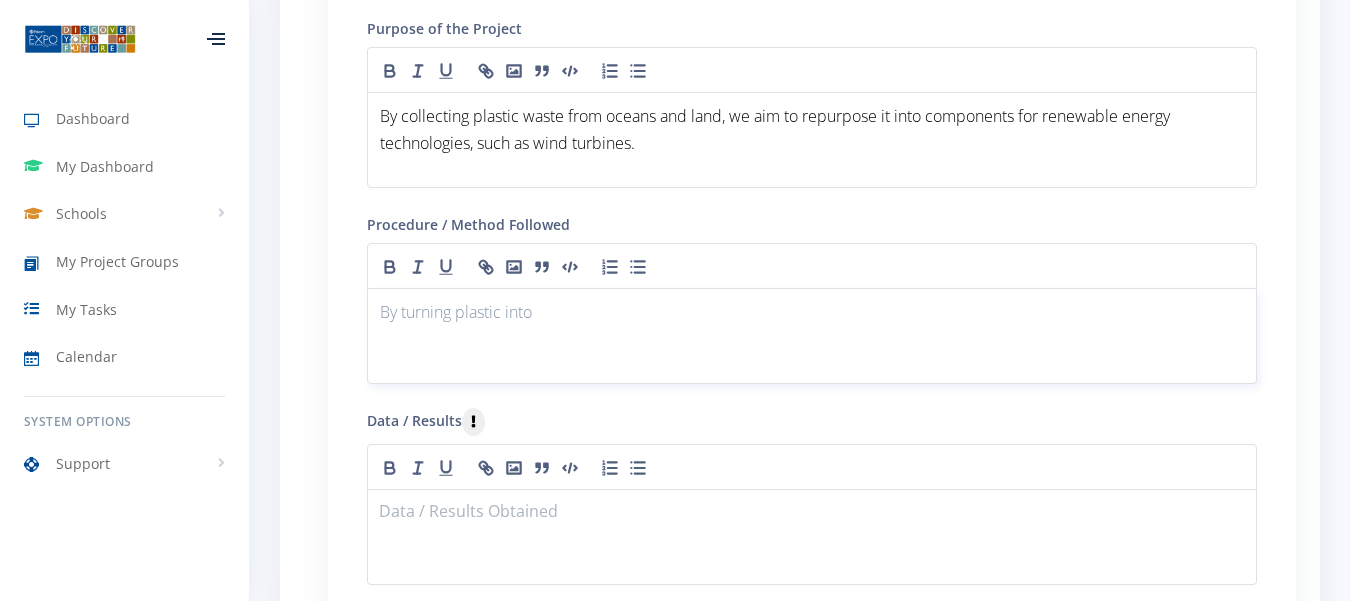 click on "By turning plastic into" at bounding box center (812, 312) 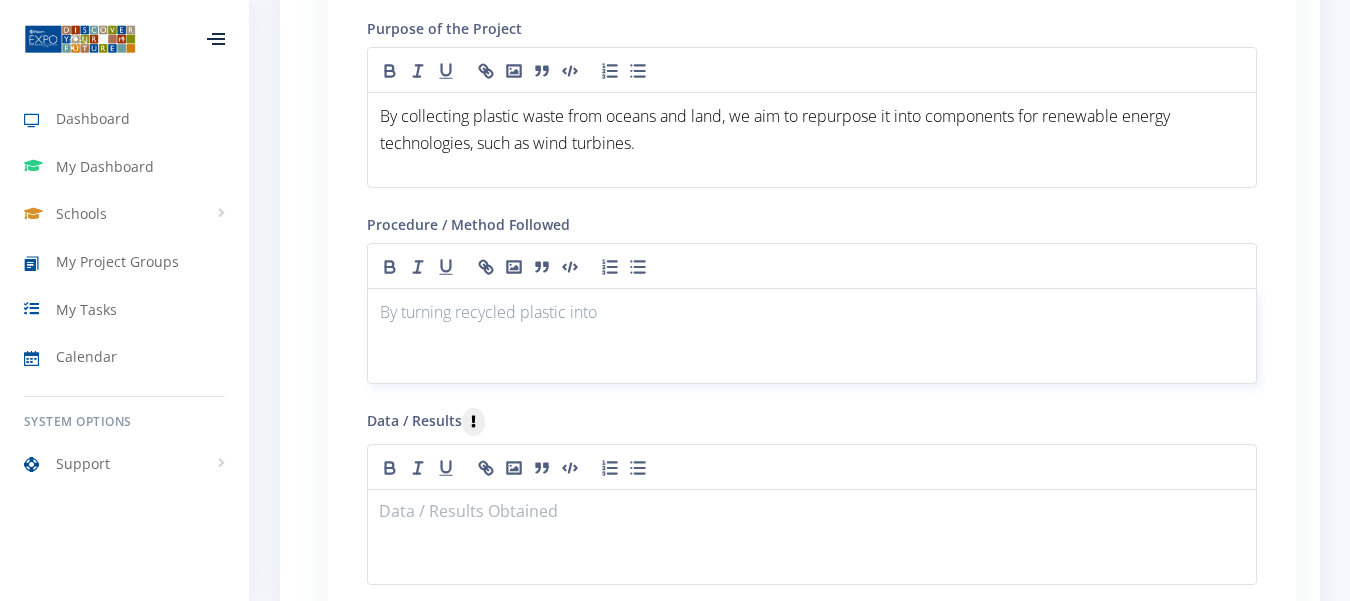 click on "By turning recycled plastic into" at bounding box center (812, 312) 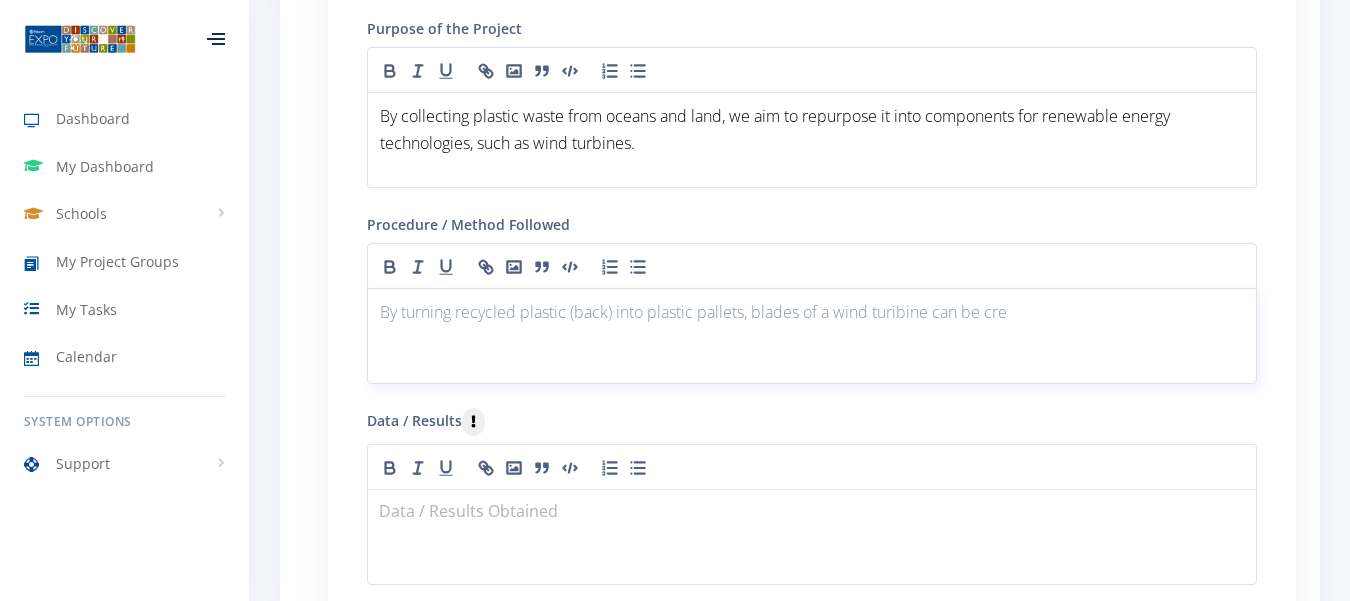 click on "By turning recycled plastic (back) into plastic pallets, blades of a wind turibine can be cre" at bounding box center [812, 312] 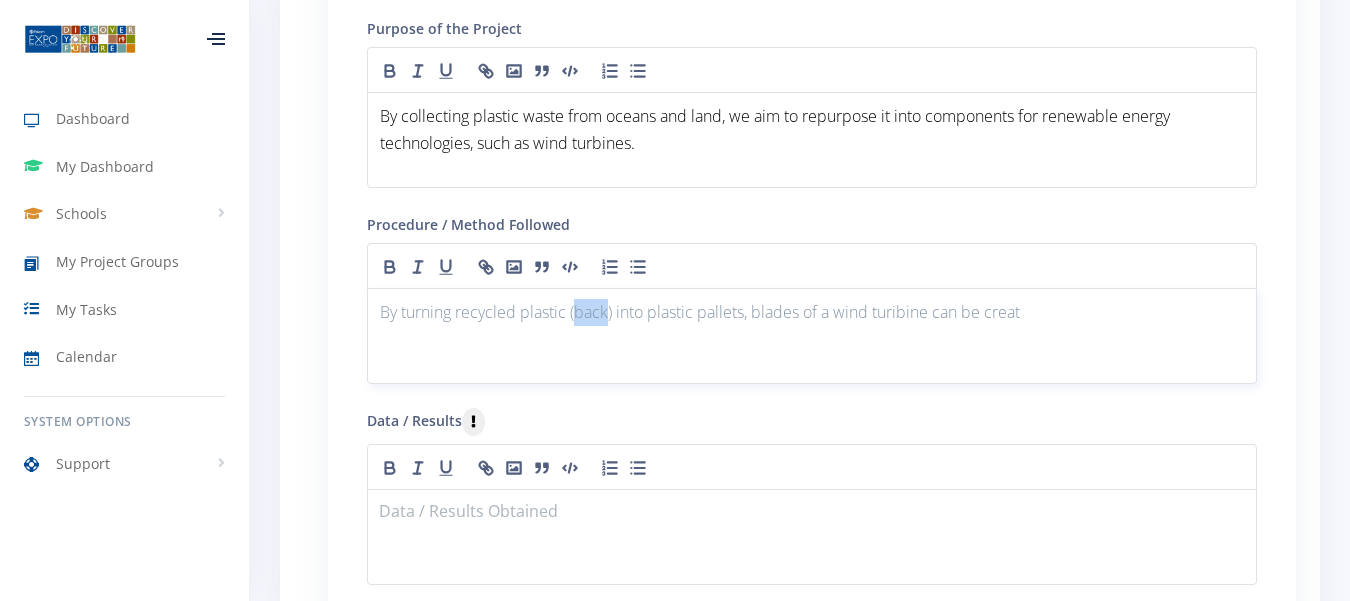 click on "By turning recycled plastic (back) into plastic pallets, blades of a wind turibine can be creat" at bounding box center [812, 312] 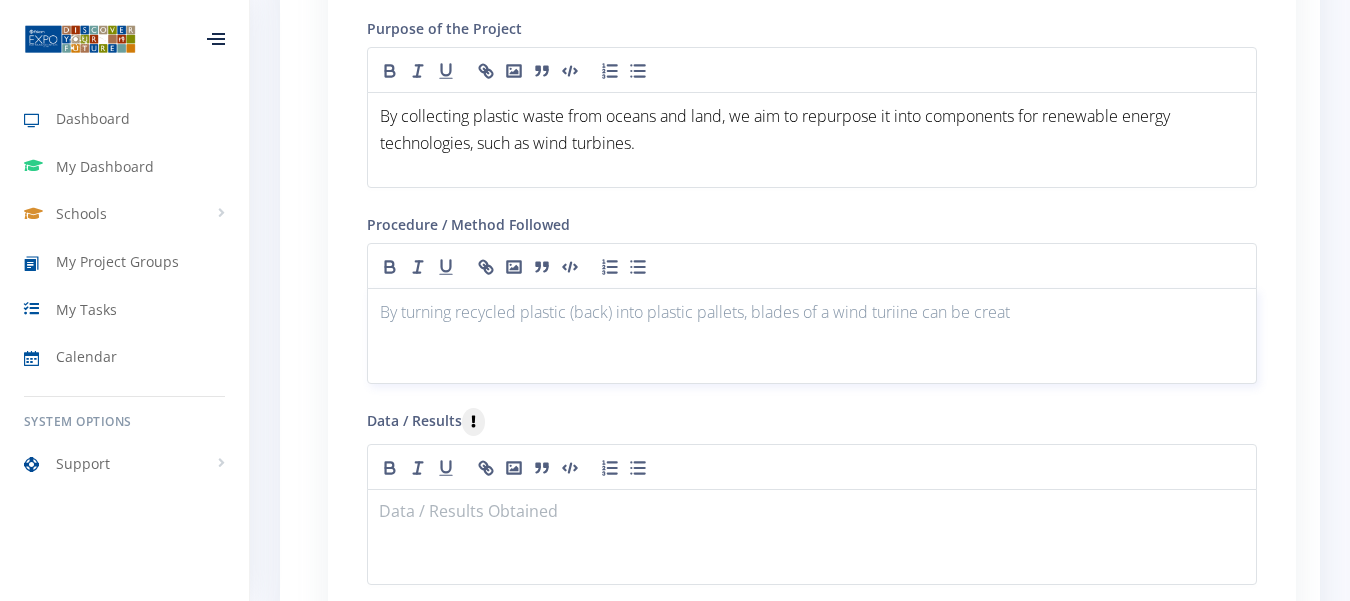 click on "By turning recycled plastic (back) into plastic pallets, blades of a wind turiine can be creat" at bounding box center [812, 312] 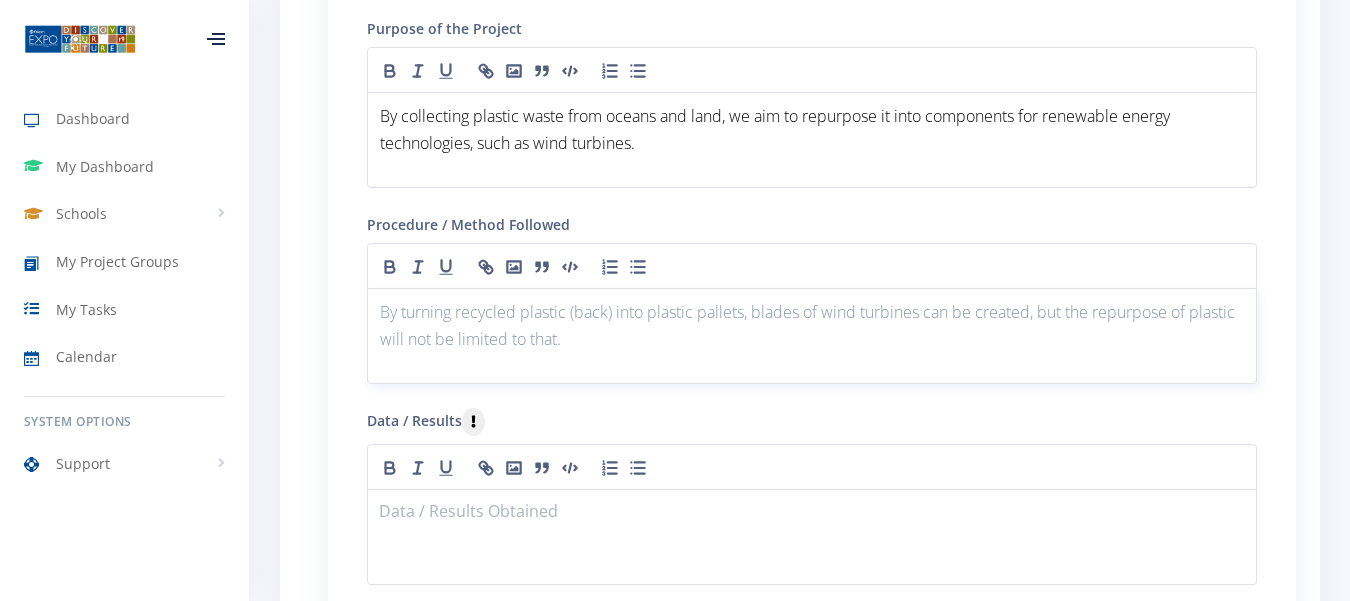click on "By turning recycled plastic (back) into plastic pallets, blades of wind turbines can be created, but the repurpose of plastic will not be limited to that." at bounding box center [812, 326] 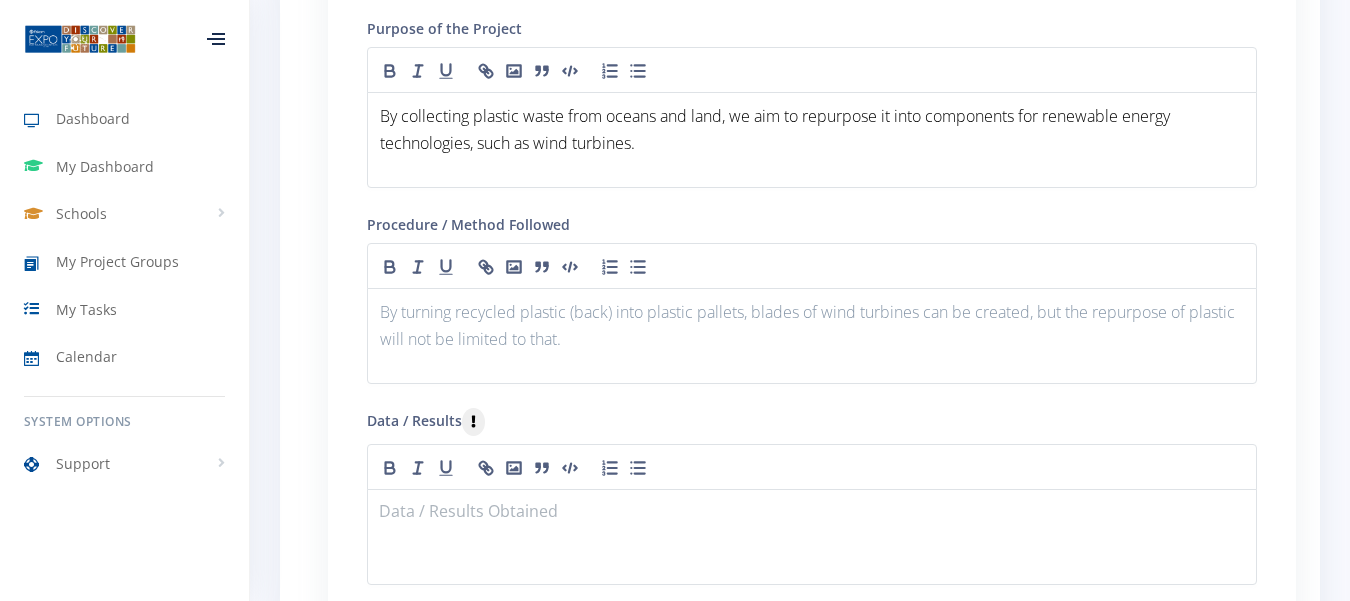 click on "Data / Results" at bounding box center (812, 496) 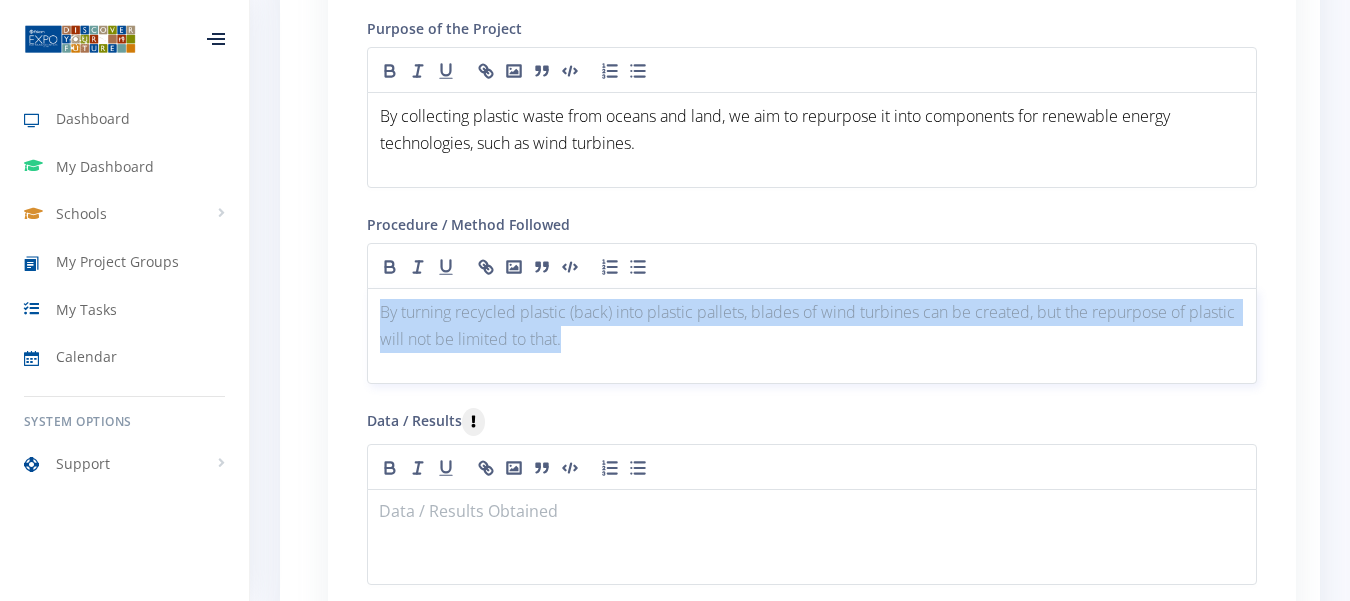 drag, startPoint x: 610, startPoint y: 328, endPoint x: 380, endPoint y: 299, distance: 231.82104 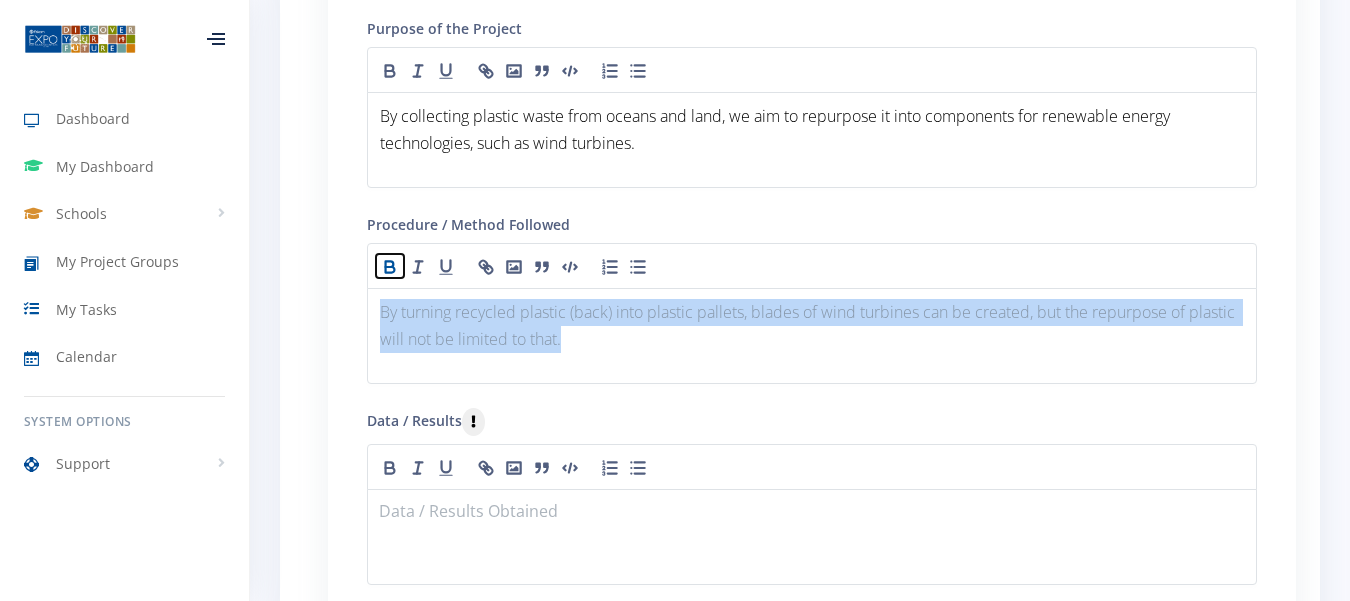 click 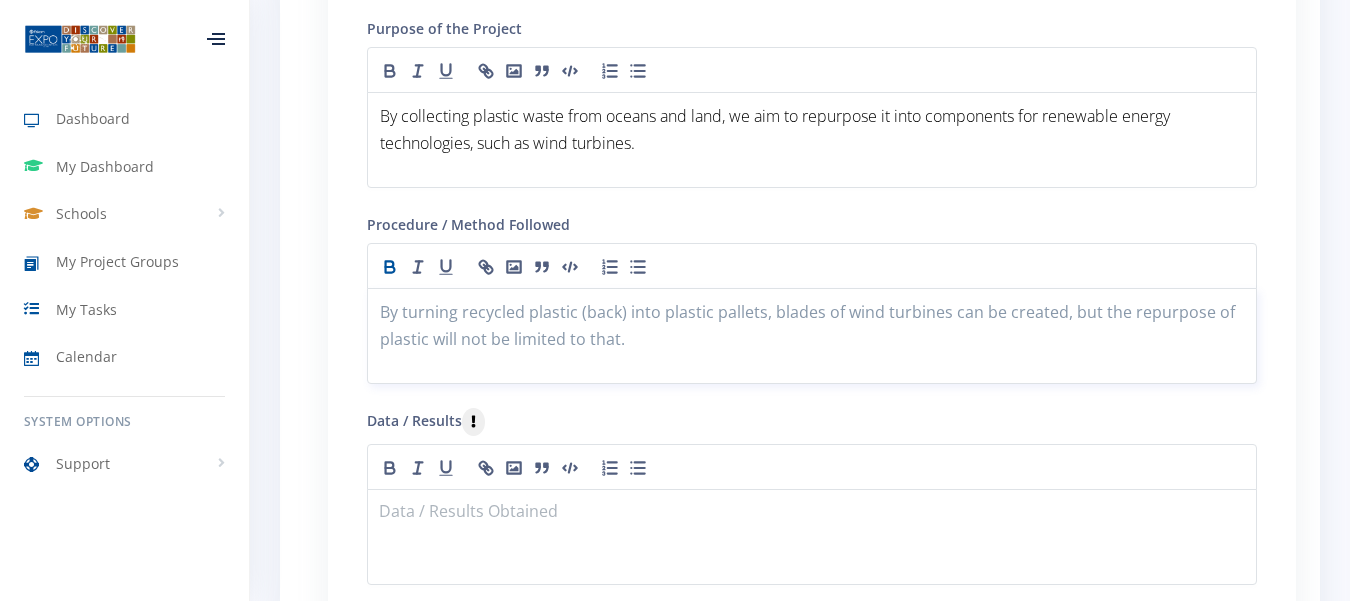 click on "By turning recycled plastic (back) into plastic pallets, blades of wind turbines can be created, but the repurpose of plastic will not be limited to that." at bounding box center (812, 336) 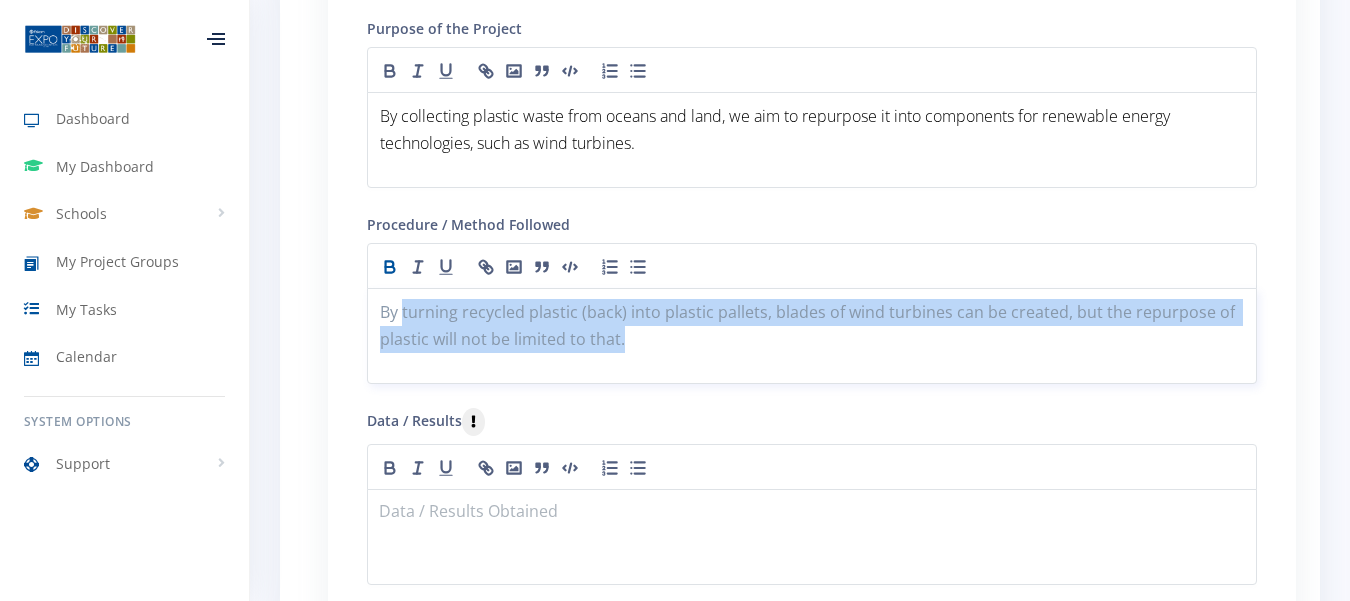 drag, startPoint x: 633, startPoint y: 350, endPoint x: 405, endPoint y: 308, distance: 231.83615 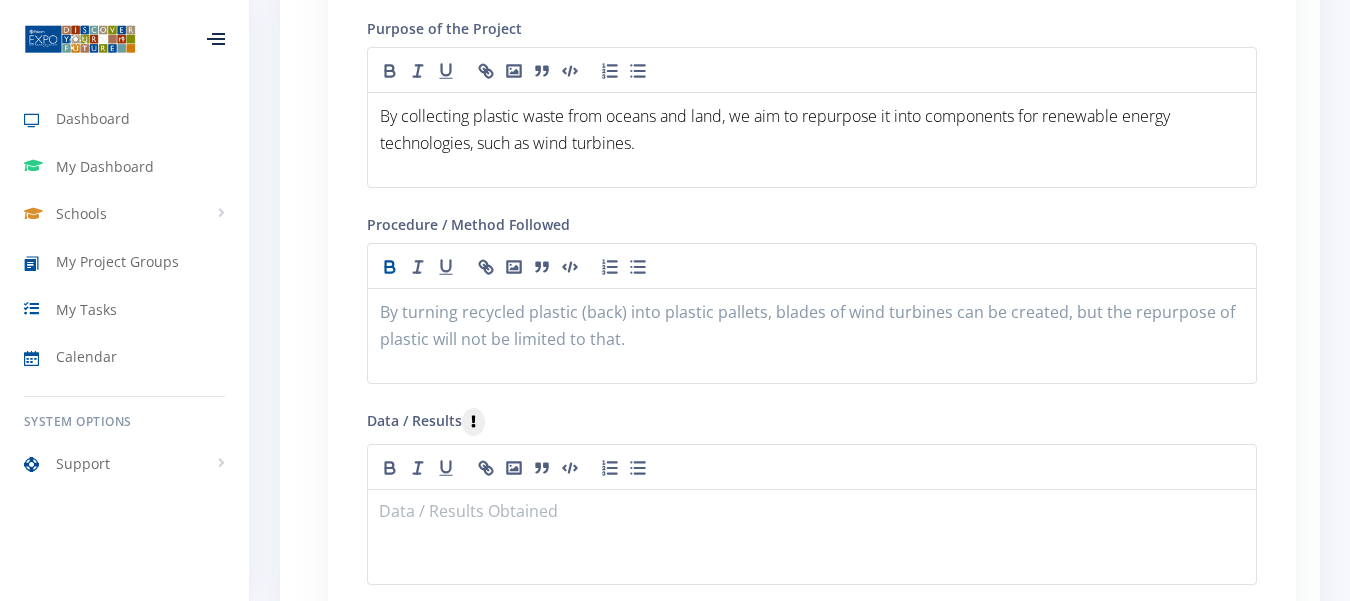 click on "GUIDELINES ON HOW TO WRITE AN
ABSTRACT
Purpose Method" at bounding box center (812, 62) 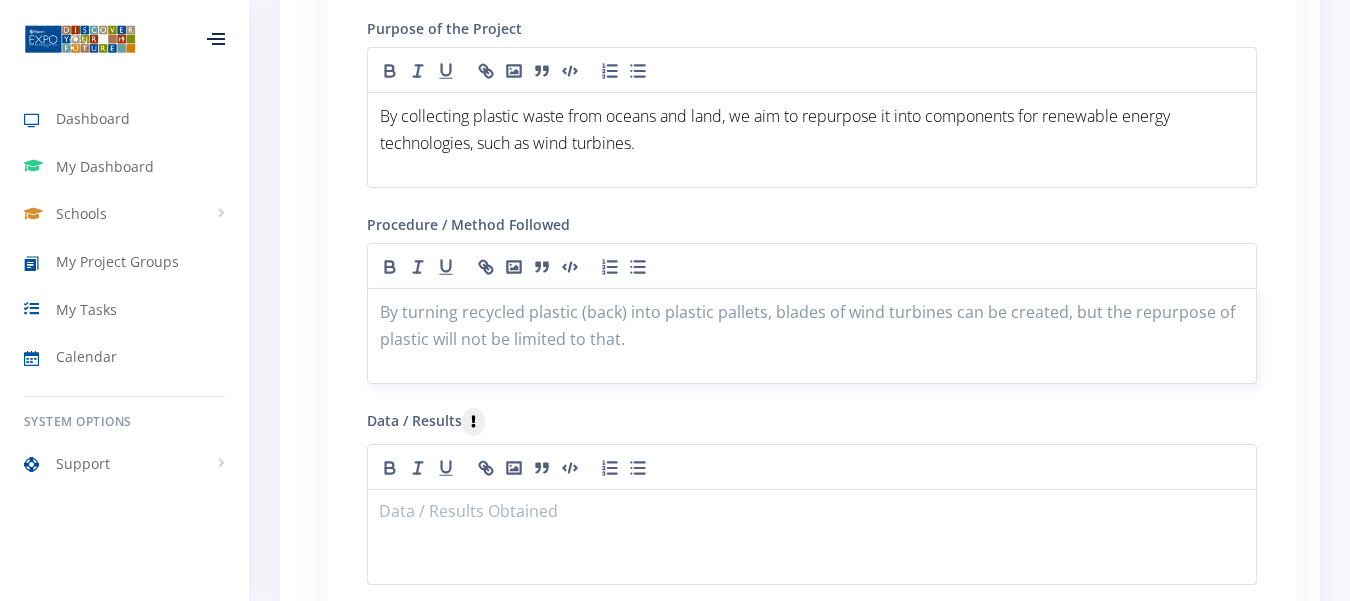click on "By turning recycled plastic (back) into plastic pallets, blades of wind turbines can be created, but the repurpose of plastic will not be limited to that." at bounding box center [812, 326] 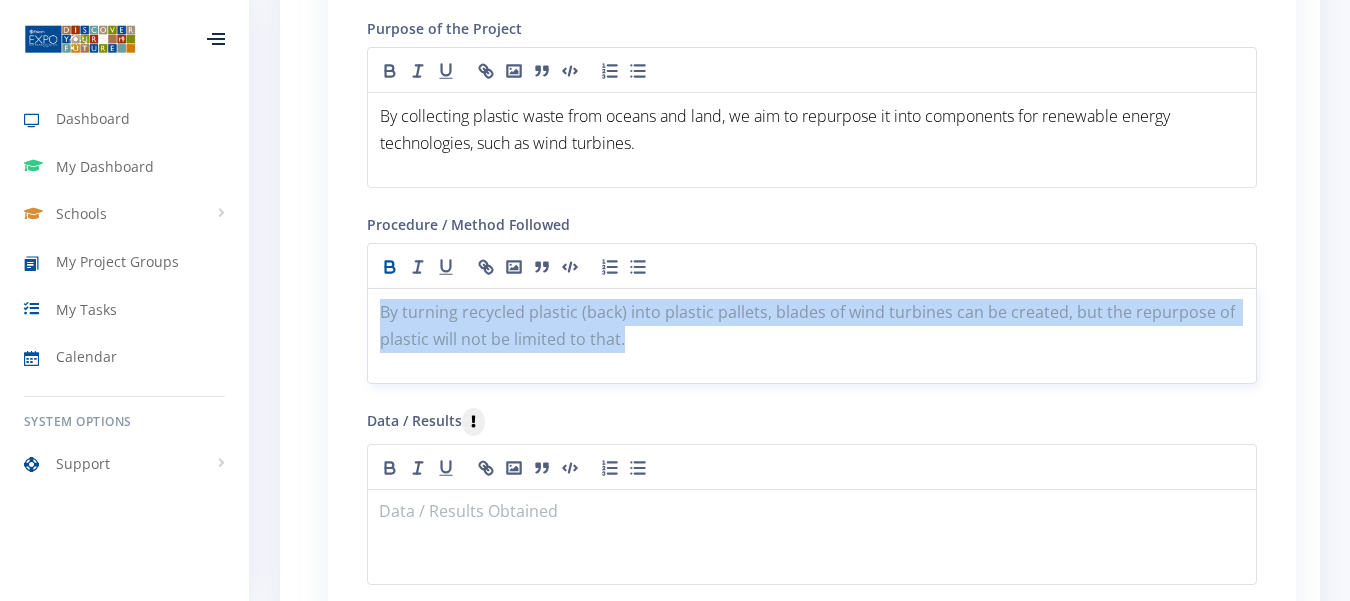 drag, startPoint x: 631, startPoint y: 342, endPoint x: 365, endPoint y: 309, distance: 268.03918 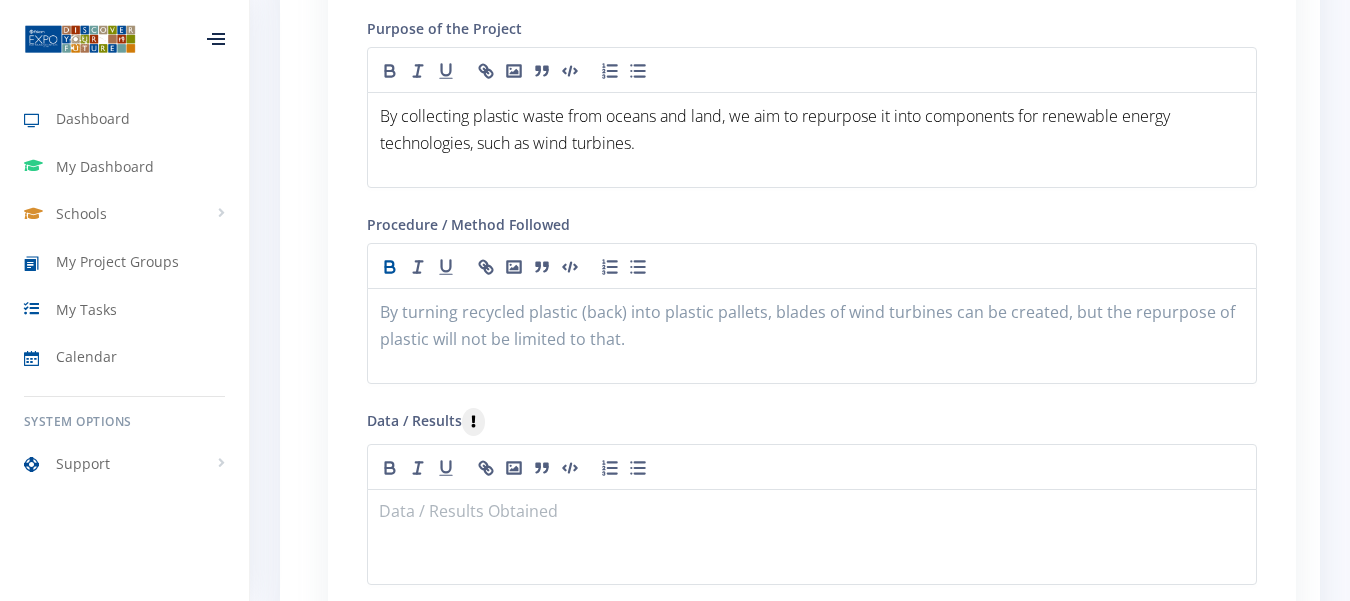 click on "GUIDELINES ON HOW TO WRITE AN
ABSTRACT
Purpose Method" at bounding box center (812, 62) 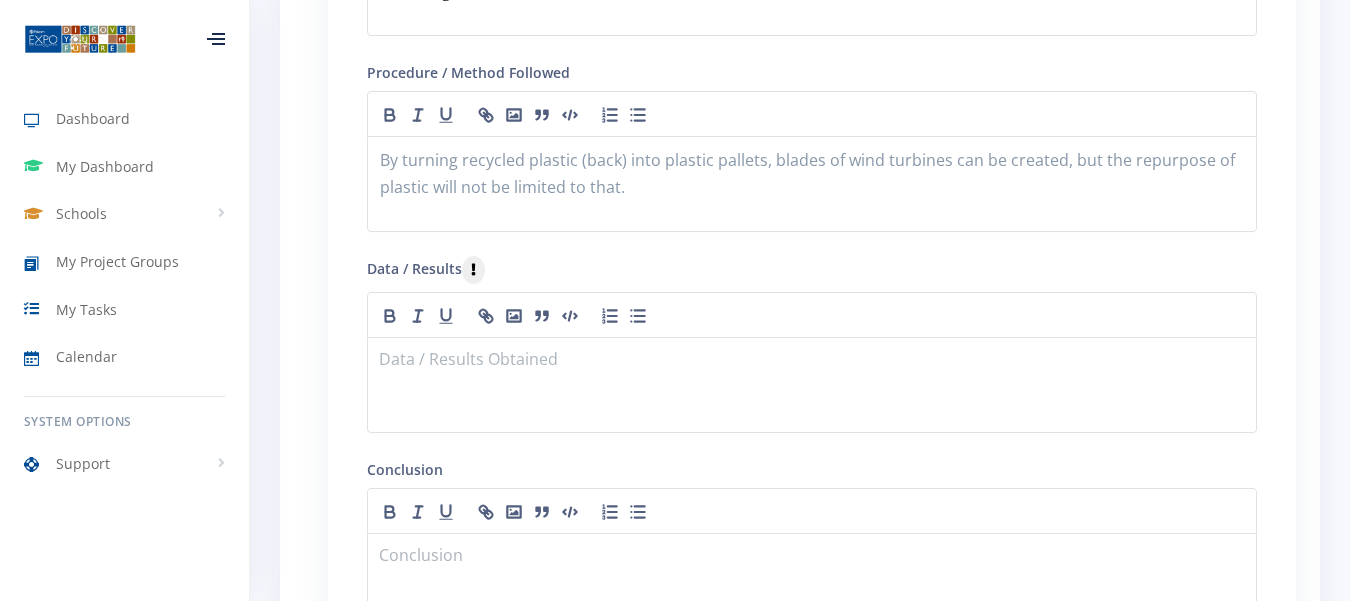 scroll, scrollTop: 2890, scrollLeft: 0, axis: vertical 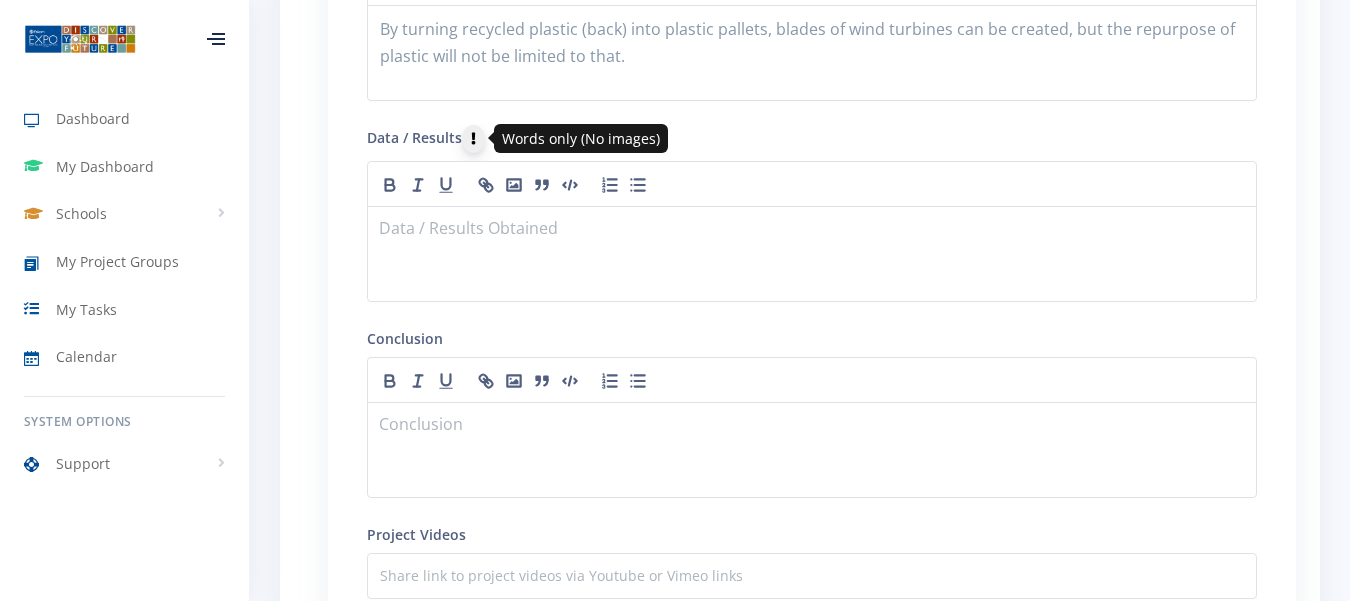 drag, startPoint x: 476, startPoint y: 143, endPoint x: 471, endPoint y: 171, distance: 28.442924 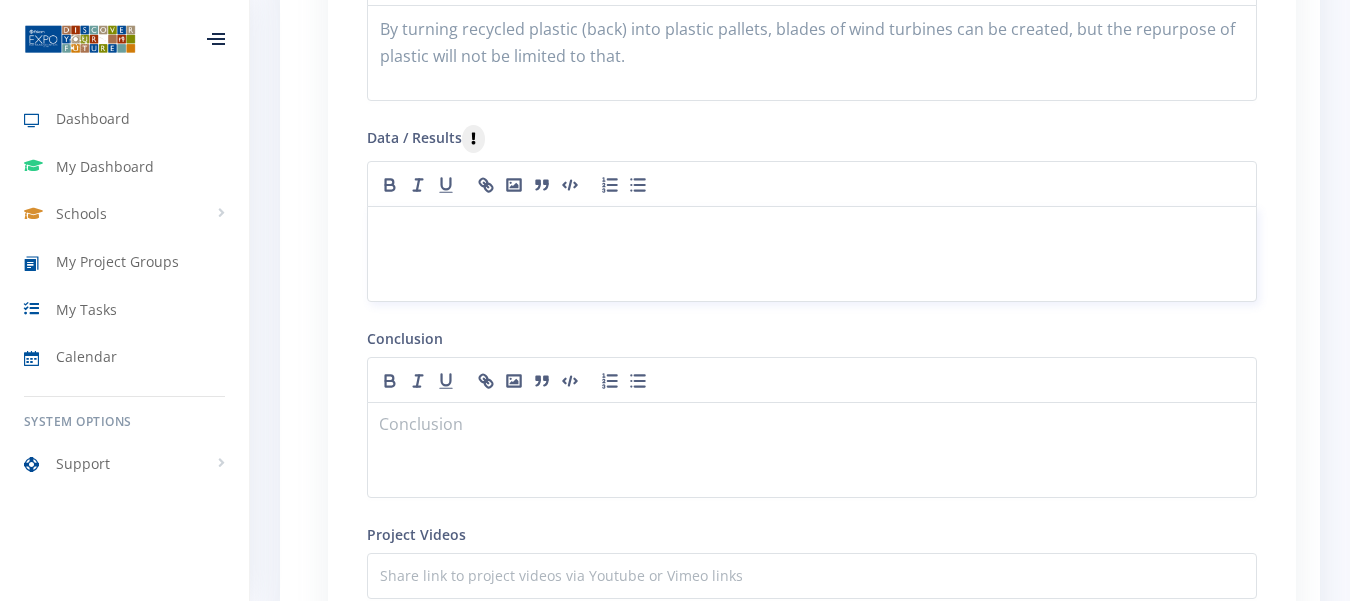 click at bounding box center [812, 230] 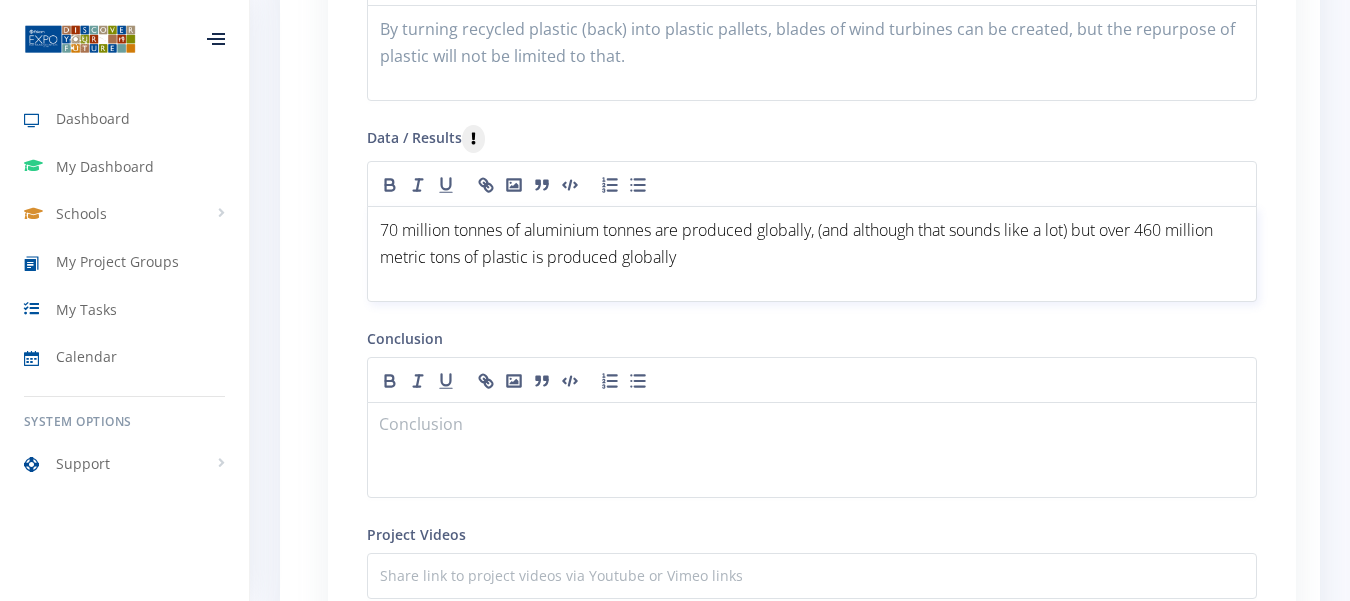 scroll, scrollTop: 0, scrollLeft: 0, axis: both 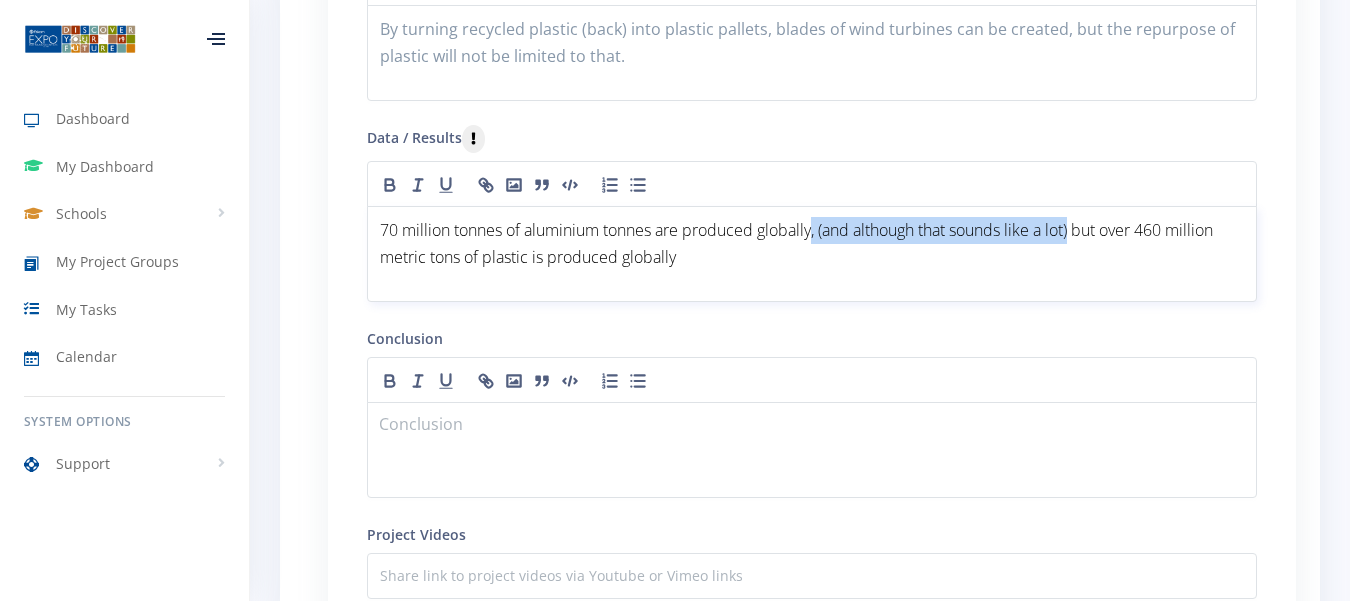 drag, startPoint x: 1067, startPoint y: 236, endPoint x: 812, endPoint y: 224, distance: 255.2822 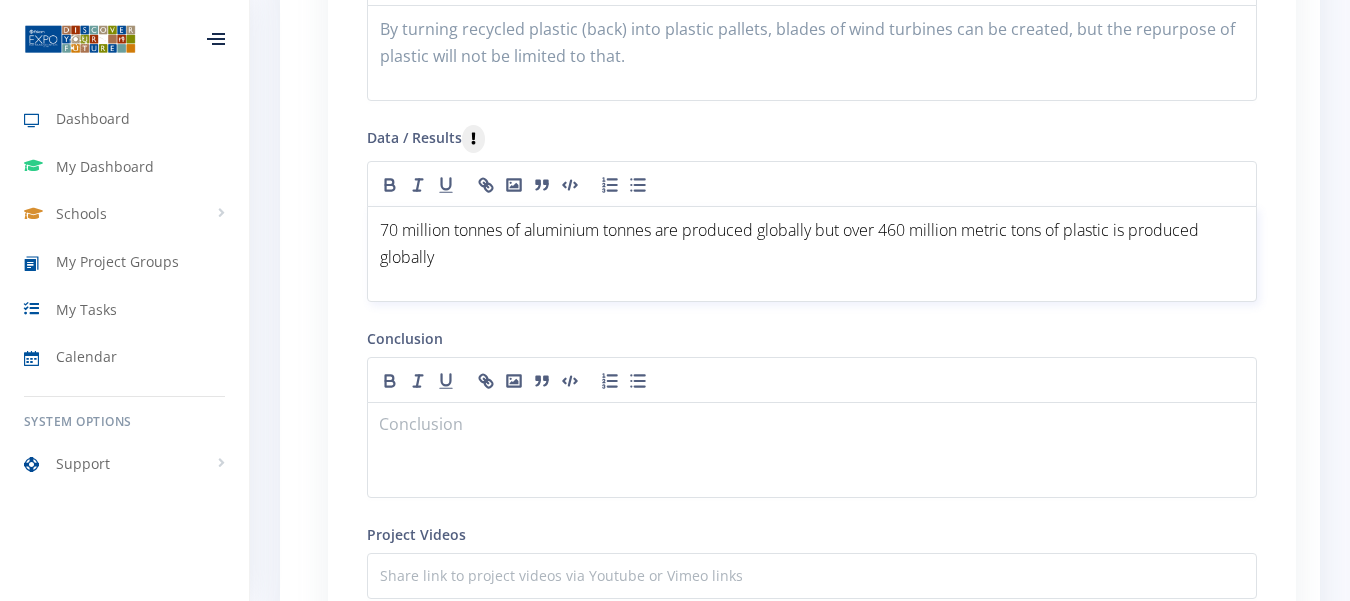 type 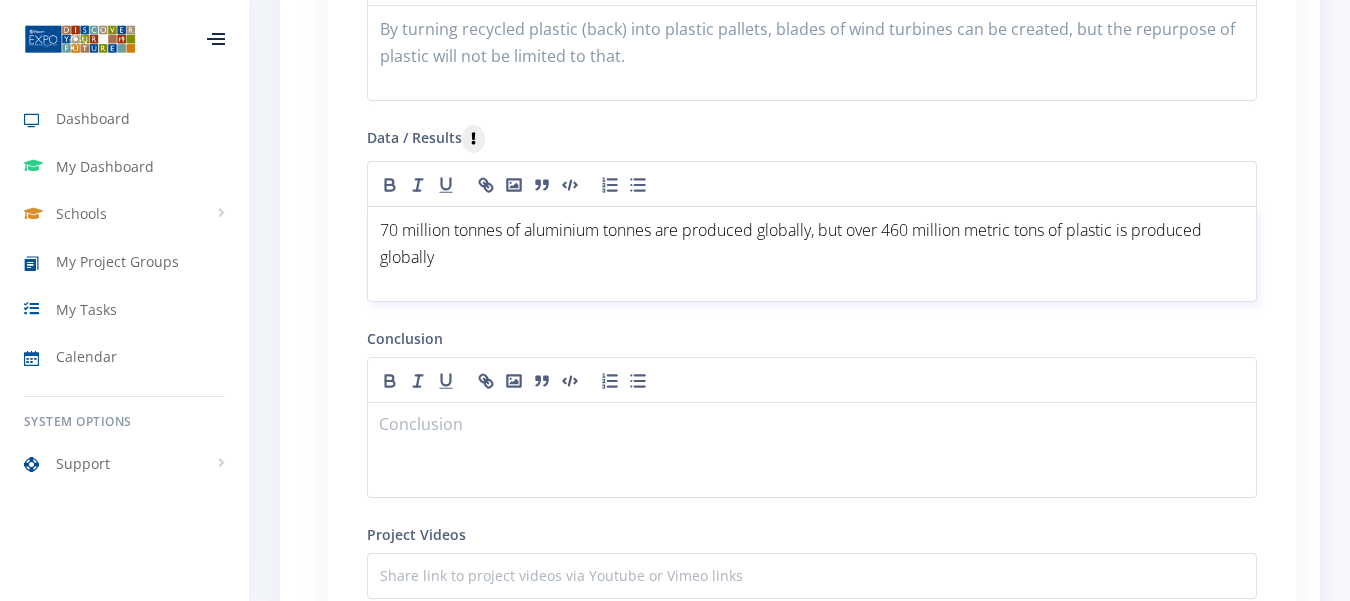 click on "70 million tonnes of aluminium tonnes are produced globally, but over 460 million metric tons of plastic is produced globally" at bounding box center (793, 243) 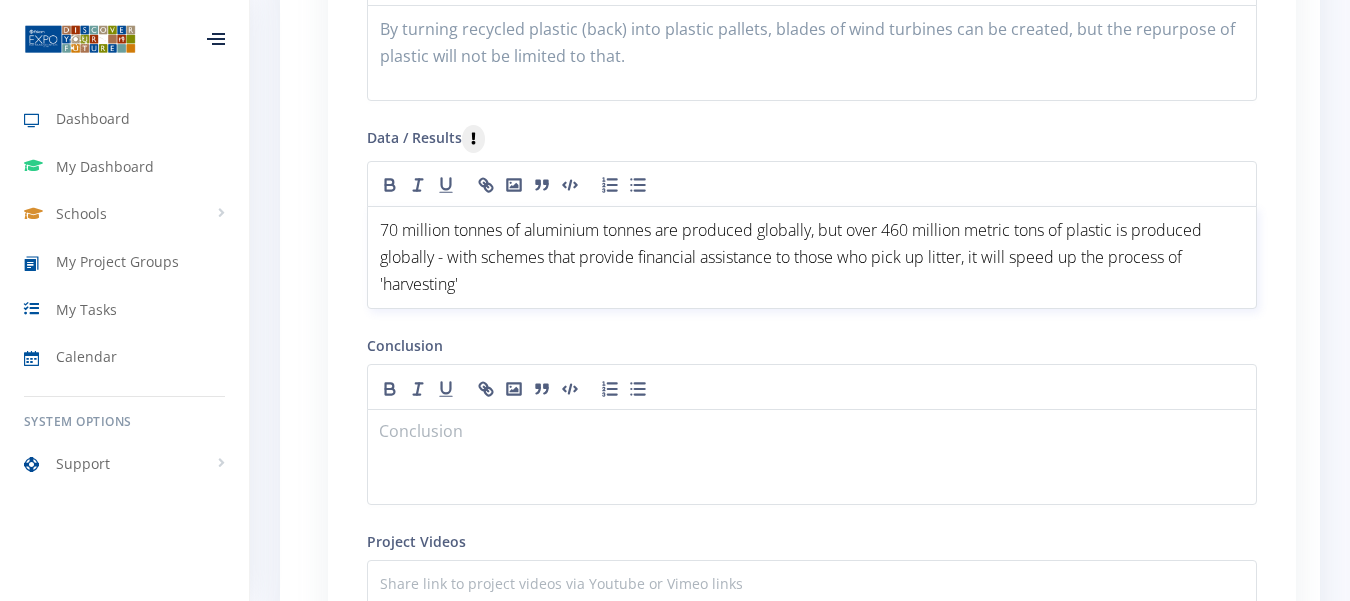 click on "70 million tonnes of aluminium tonnes are produced globally, but over 460 million metric tons of plastic is produced globally - with schemes that provide financial assistance to those who pick up litter, it will speed up the process of 'harvesting'" at bounding box center (812, 258) 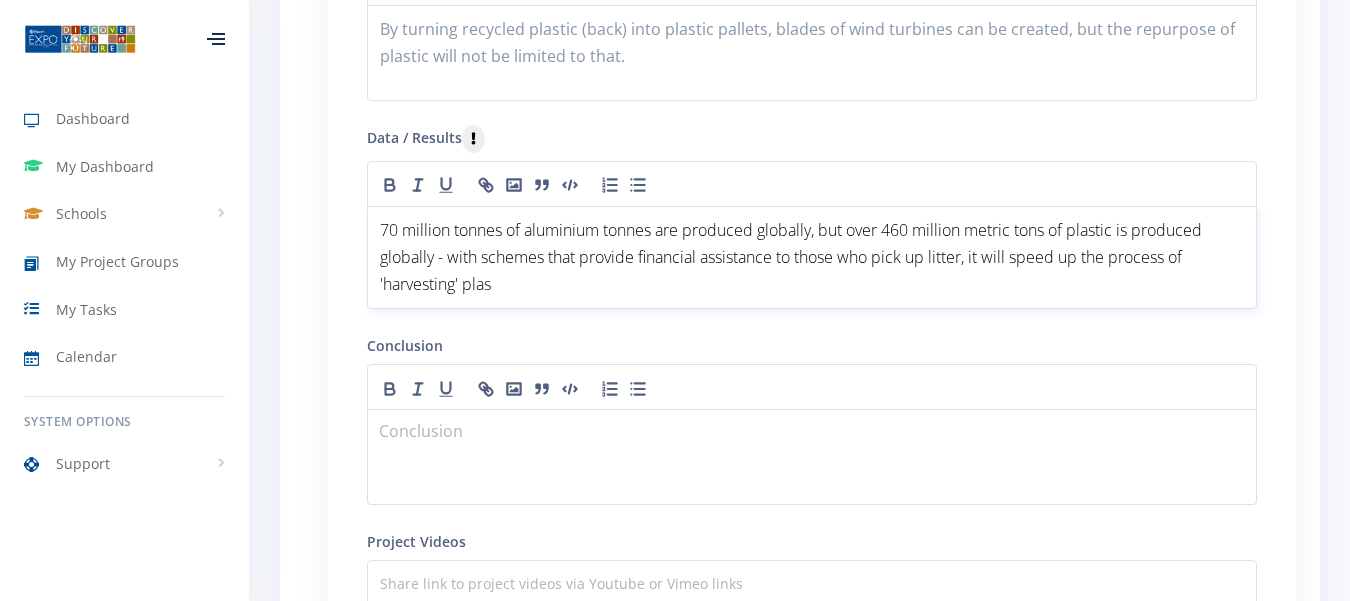 click on "70 million tonnes of aluminium tonnes are produced globally, but over 460 million metric tons of plastic is produced globally - with schemes that provide financial assistance to those who pick up litter, it will speed up the process of 'harvesting' plas" at bounding box center (793, 257) 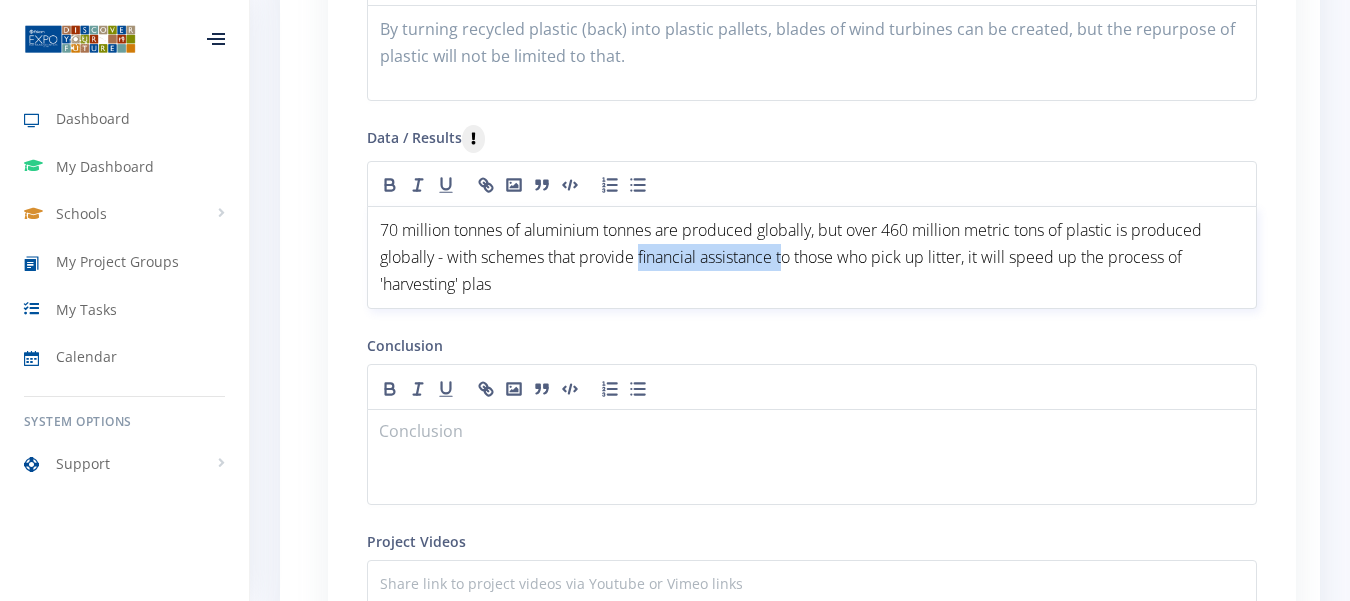 drag, startPoint x: 637, startPoint y: 256, endPoint x: 784, endPoint y: 269, distance: 147.57372 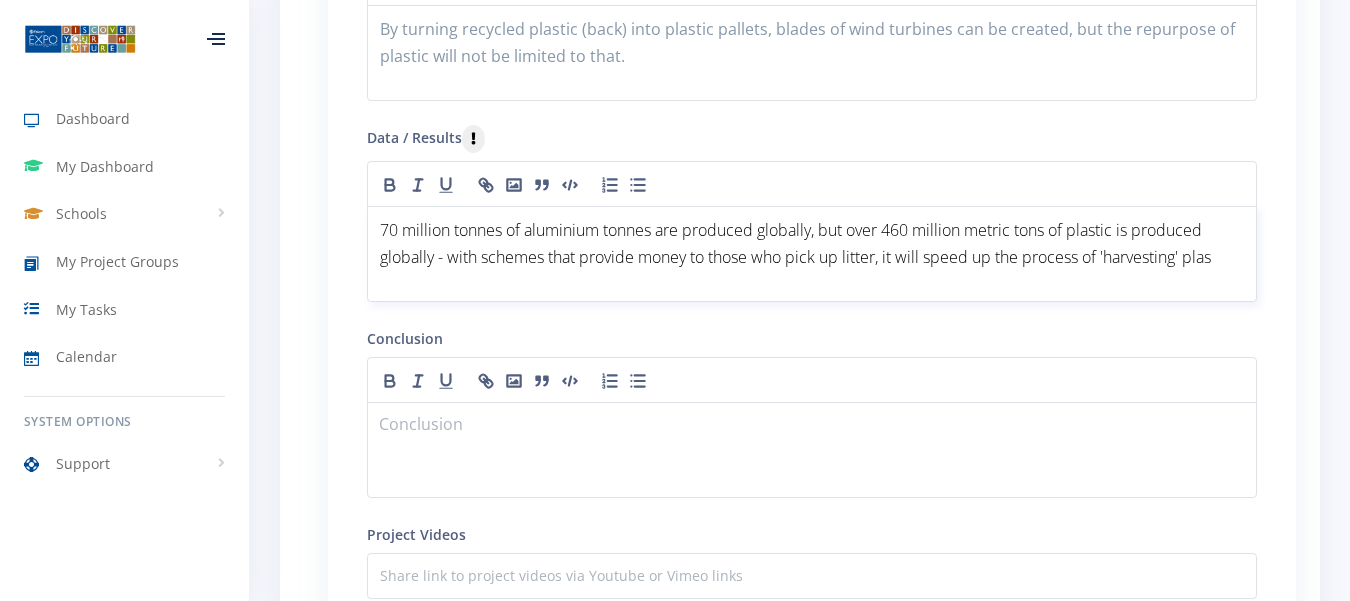 click on "70 million tonnes of aluminium tonnes are produced globally, but over 460 million metric tons of plastic is produced globally - with schemes that provide money to those who pick up litter, it will speed up the process of 'harvesting' plas" at bounding box center (812, 244) 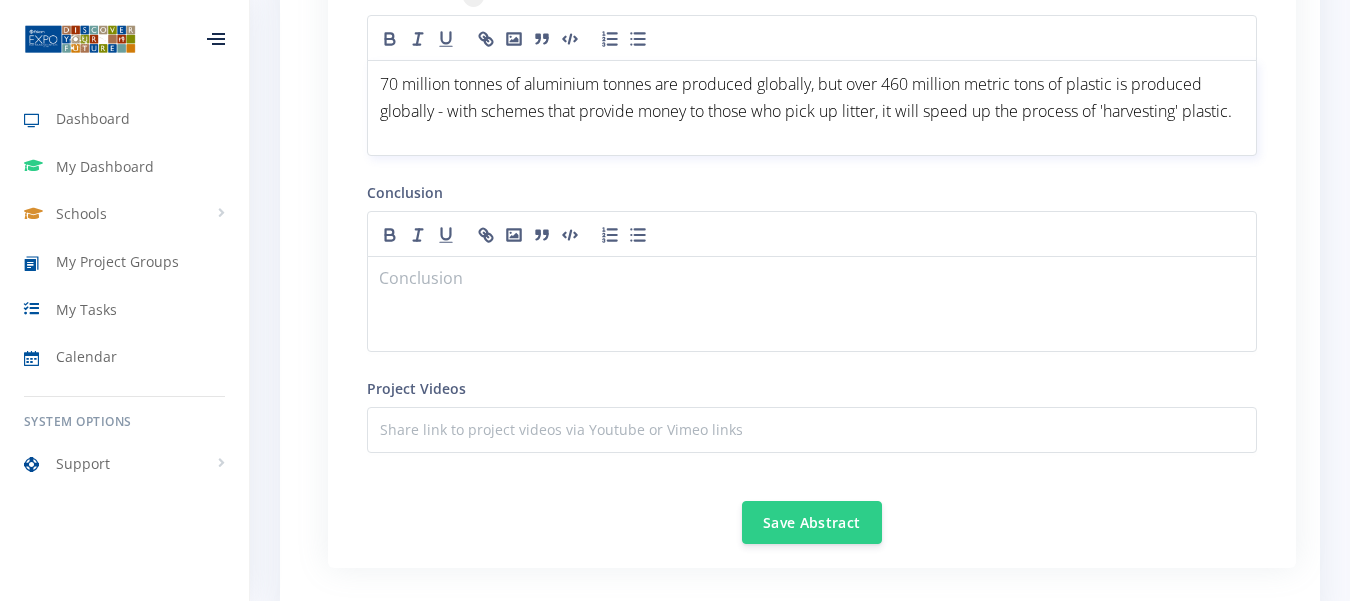 scroll, scrollTop: 3028, scrollLeft: 0, axis: vertical 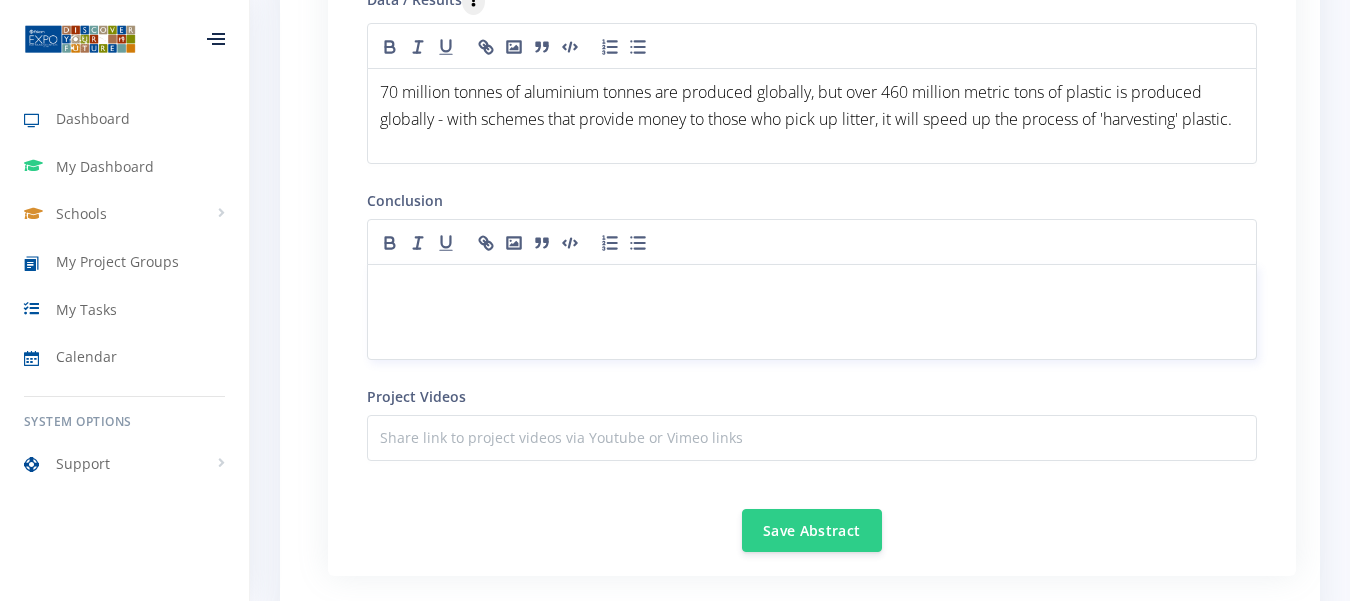 click at bounding box center [812, 288] 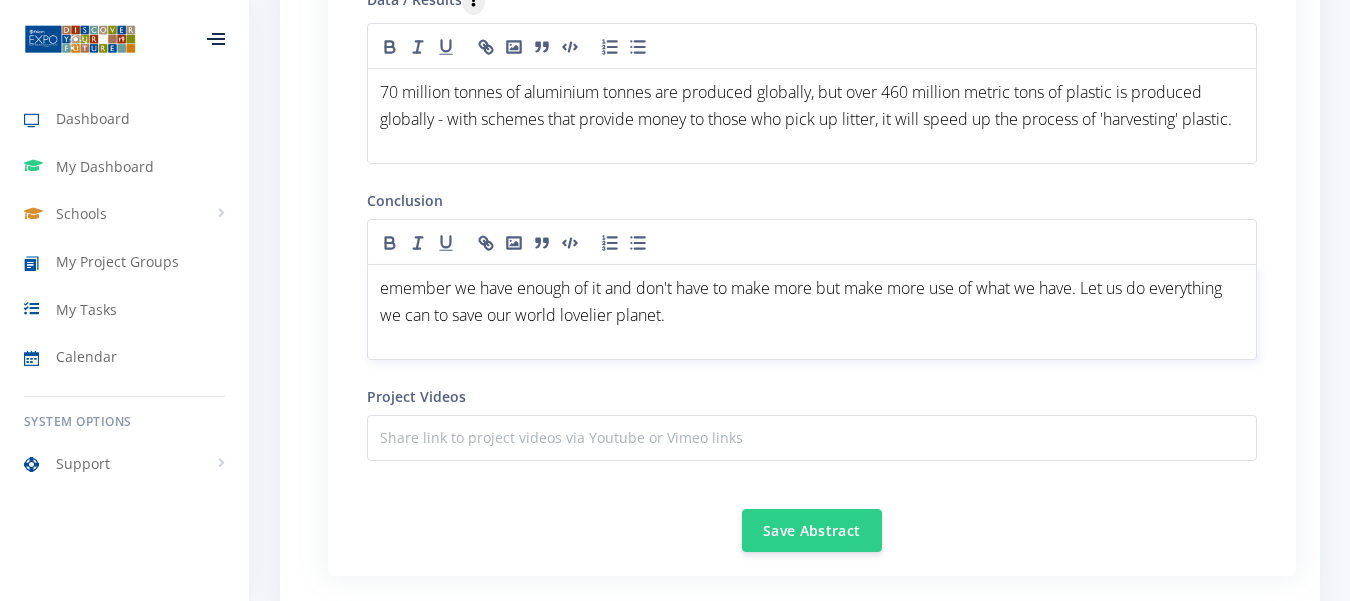 drag, startPoint x: 810, startPoint y: 287, endPoint x: 862, endPoint y: 303, distance: 54.405884 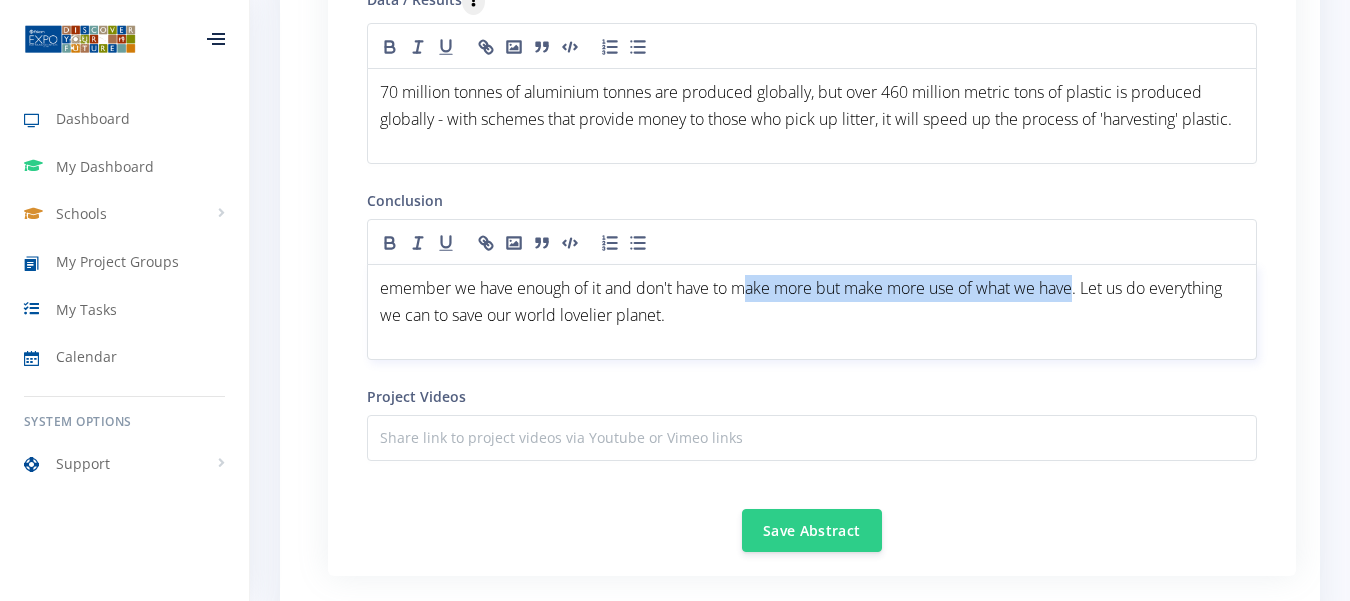 drag, startPoint x: 1071, startPoint y: 293, endPoint x: 741, endPoint y: 288, distance: 330.03787 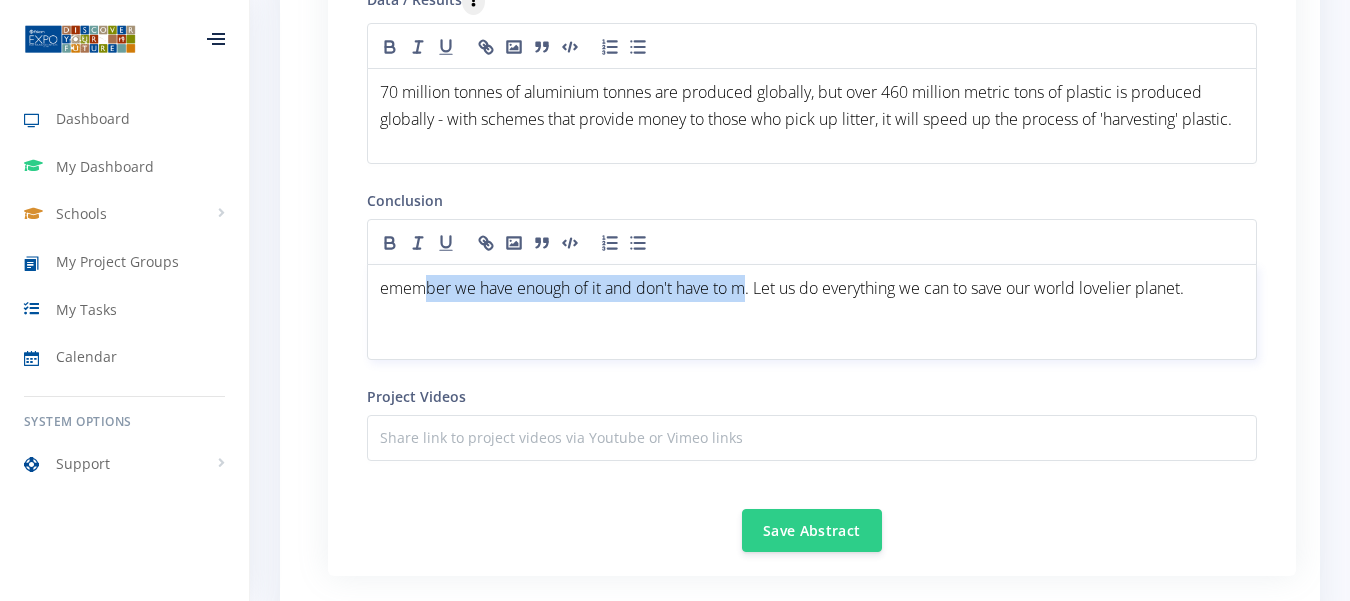 drag, startPoint x: 741, startPoint y: 288, endPoint x: 423, endPoint y: 299, distance: 318.1902 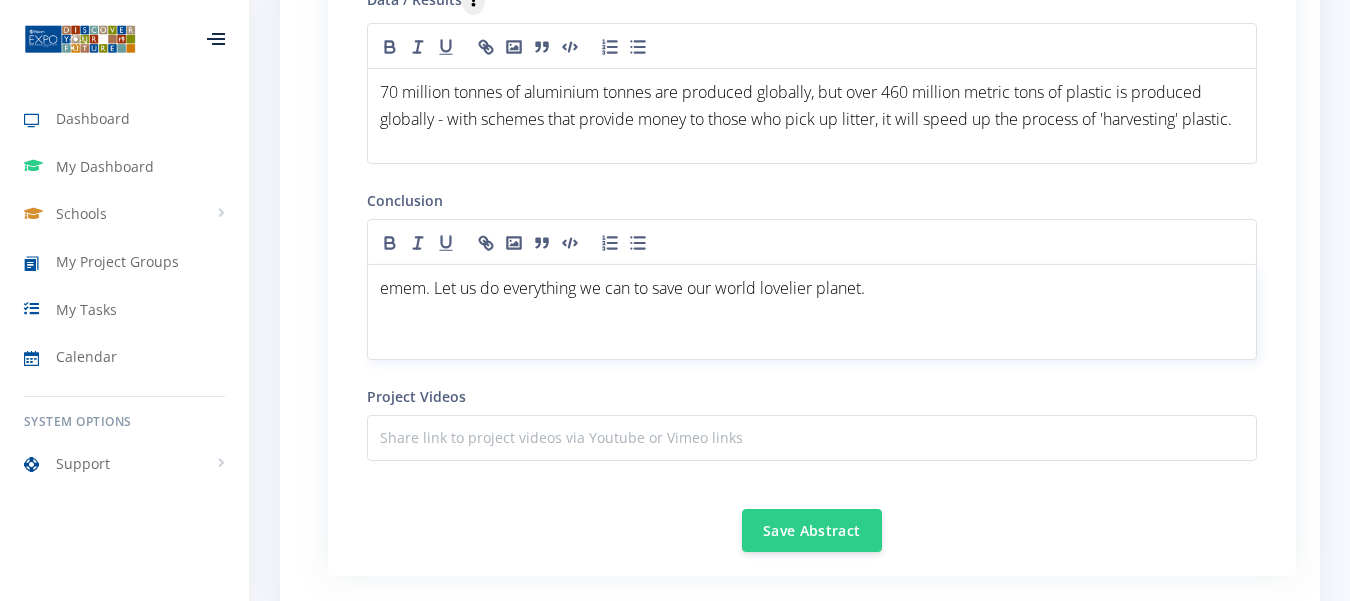 type 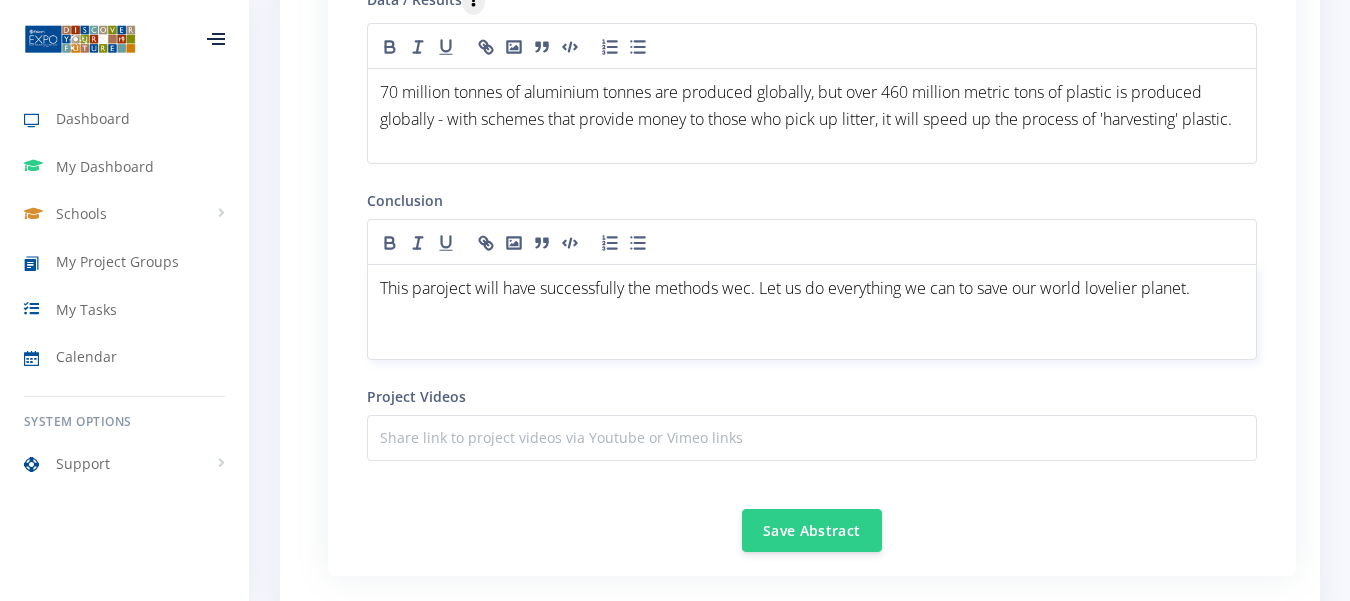 click on "This paroject will have successfully the methods wec. Let us do everything we can to save our world lovelier planet." at bounding box center [812, 288] 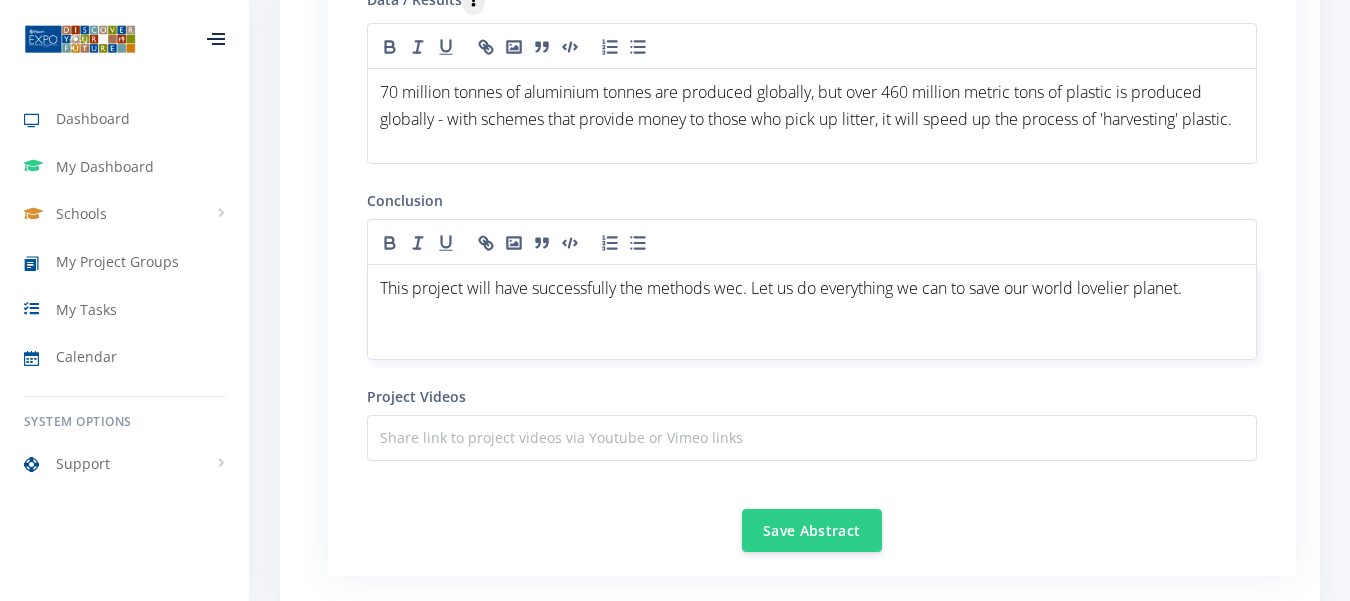 click on "This project will have successfully the methods wec. Let us do everything we can to save our world lovelier planet." at bounding box center [781, 288] 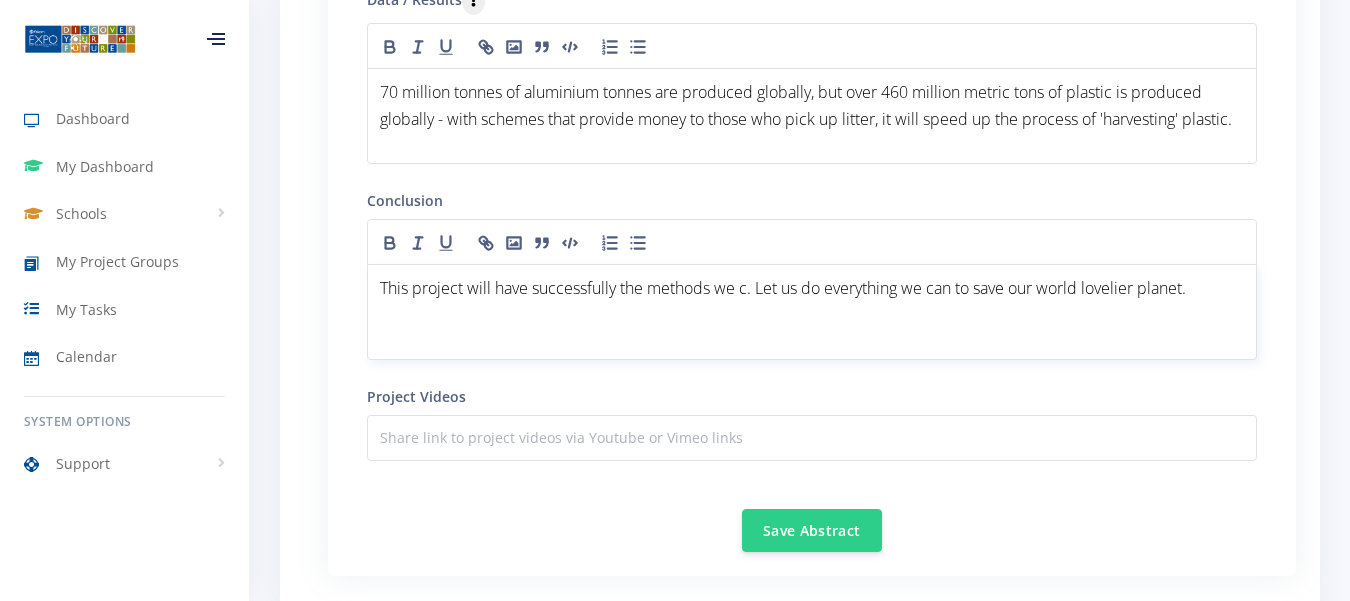 click on "This project will have successfully the methods we c. Let us do everything we can to save our world lovelier planet." at bounding box center [783, 288] 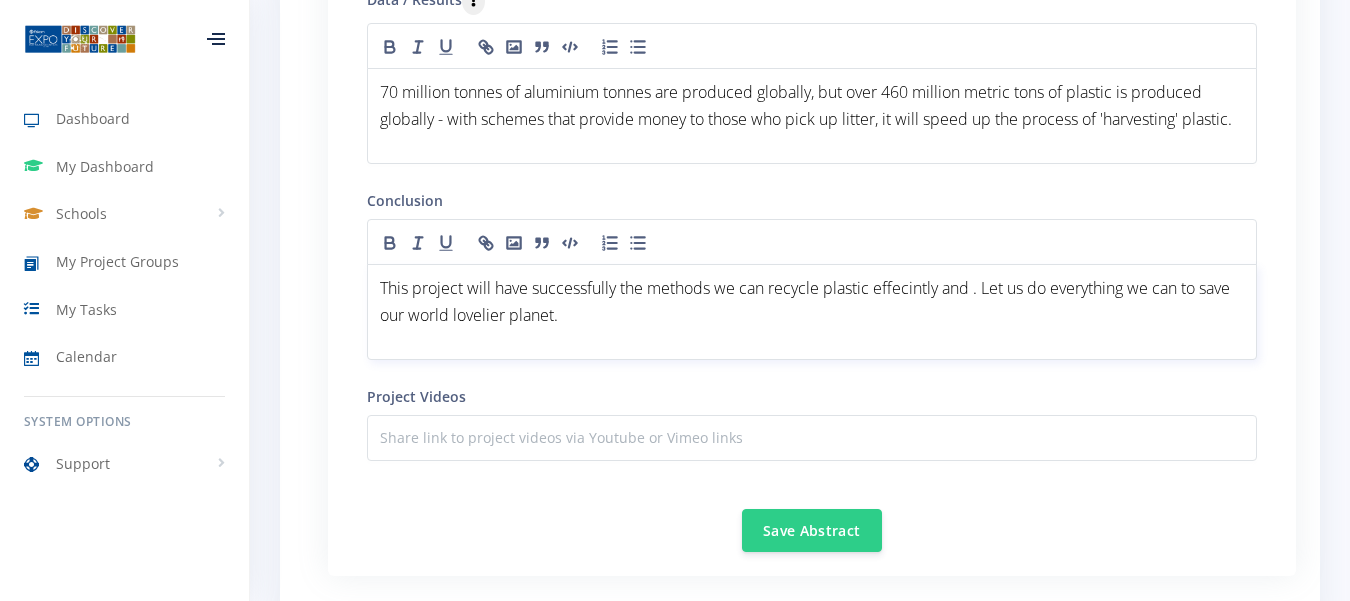 click on "This project will have successfully the methods we can recycle plastic effecintly and . Let us do everything we can to save our world lovelier planet." at bounding box center [807, 301] 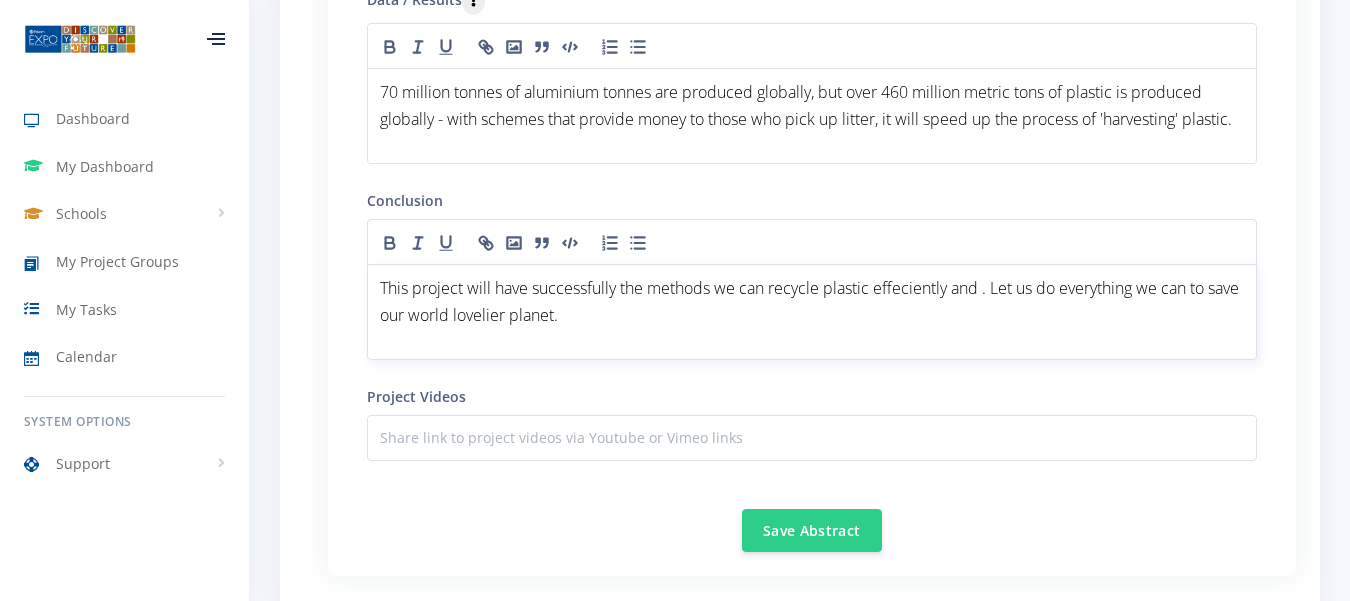 click on "This project will have successfully the methods we can recycle plastic effeciently and . Let us do everything we can to save our world lovelier planet." at bounding box center [811, 301] 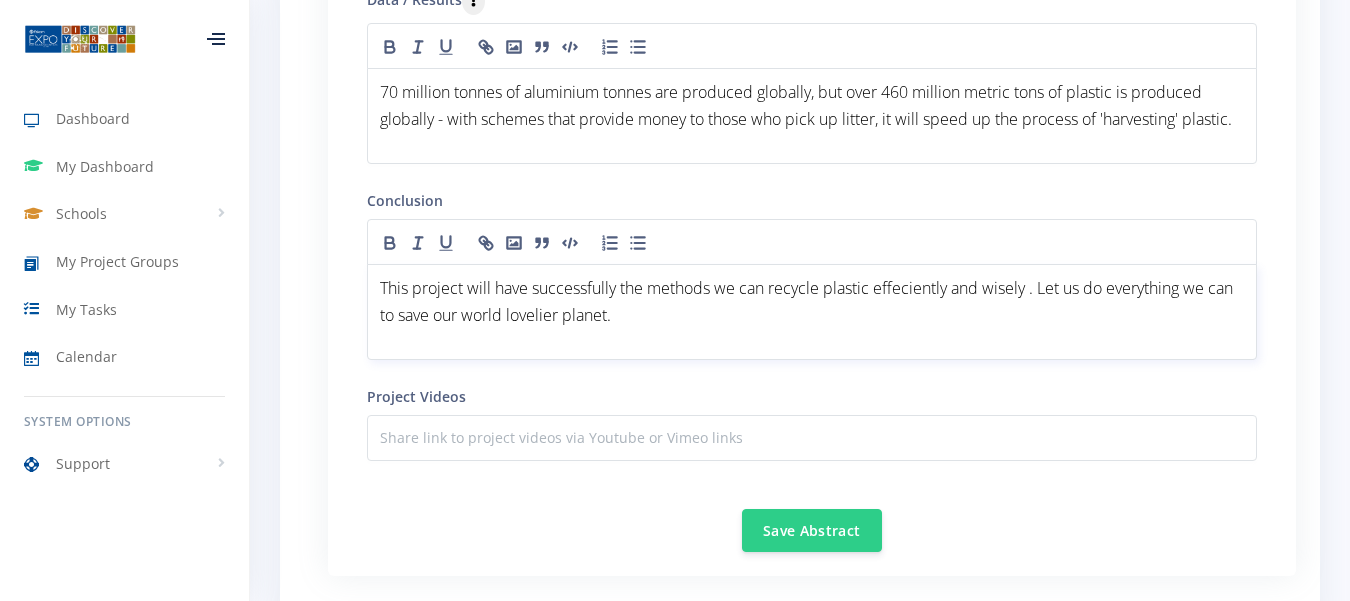 click on "This project will have successfully the methods we can recycle plastic effeciently and wisely . Let us do everything we can to save our world lovelier planet." at bounding box center [808, 301] 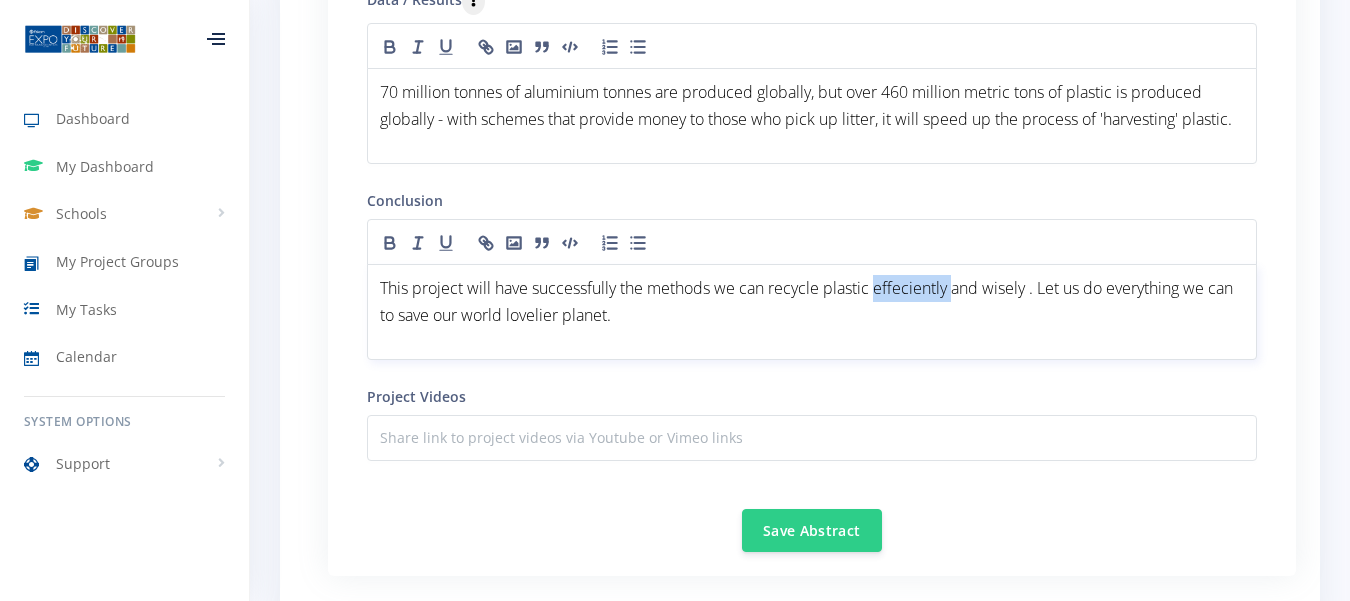 click on "This project will have successfully the methods we can recycle plastic effeciently and wisely . Let us do everything we can to save our world lovelier planet." at bounding box center (812, 302) 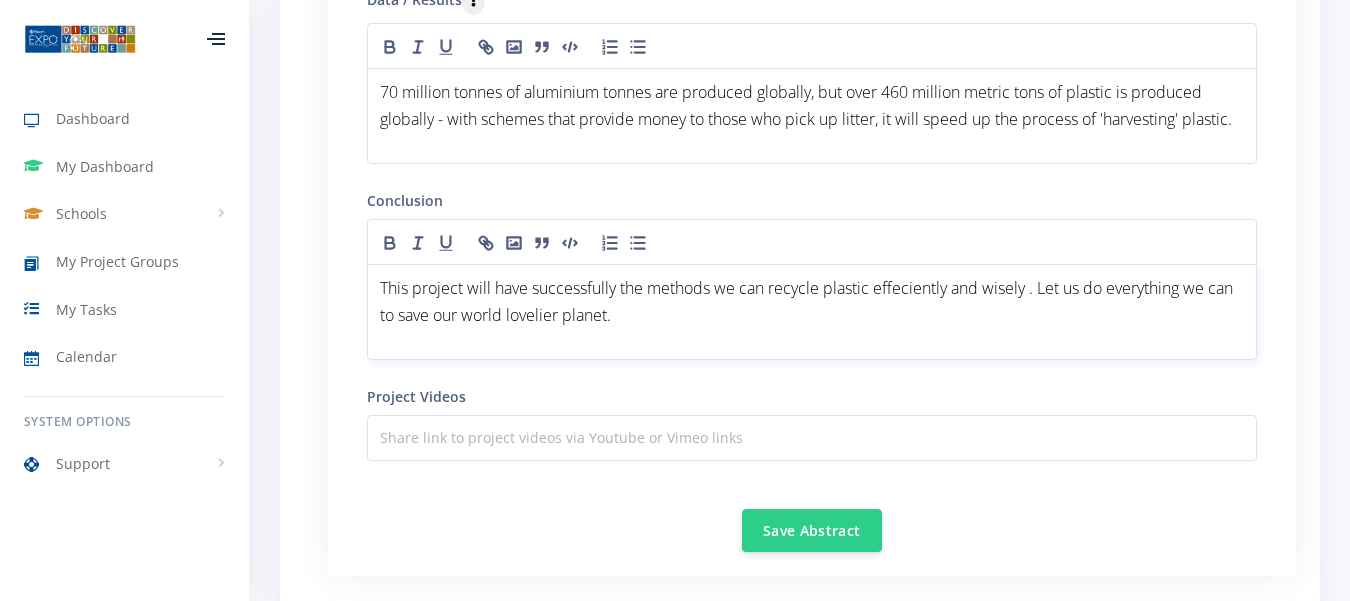 drag, startPoint x: 1033, startPoint y: 284, endPoint x: 1029, endPoint y: 351, distance: 67.11929 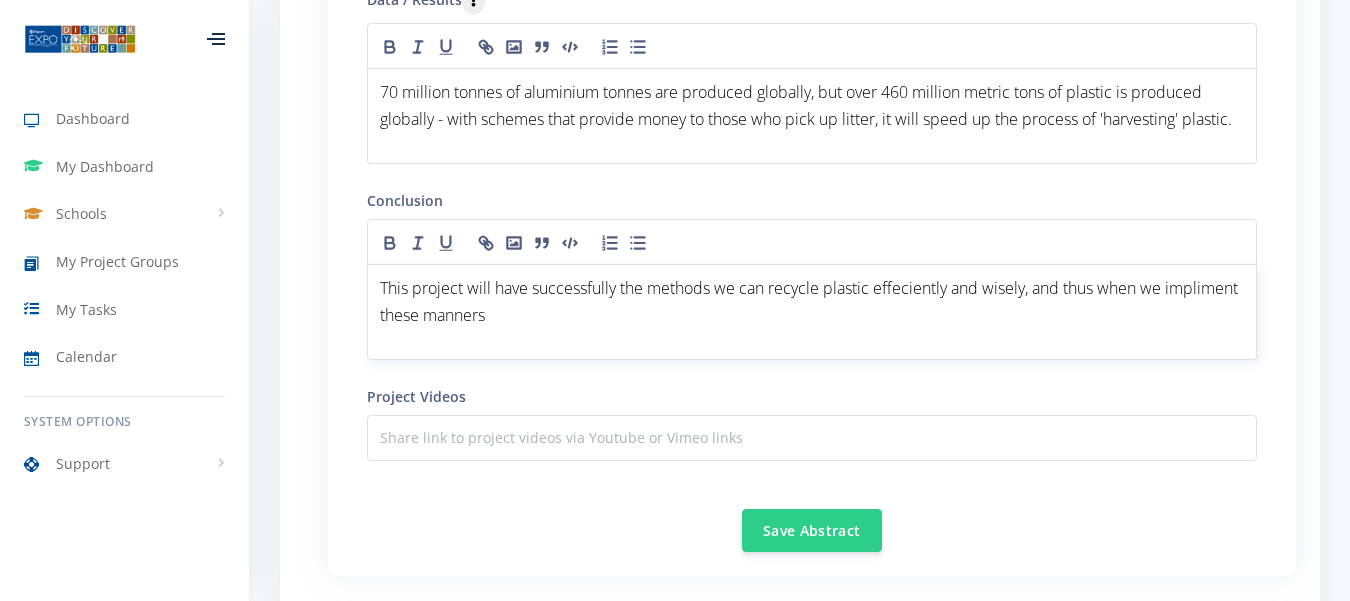 click on "This project will have successfully the methods we can recycle plastic effeciently and wisely, and thus when we impliment these manners" at bounding box center (811, 301) 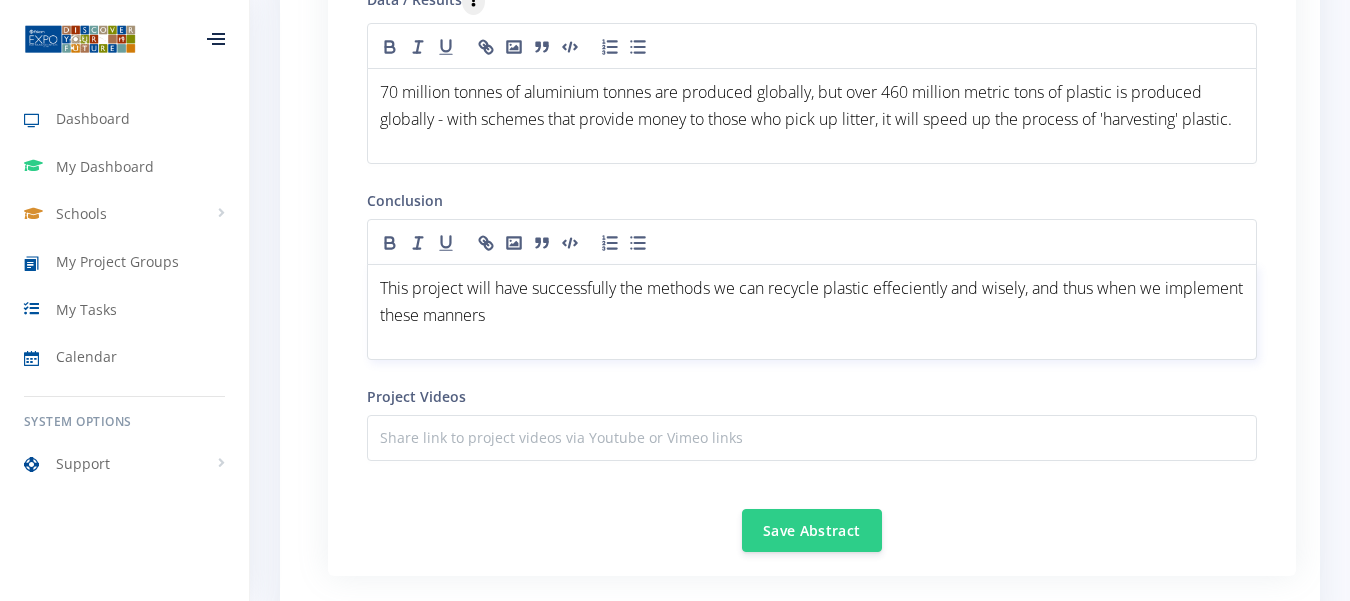 click on "This project will have successfully the methods we can recycle plastic effeciently and wisely, and thus when we implement these manners" at bounding box center [813, 301] 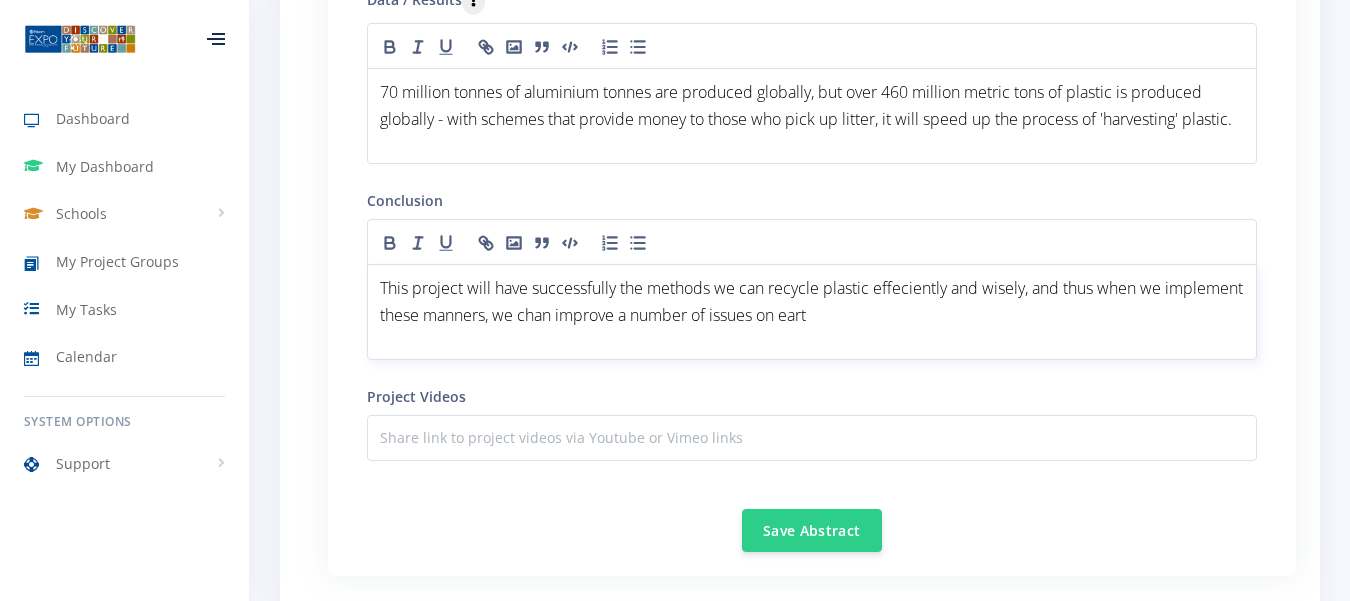 click on "This project will have successfully the methods we can recycle plastic effeciently and wisely, and thus when we implement these manners, we chan improve a number of issues on eart" at bounding box center [813, 301] 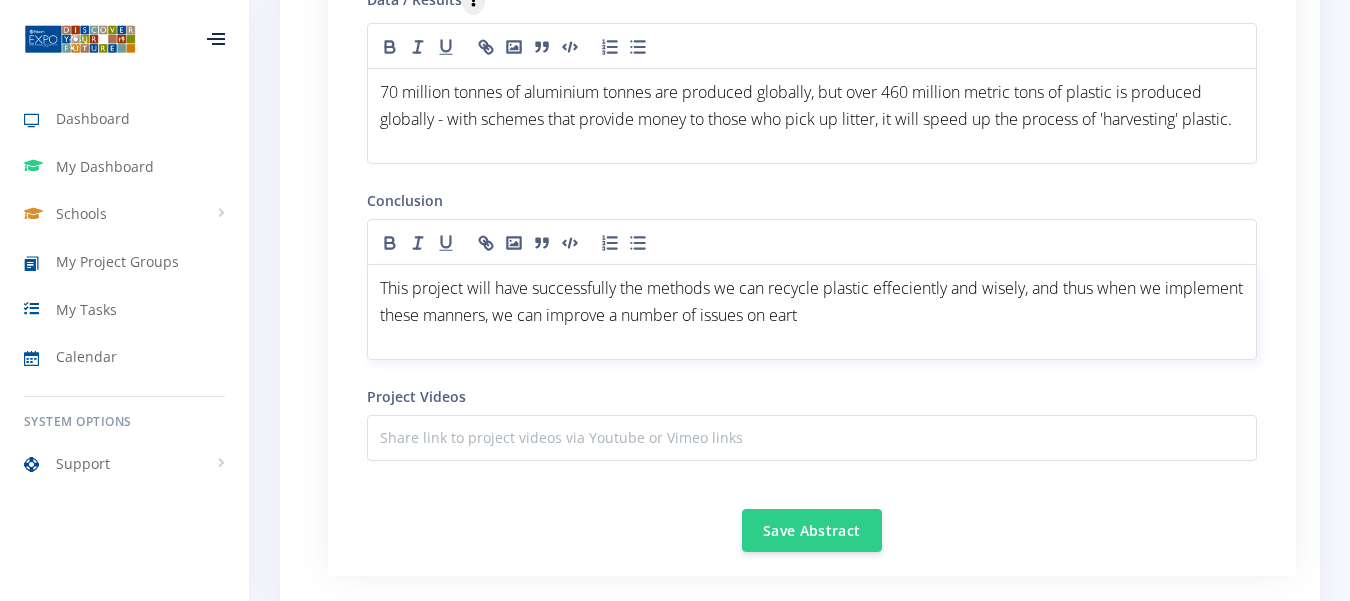 click on "This project will have successfully the methods we can recycle plastic effeciently and wisely, and thus when we implement these manners, we can improve a number of issues on eart" at bounding box center (812, 302) 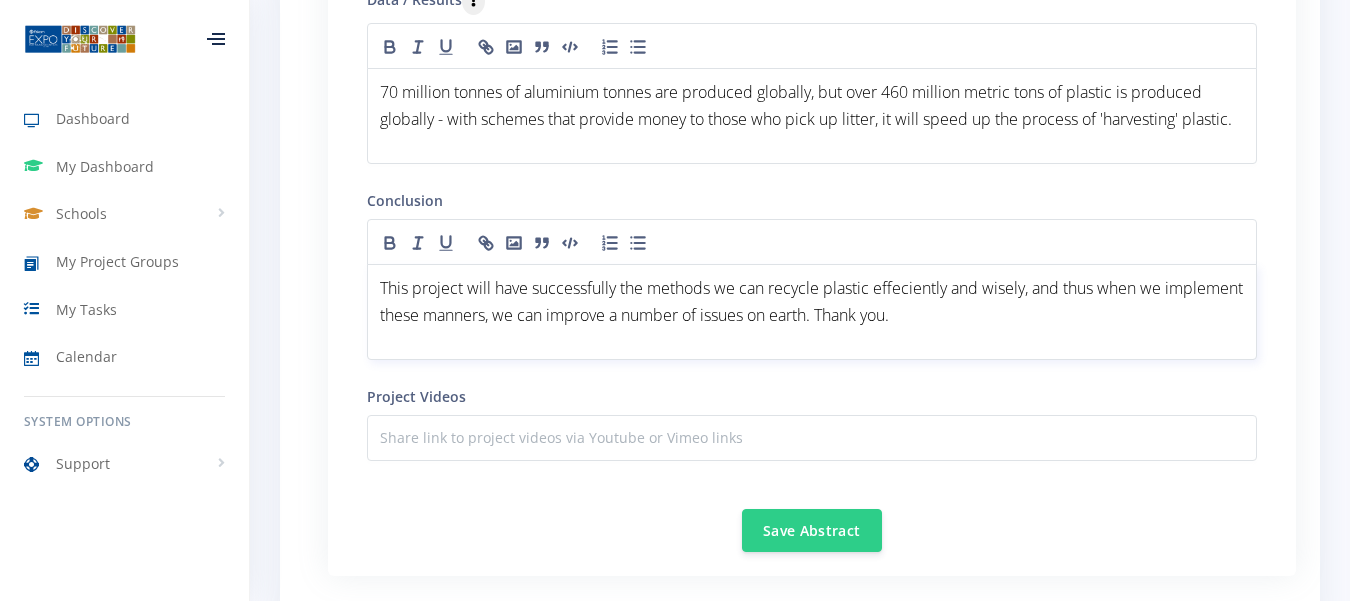 scroll, scrollTop: 2502, scrollLeft: 0, axis: vertical 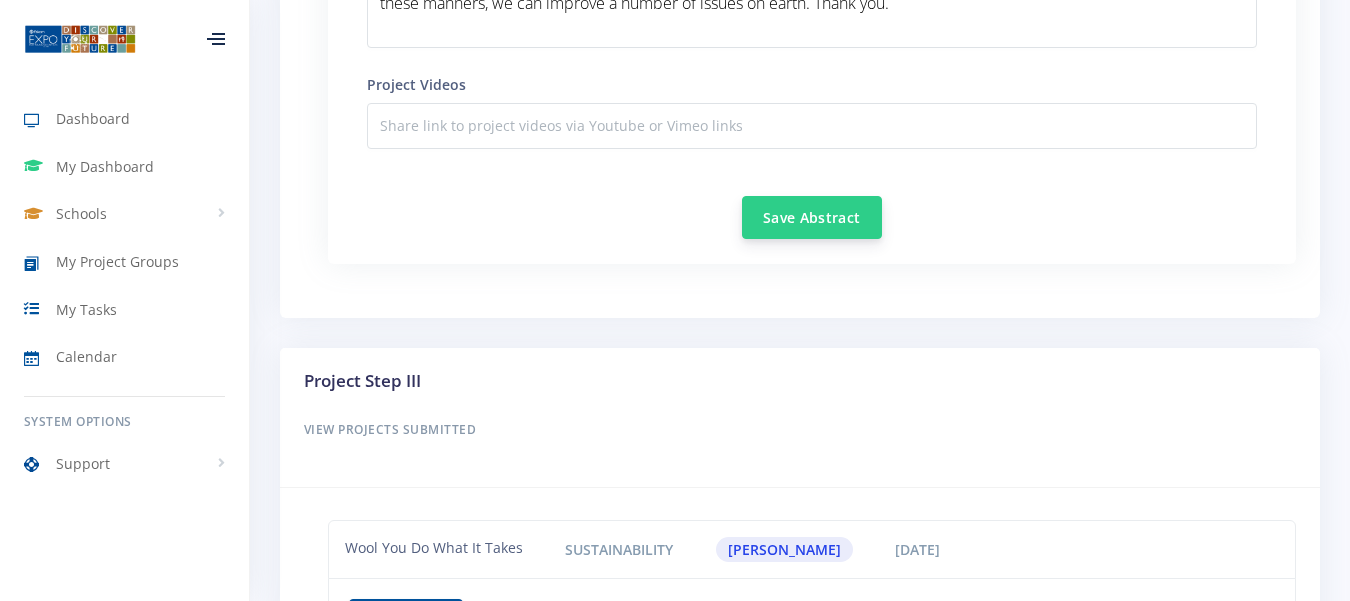 click on "Save Abstract" at bounding box center (812, 217) 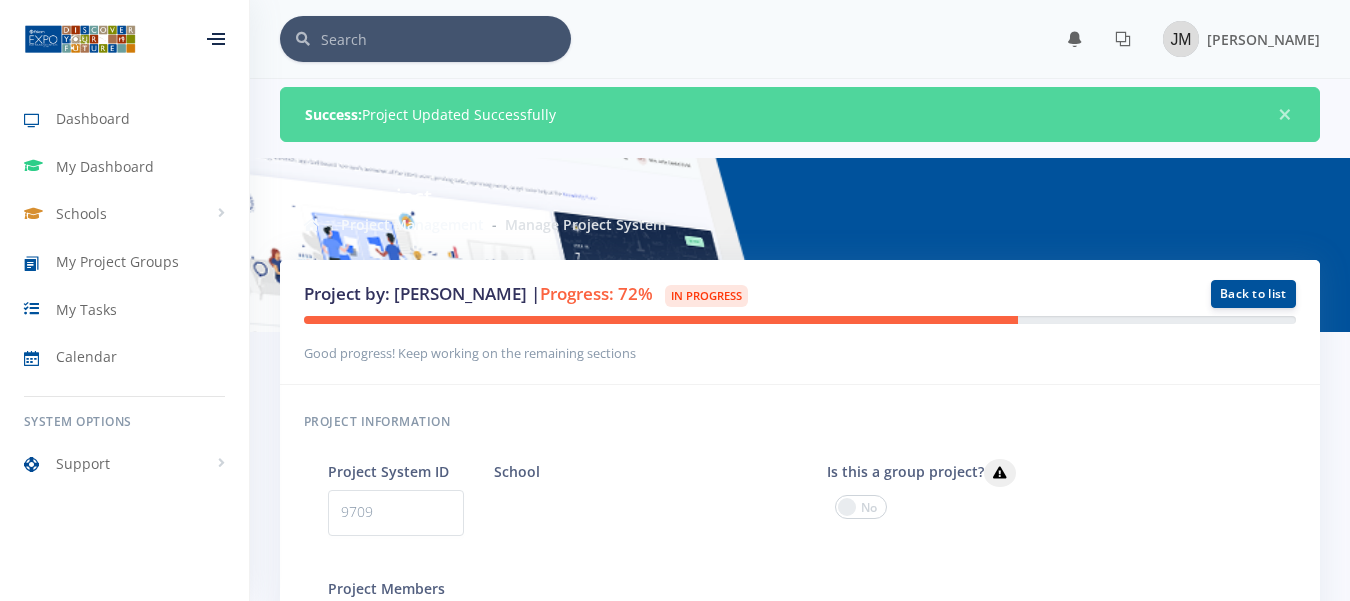 scroll, scrollTop: 0, scrollLeft: 0, axis: both 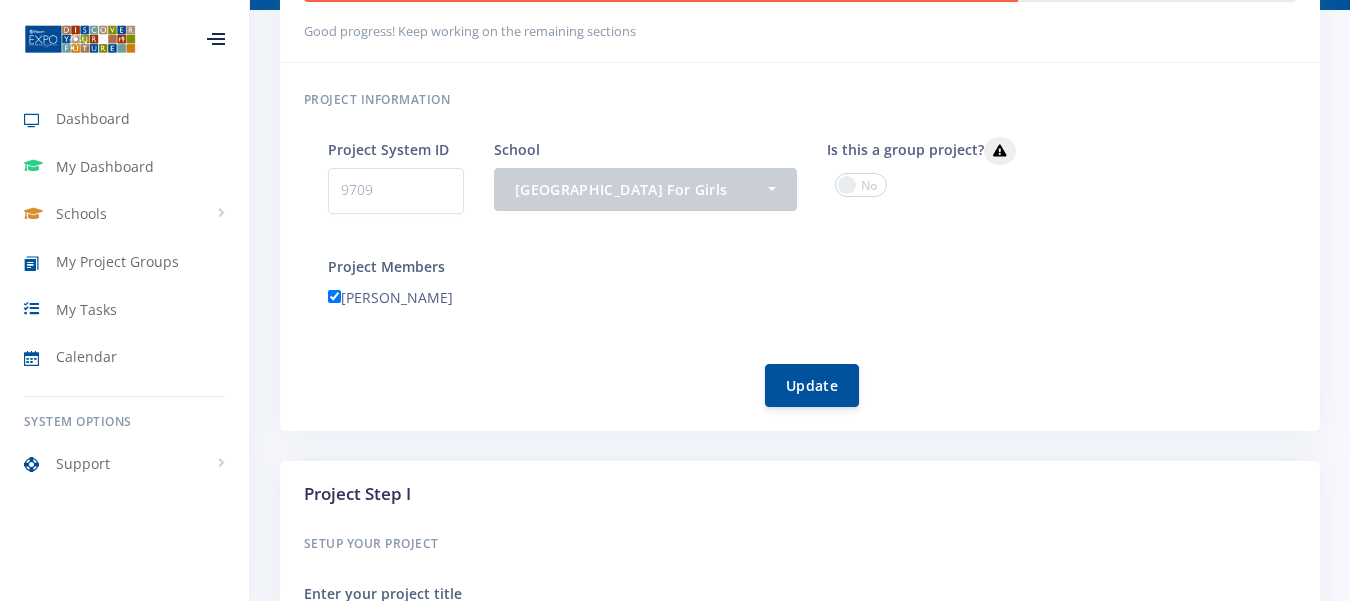click on "Members (Choose Only 2 per
project)
-
Vanessa Ndiangang
Thandolwethu Nzuza
Grace Okafor
Nothing selected" at bounding box center [1144, 195] 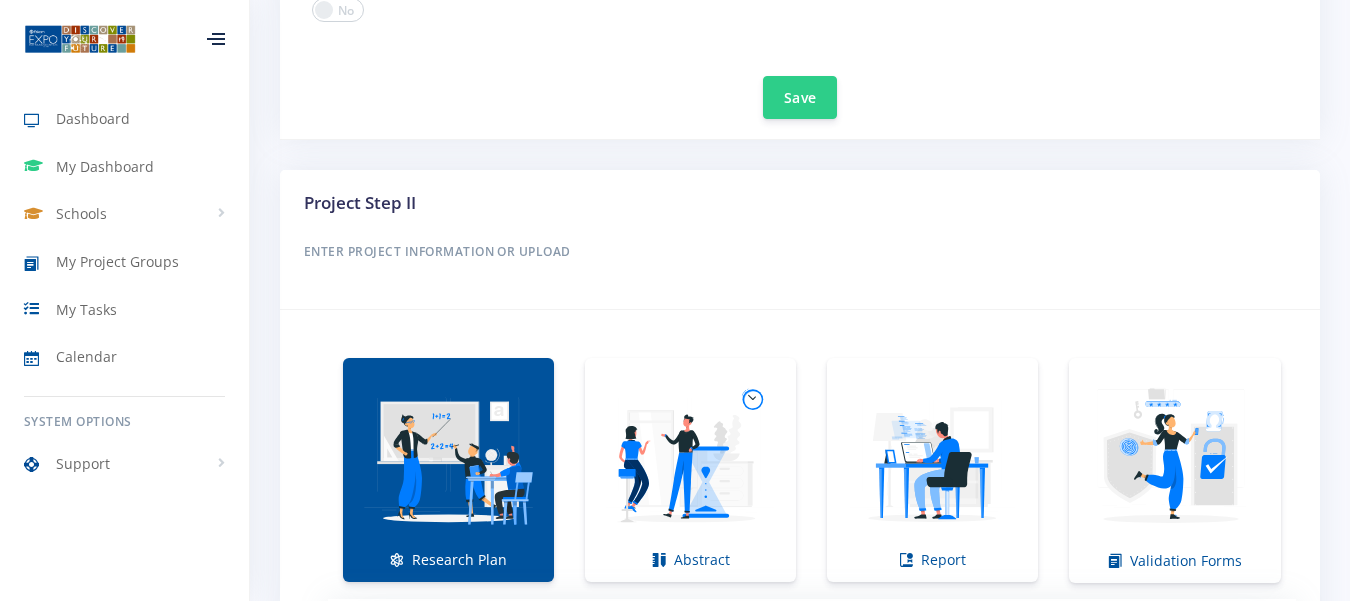 scroll, scrollTop: 1139, scrollLeft: 0, axis: vertical 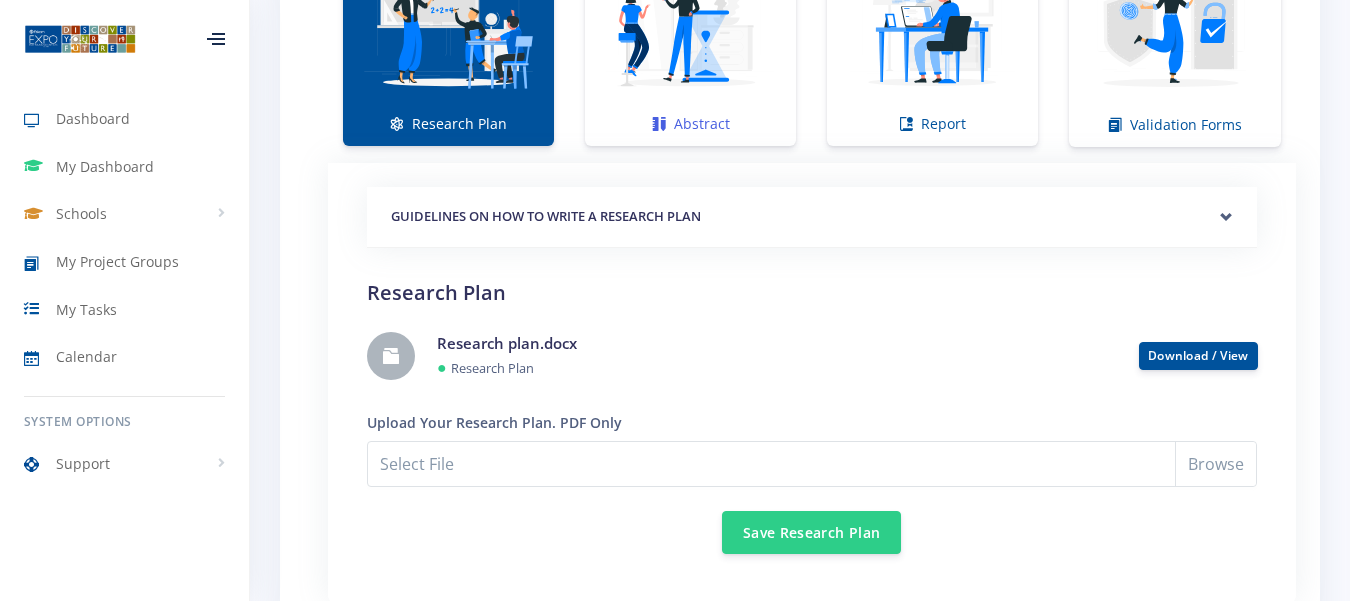 click at bounding box center [690, 23] 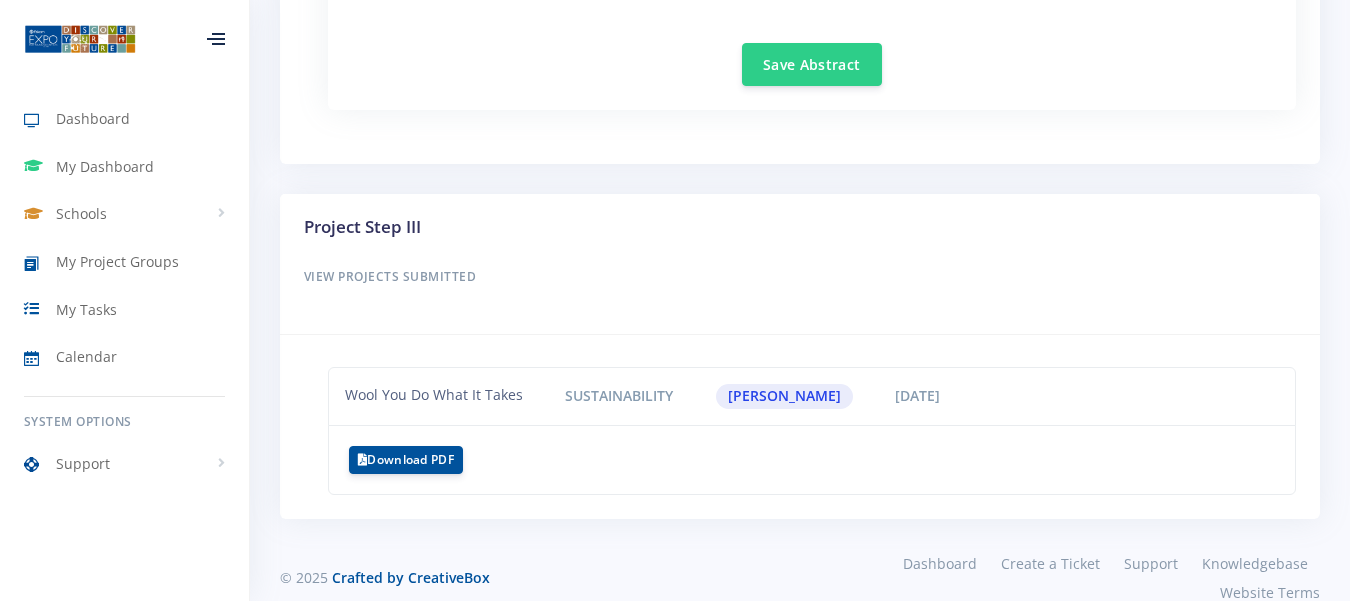 scroll, scrollTop: 2643, scrollLeft: 0, axis: vertical 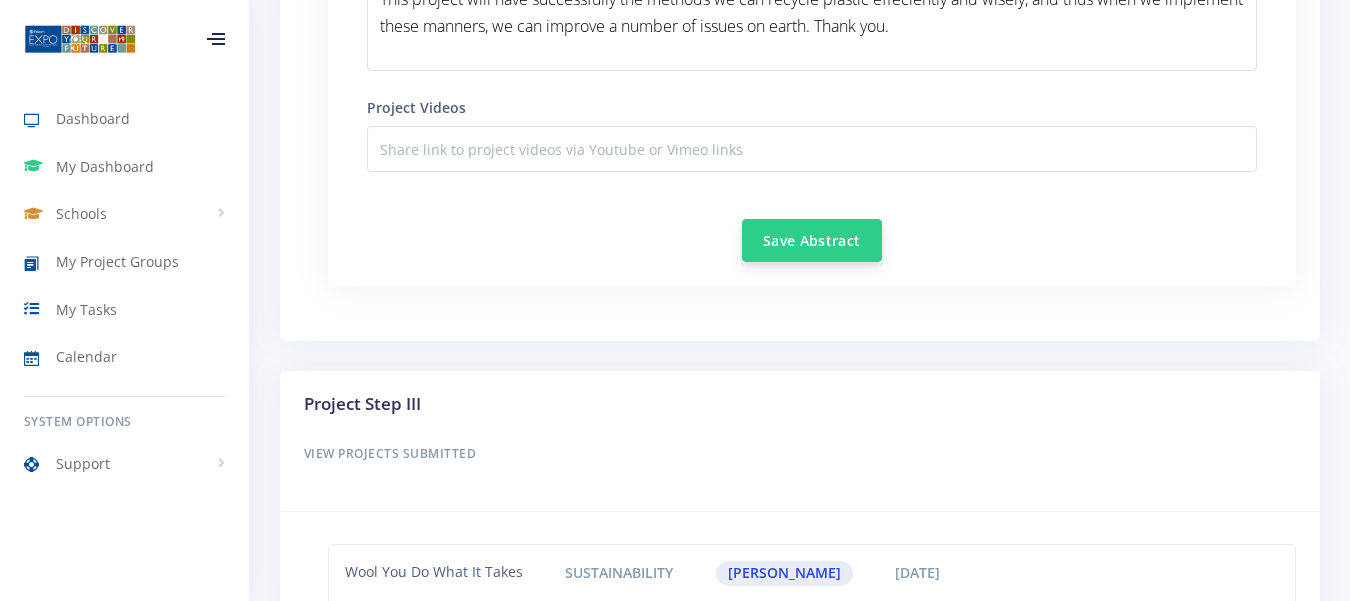 click on "Save Abstract" at bounding box center [812, 240] 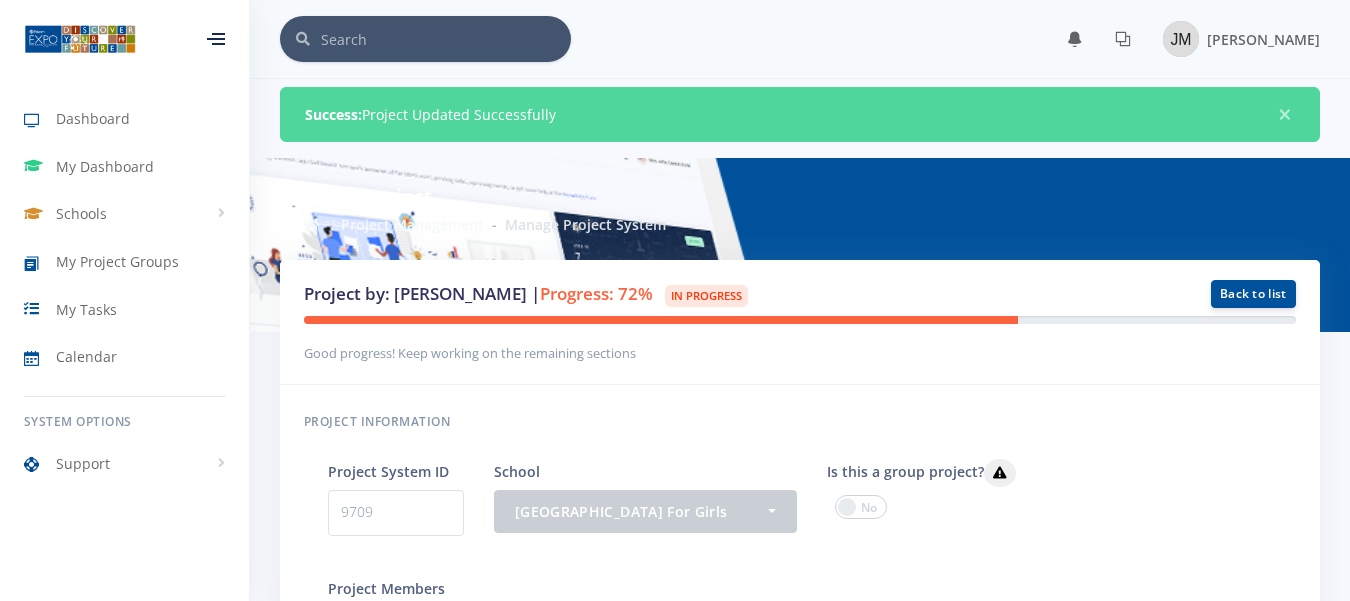 scroll, scrollTop: 0, scrollLeft: 0, axis: both 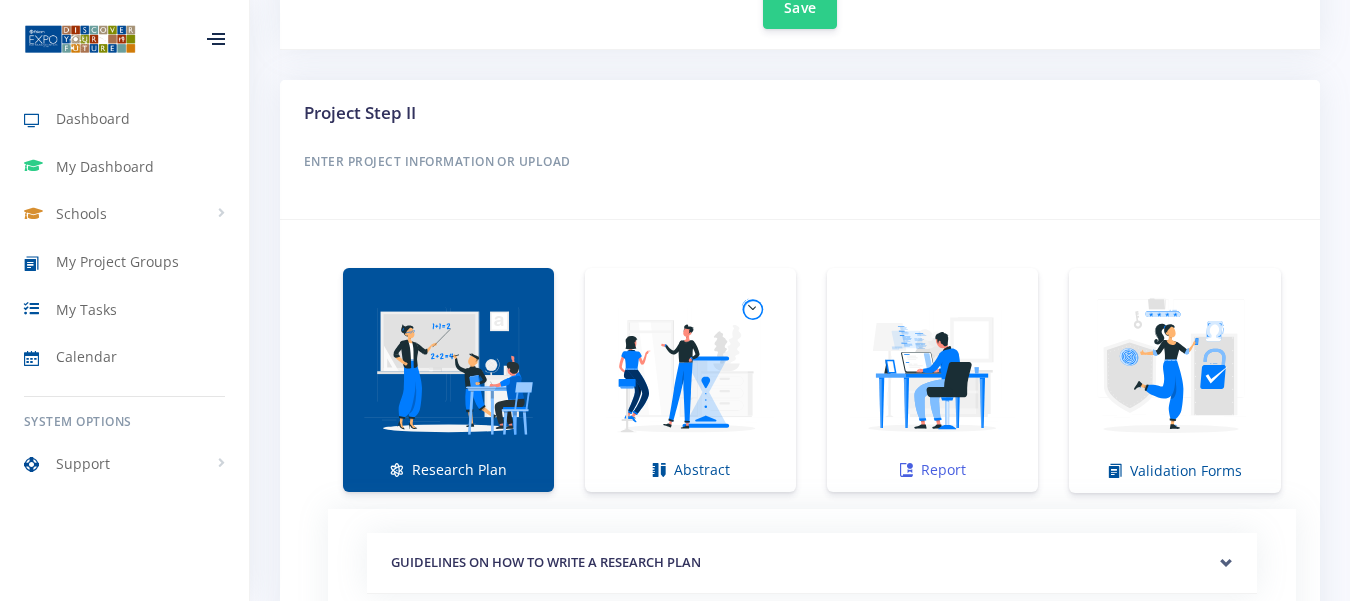 click at bounding box center (932, 369) 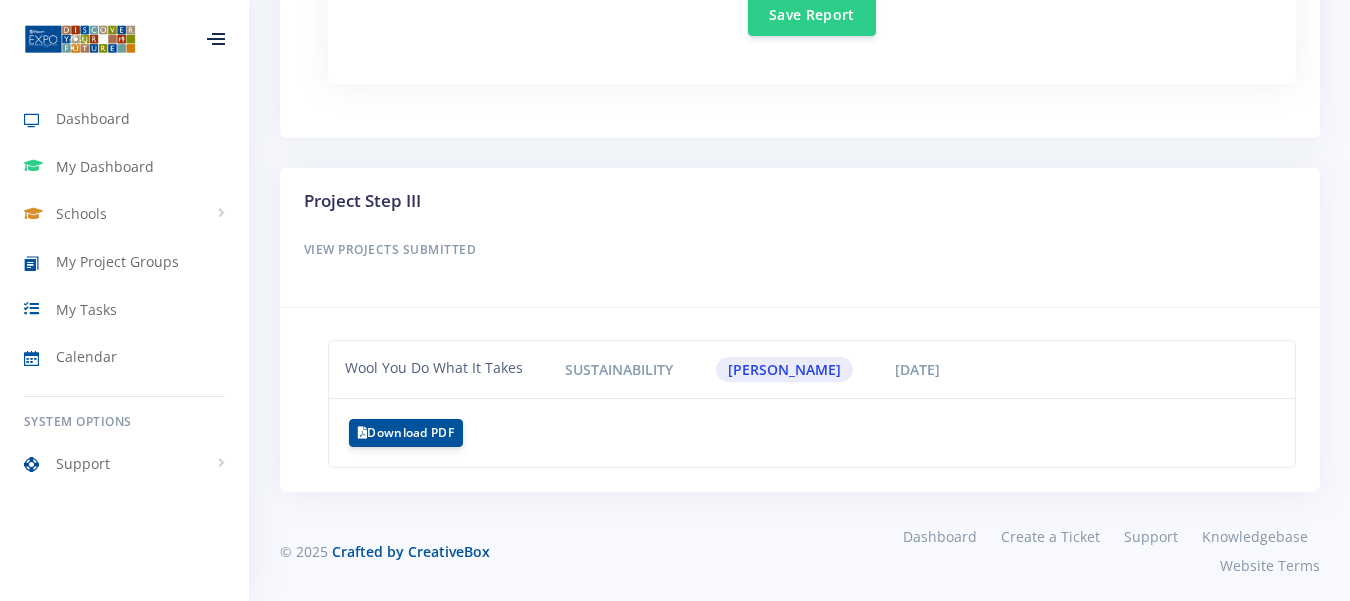 scroll, scrollTop: 2135, scrollLeft: 0, axis: vertical 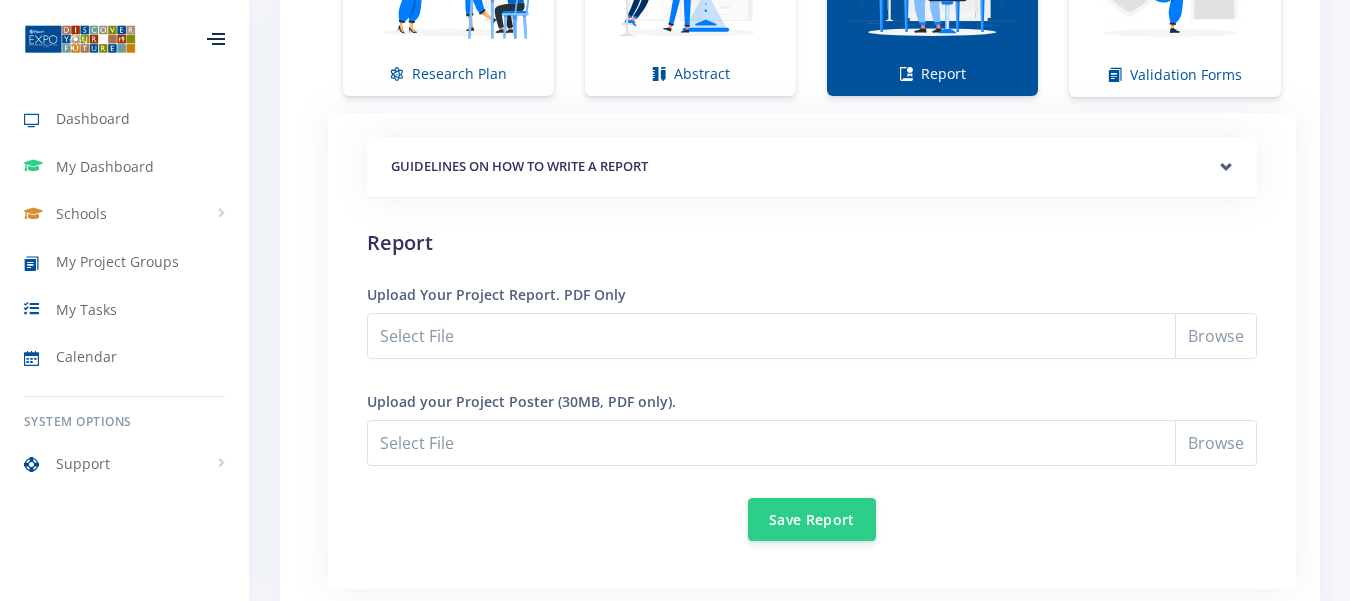 click on "GUIDELINES ON HOW TO WRITE A
REPORT" at bounding box center [812, 167] 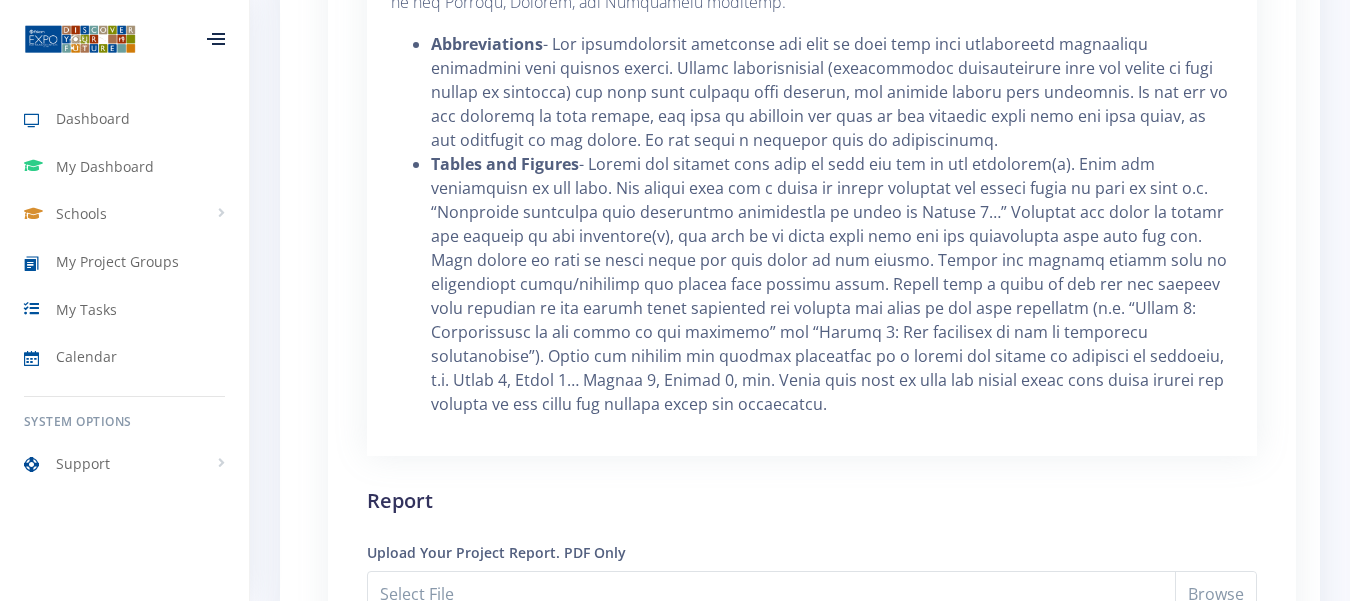 scroll, scrollTop: 2053, scrollLeft: 0, axis: vertical 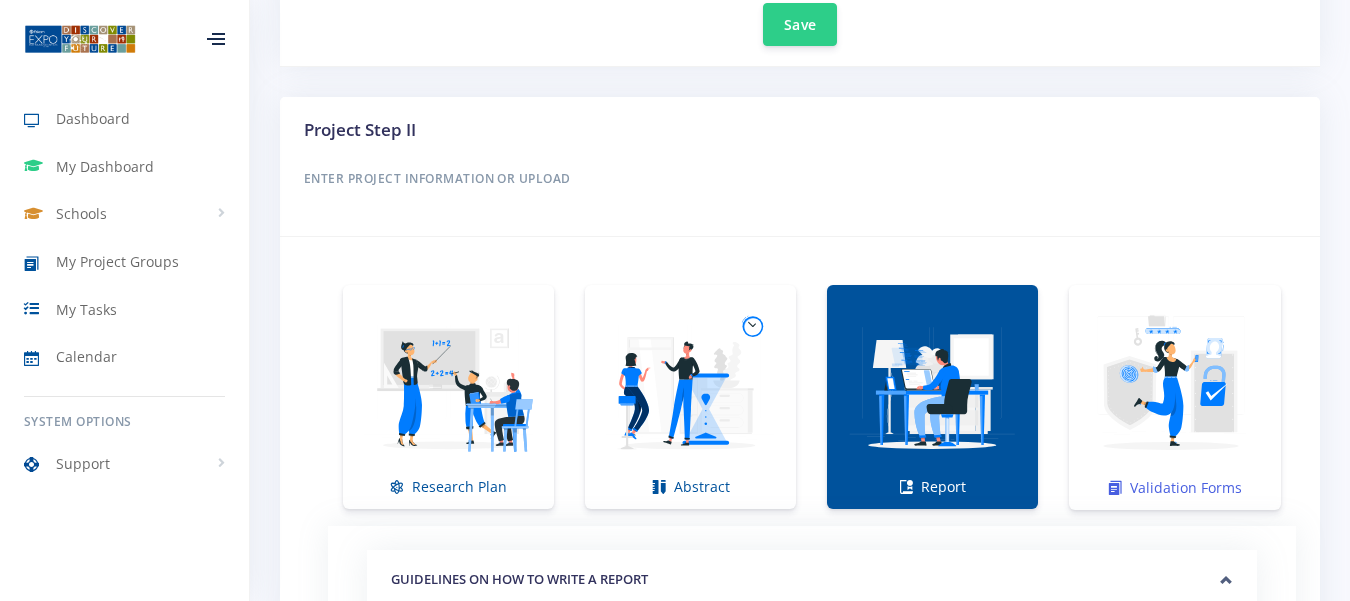 click at bounding box center (1175, 387) 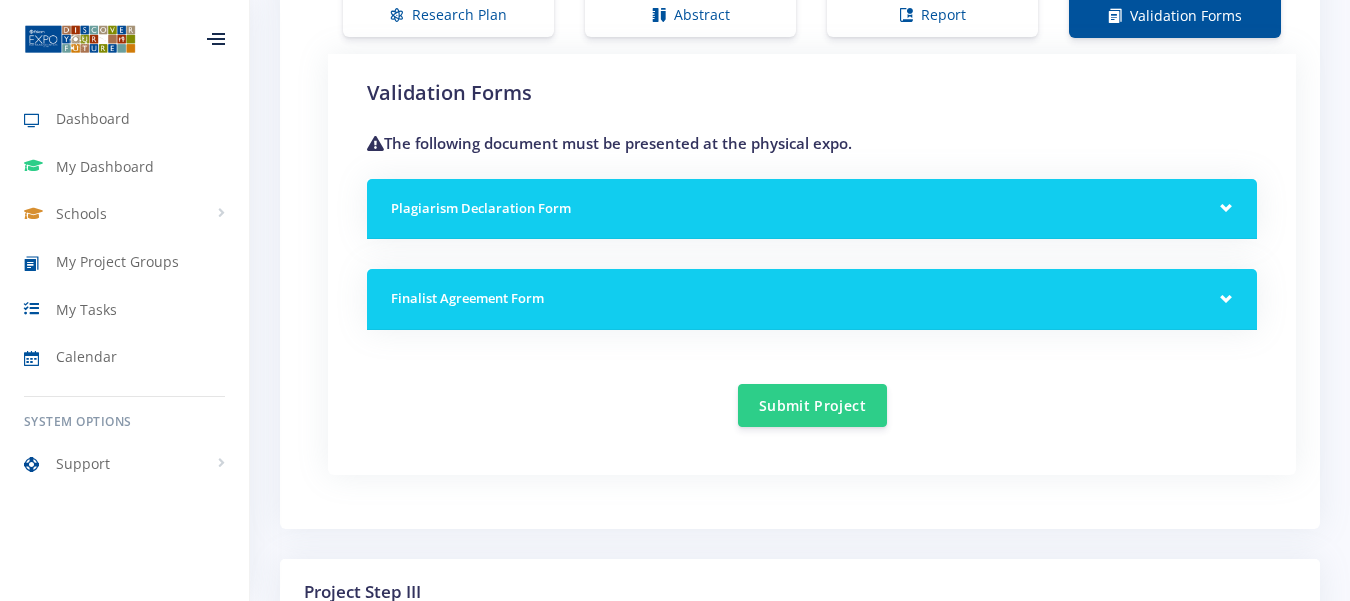 scroll, scrollTop: 1712, scrollLeft: 0, axis: vertical 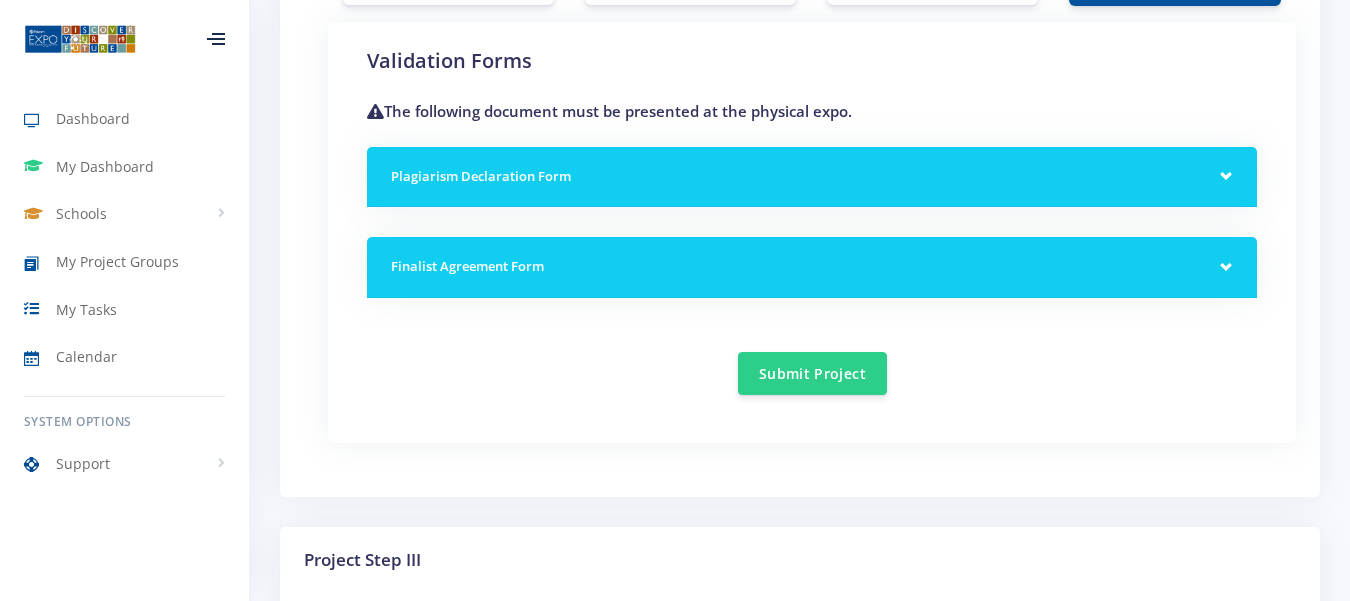 click on "Plagiarism
Declaration
Form" at bounding box center [812, 177] 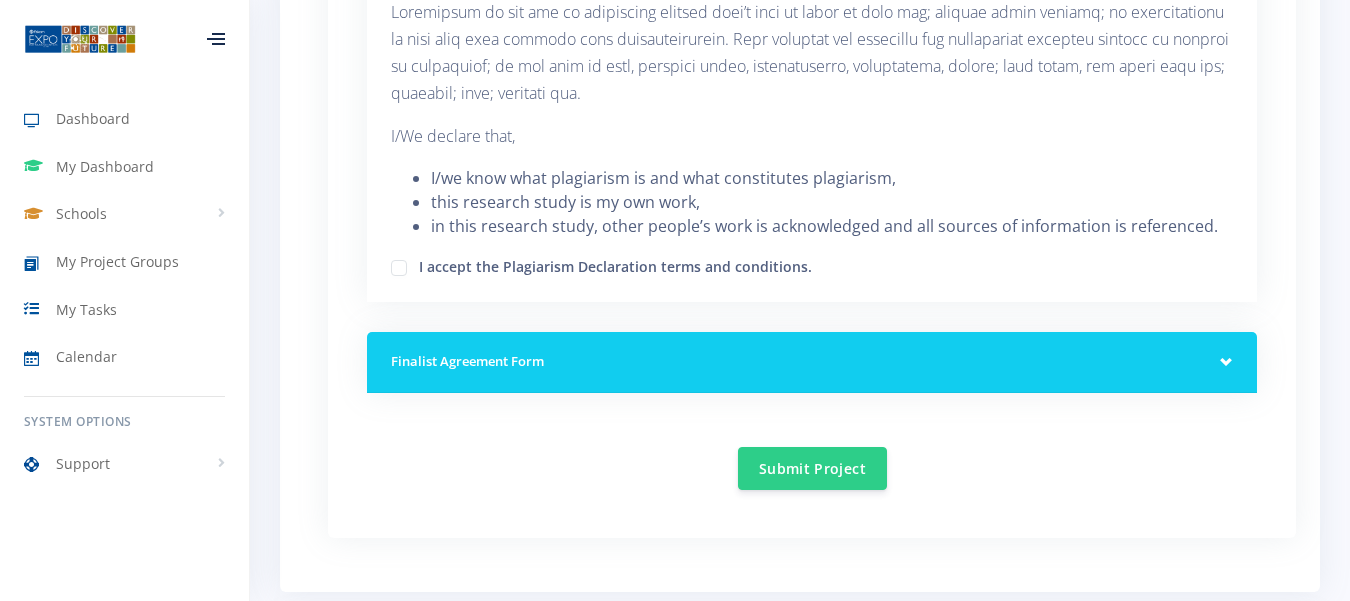 scroll, scrollTop: 1980, scrollLeft: 0, axis: vertical 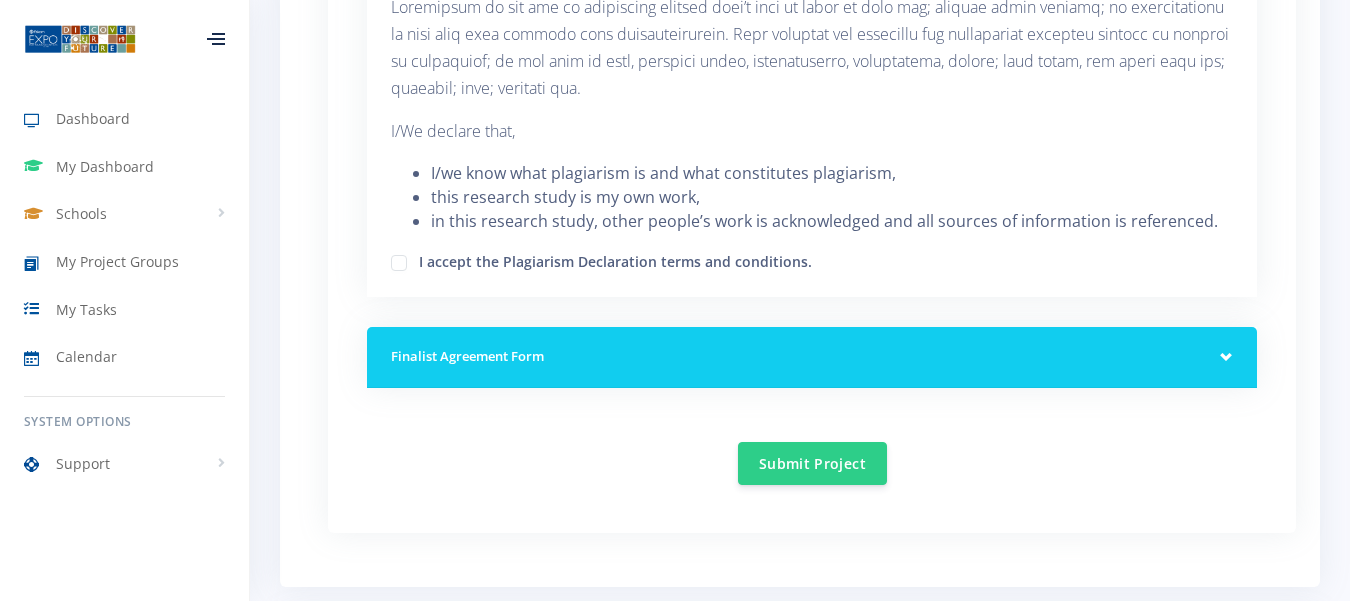 click on "Finalist Agreement
Form" at bounding box center (812, 357) 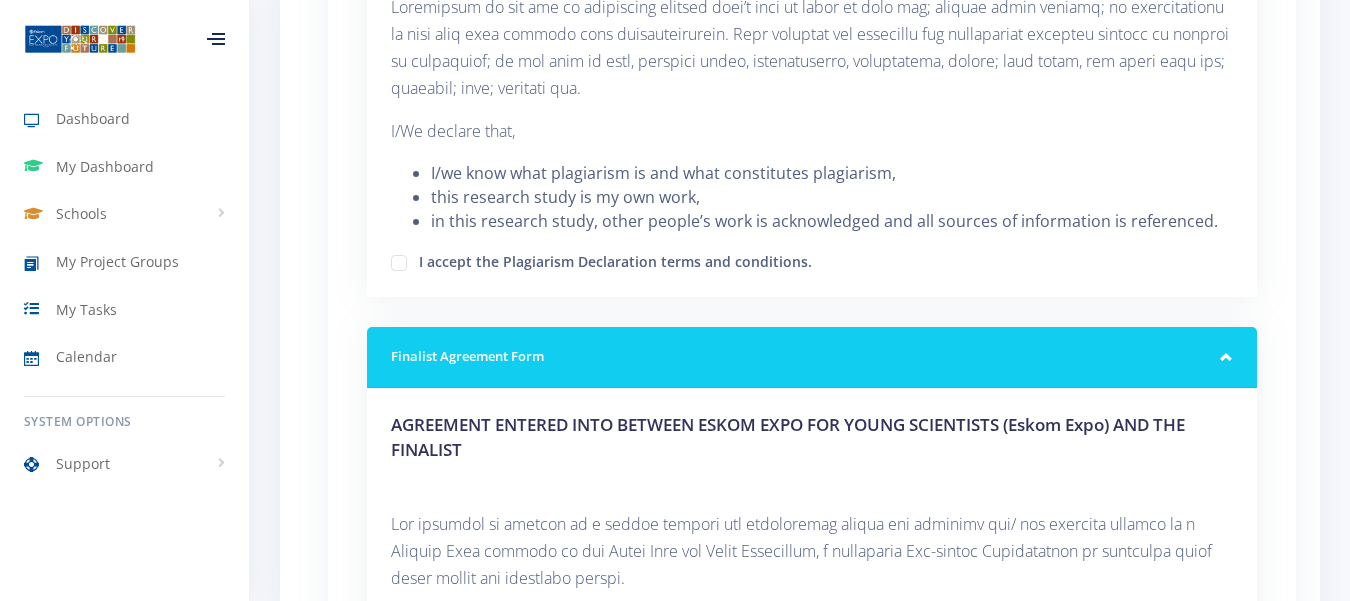 click on "I accept the
Plagiarism
Declaration terms and
conditions." at bounding box center (615, 259) 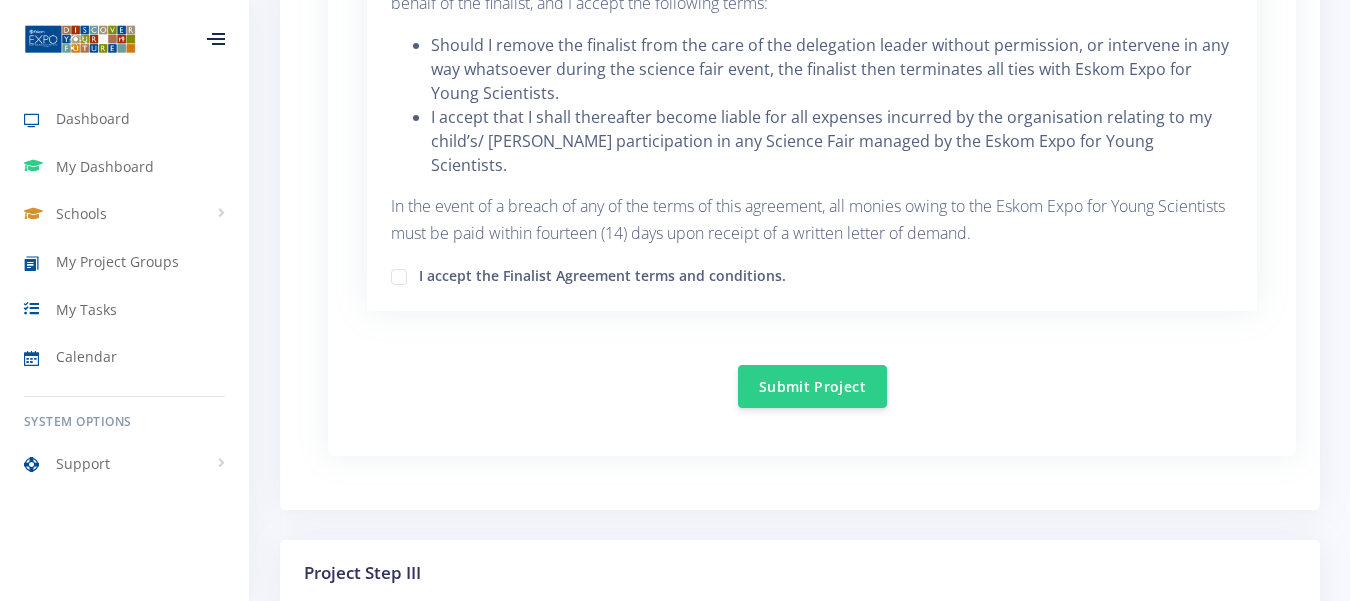 scroll, scrollTop: 3497, scrollLeft: 0, axis: vertical 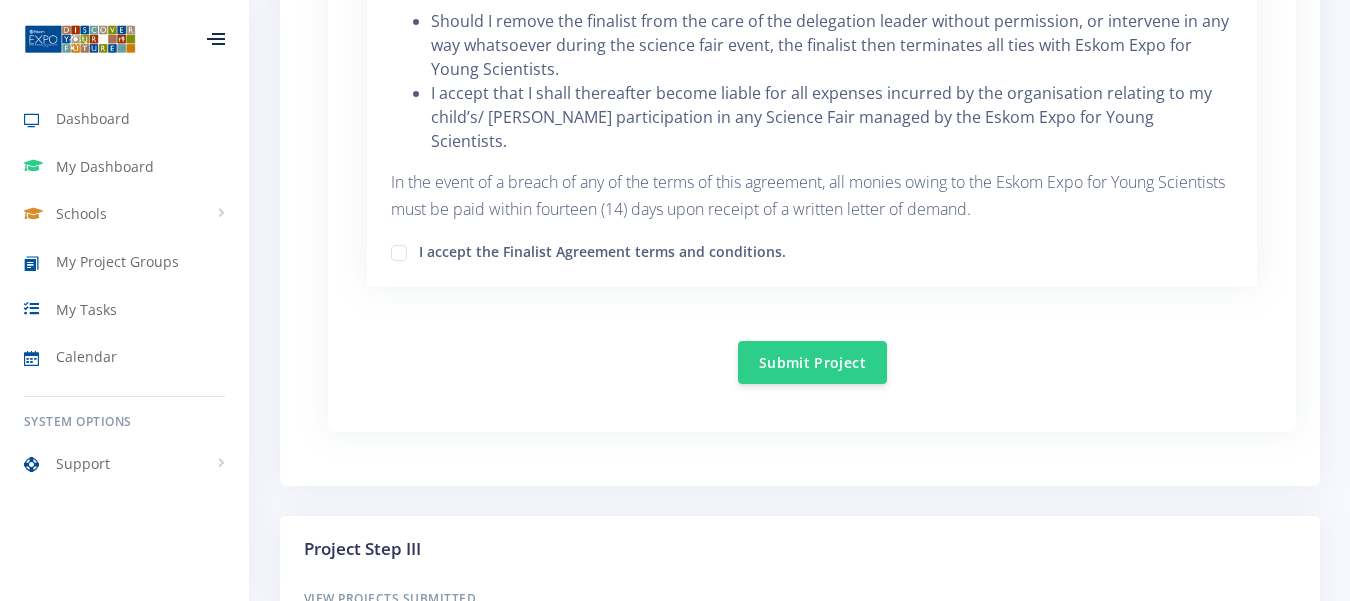 click on "I accept the
Finalist Agreement
terms and conditions." at bounding box center (602, 249) 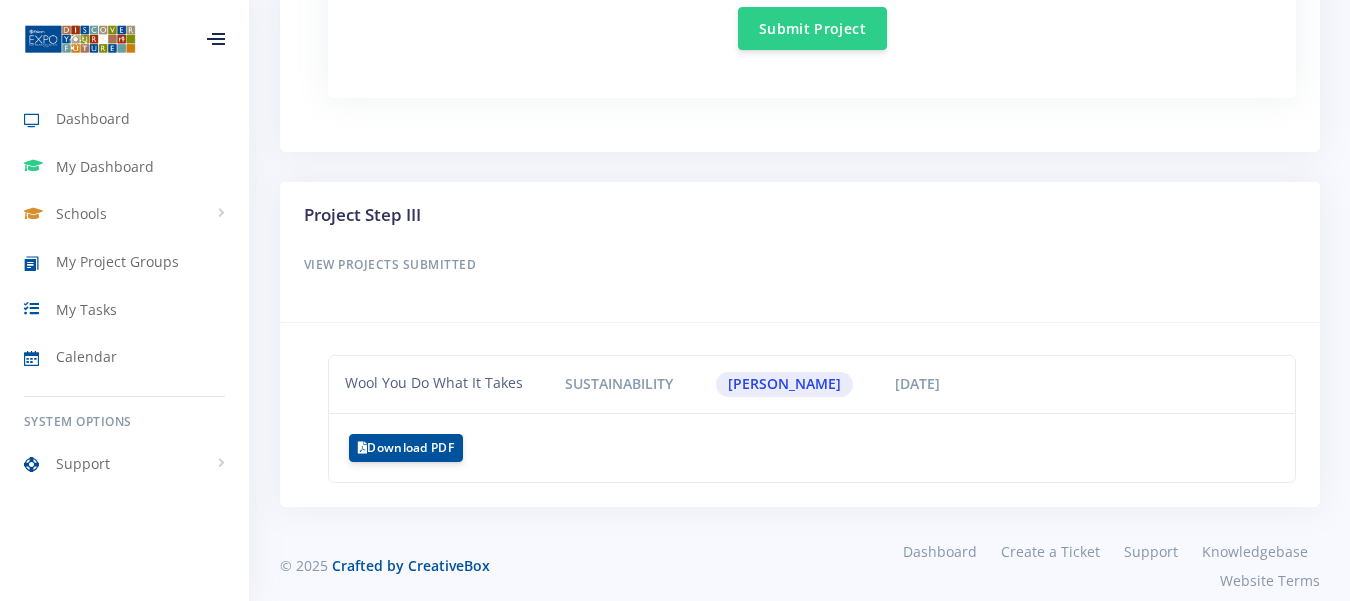 scroll, scrollTop: 3574, scrollLeft: 0, axis: vertical 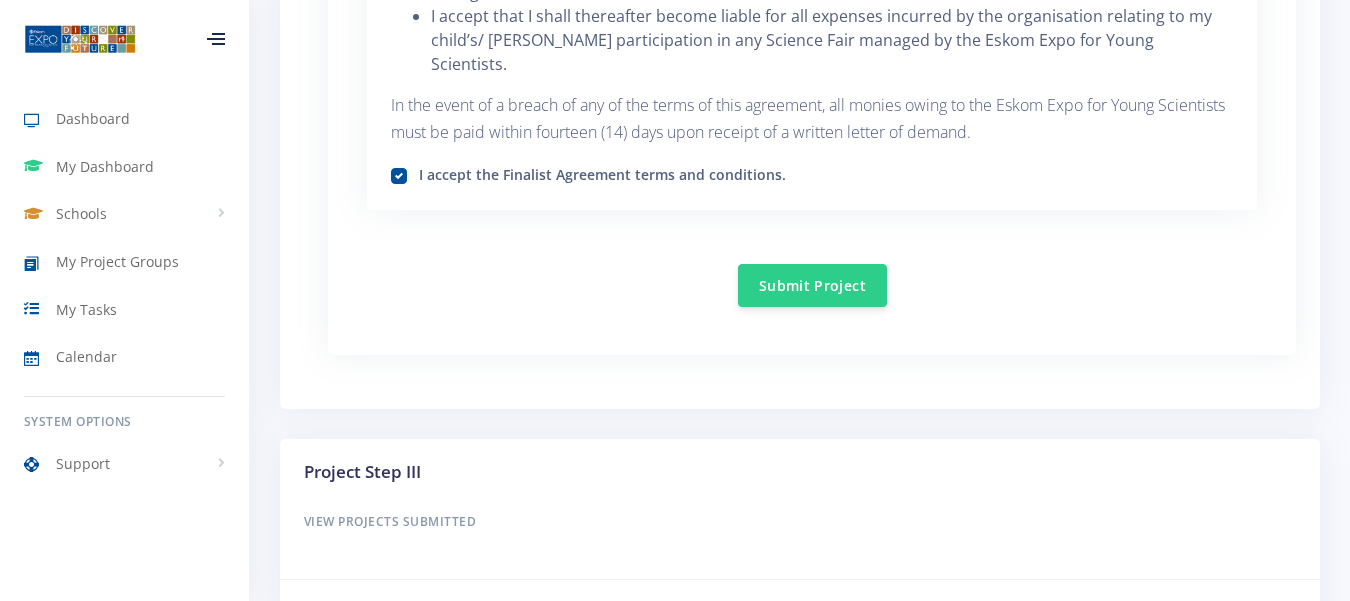 click on "Dashboard
My Dashboard
Schools
View Schools
Jeppe High School For Girls
My Project Groups" at bounding box center (675, -1346) 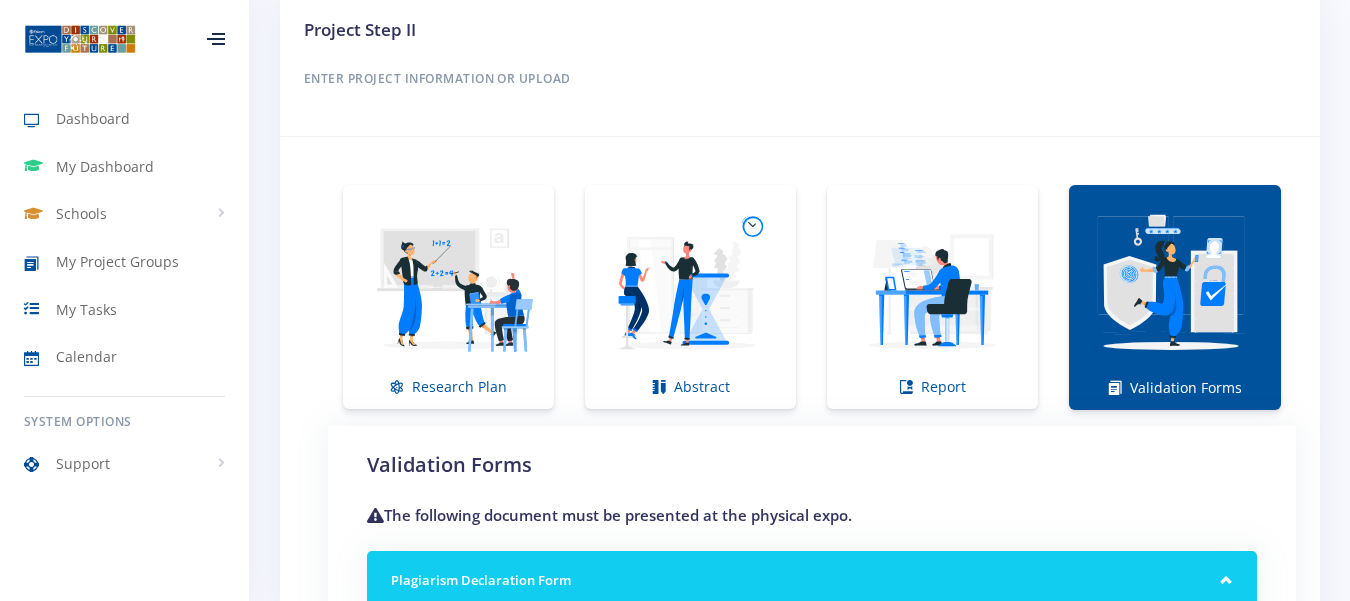 scroll, scrollTop: 1487, scrollLeft: 0, axis: vertical 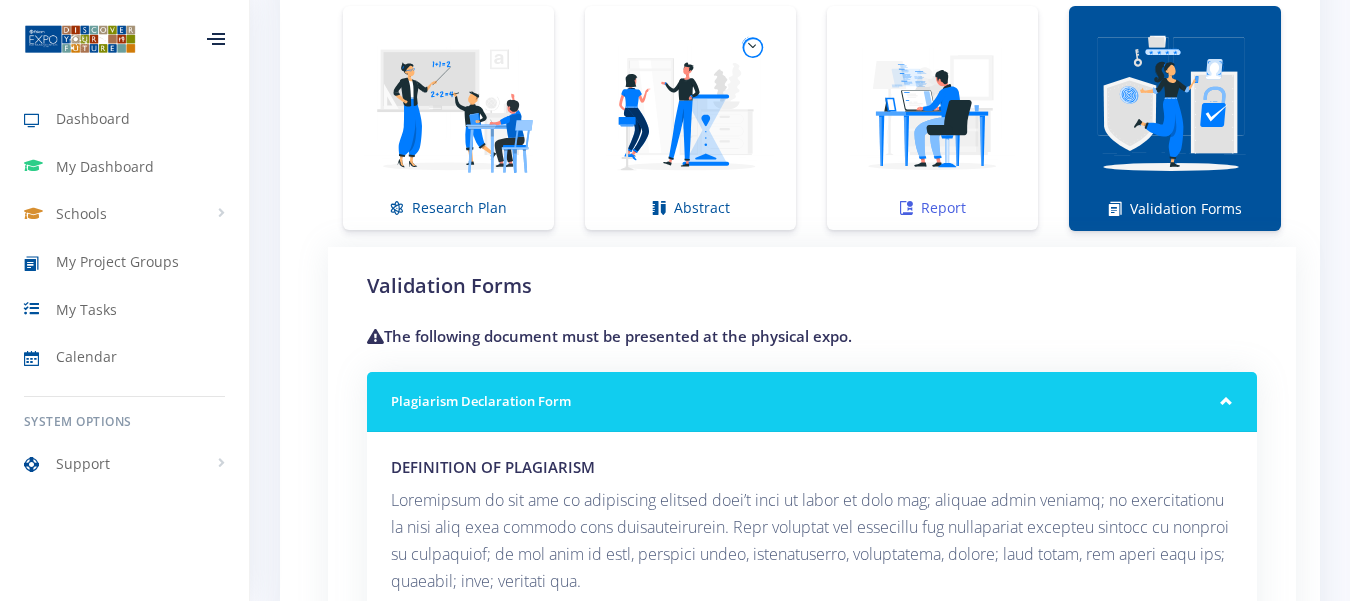 click at bounding box center [932, 107] 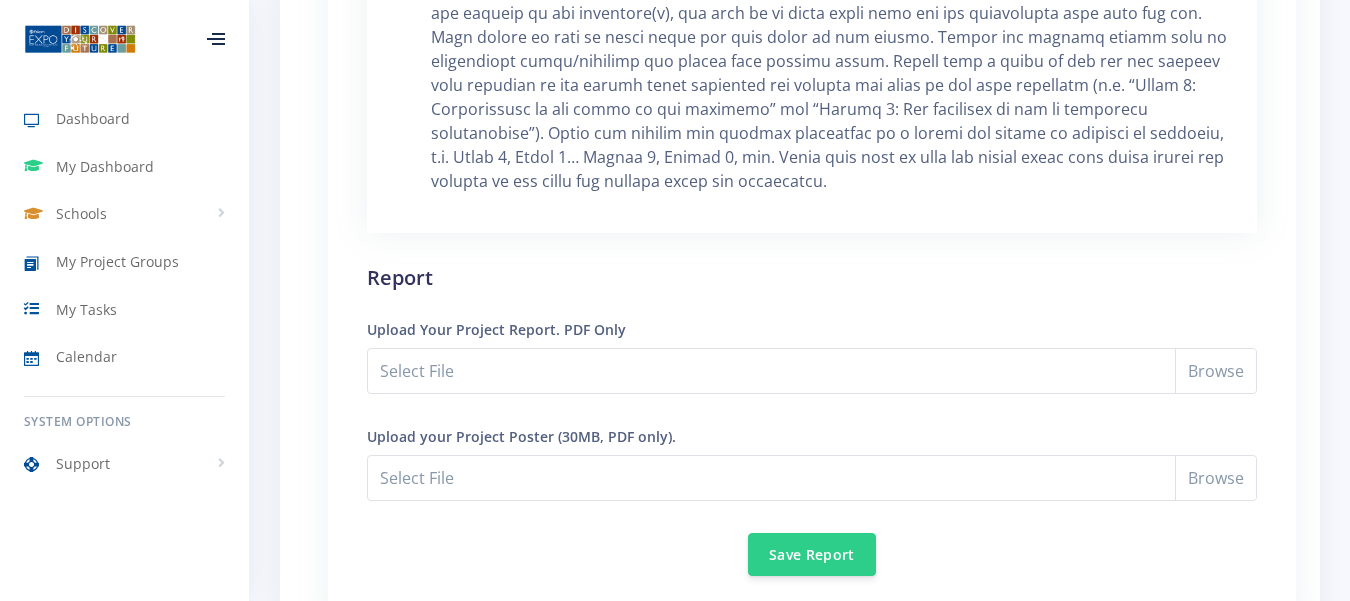 scroll, scrollTop: 2314, scrollLeft: 0, axis: vertical 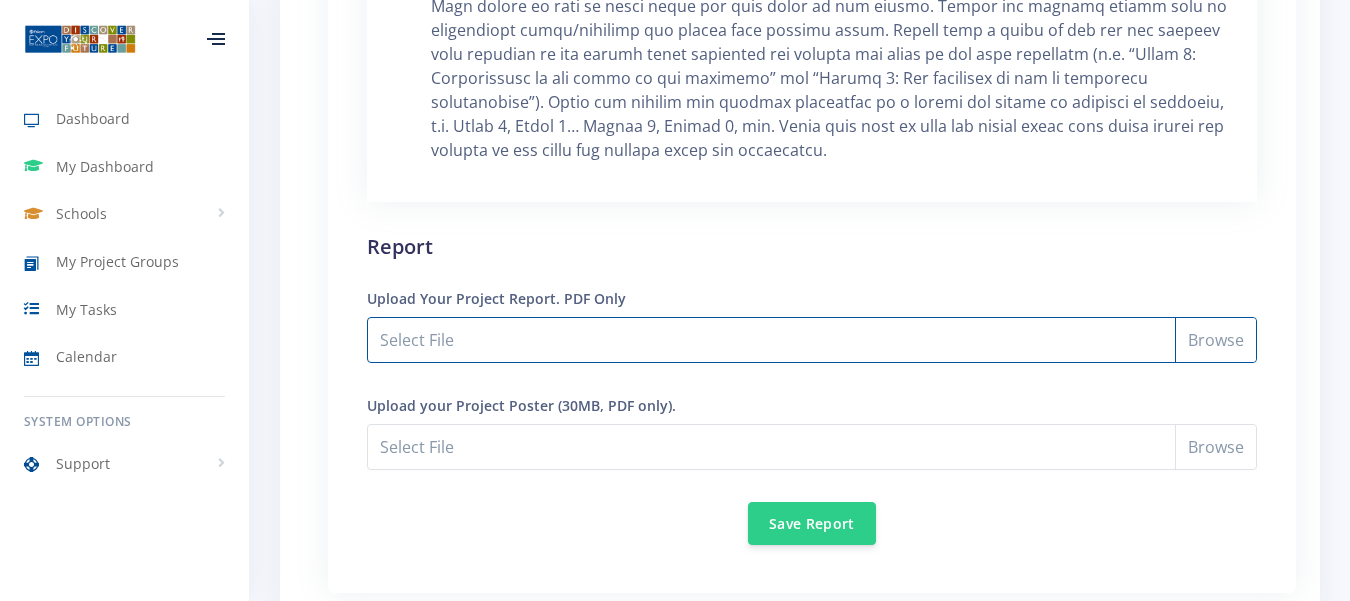 click on "Select File" at bounding box center (812, 340) 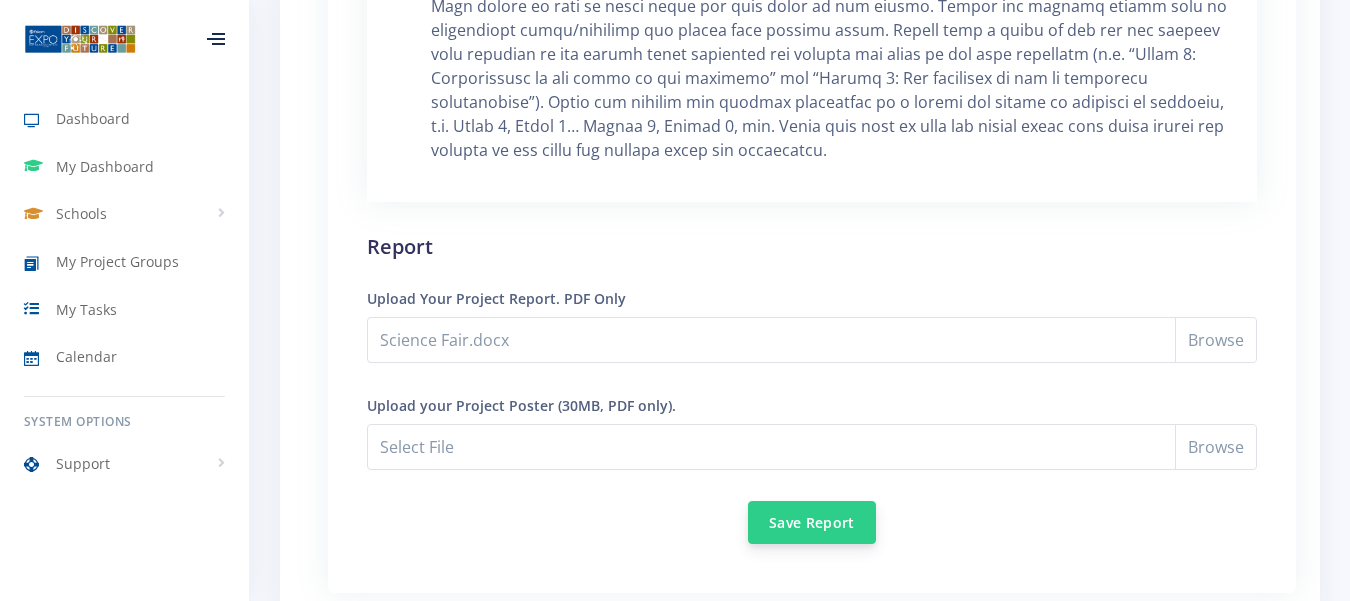 click on "Save Report" at bounding box center (812, 522) 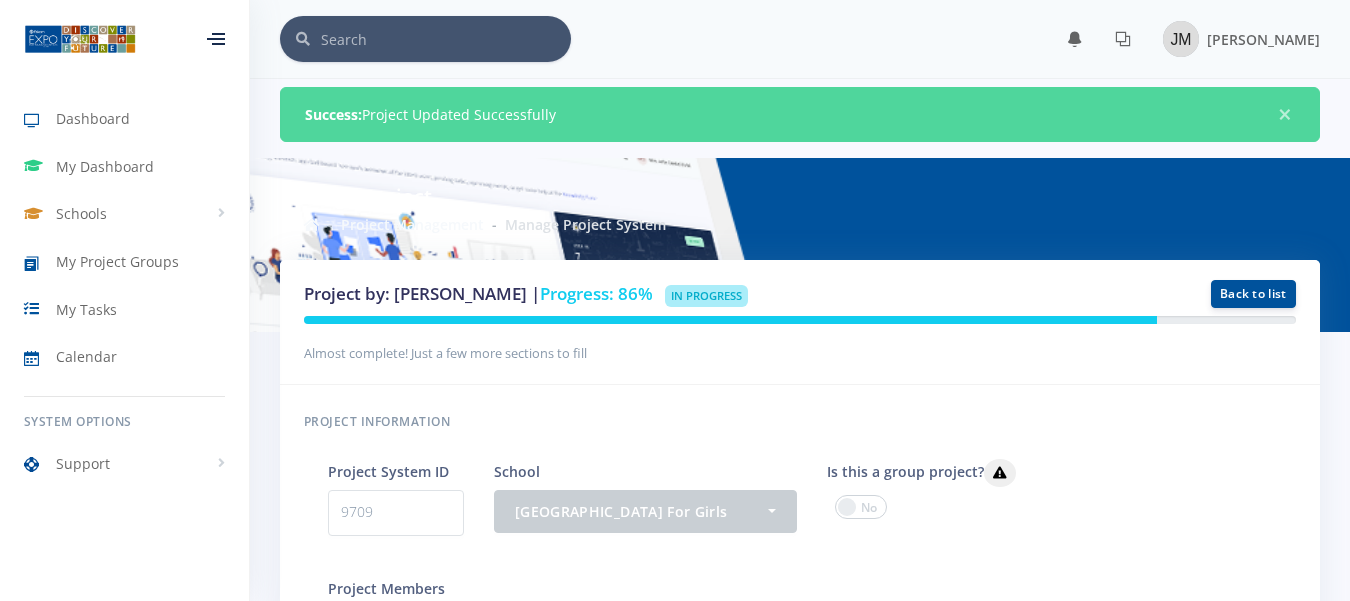 scroll, scrollTop: 0, scrollLeft: 0, axis: both 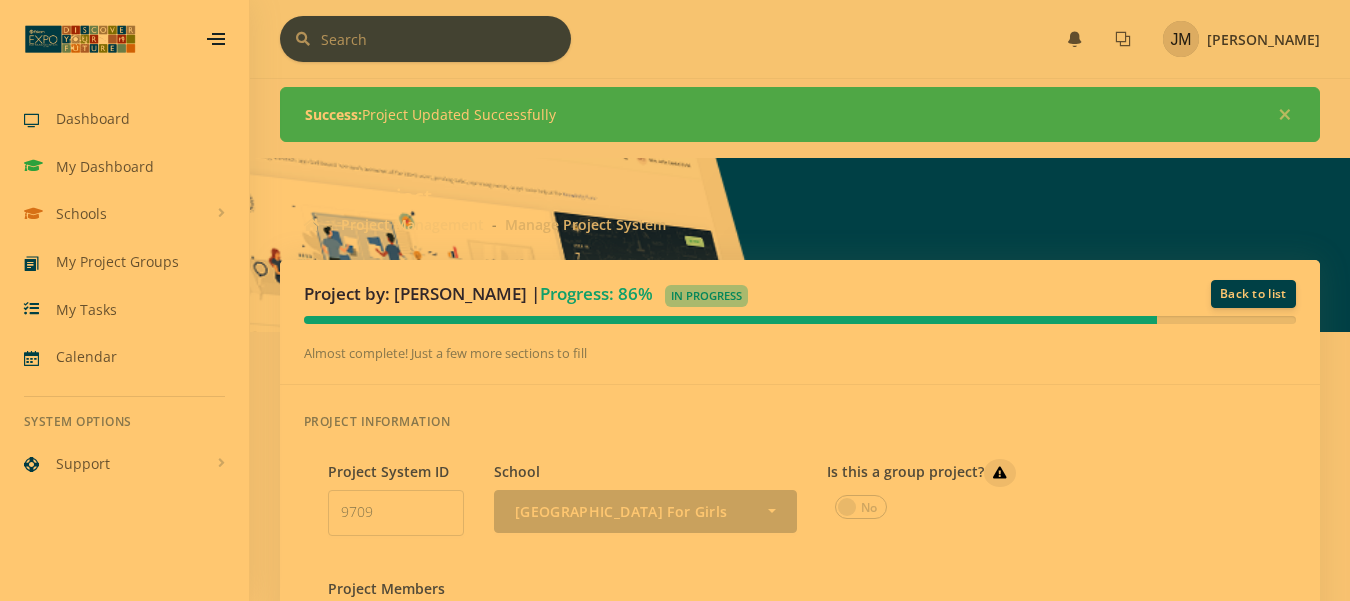 click on "[PERSON_NAME]" at bounding box center (1241, 39) 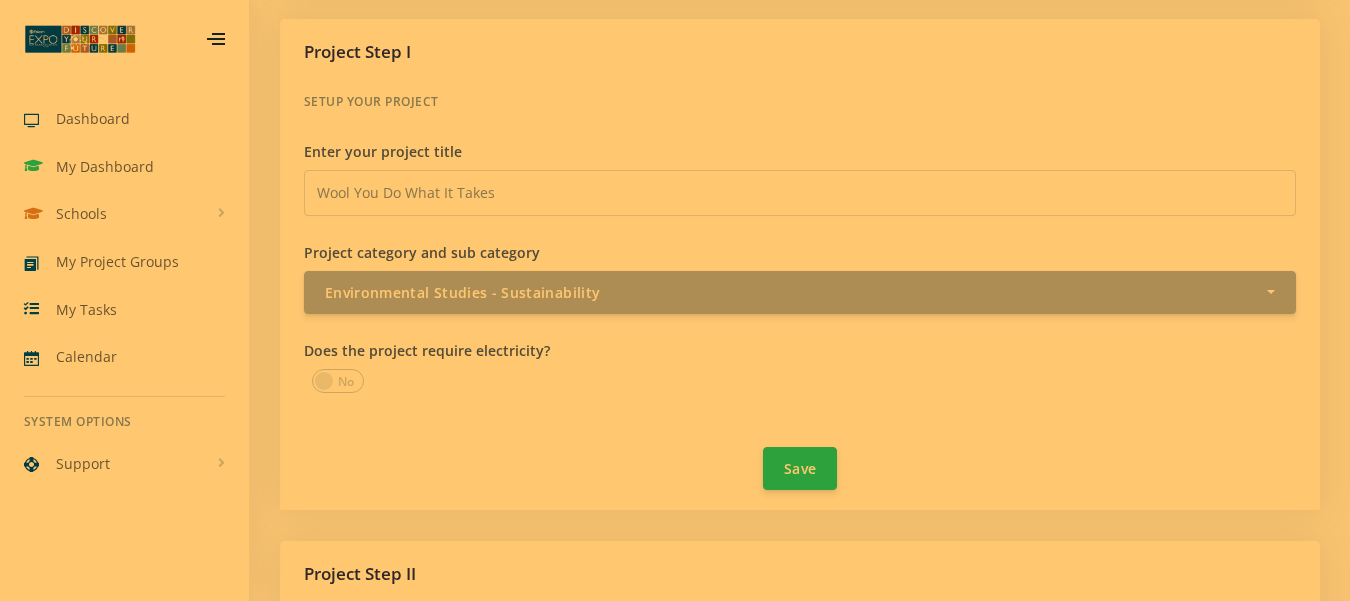 scroll, scrollTop: 773, scrollLeft: 0, axis: vertical 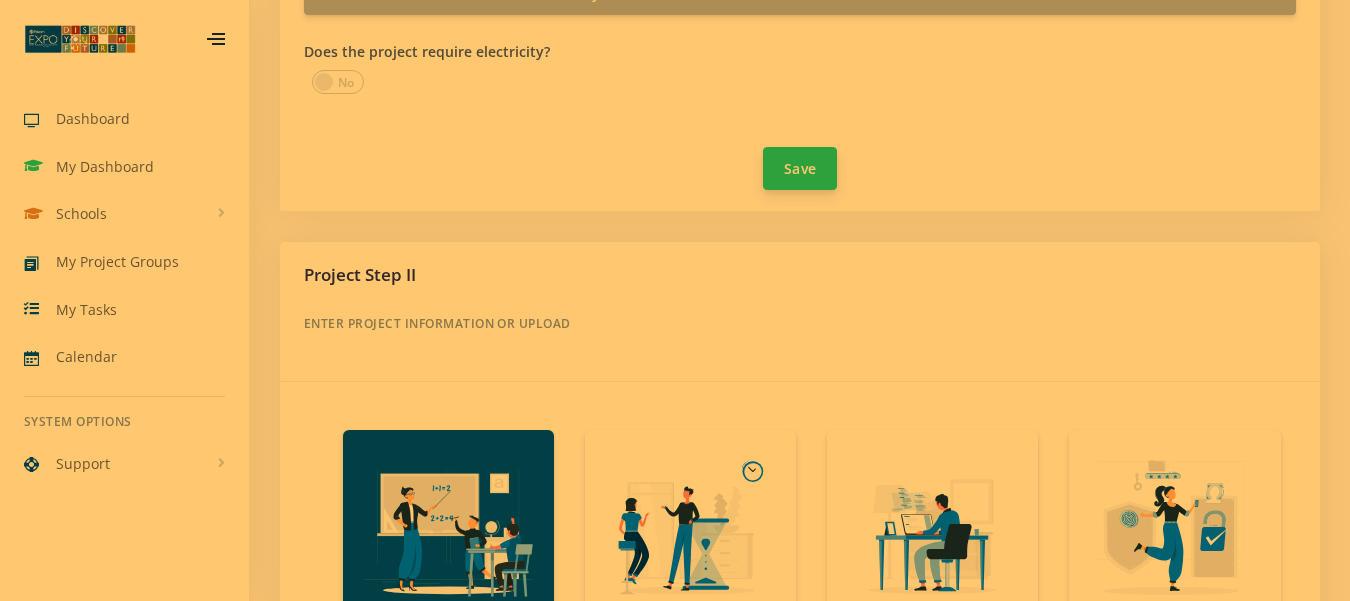 click on "Save" at bounding box center (800, 168) 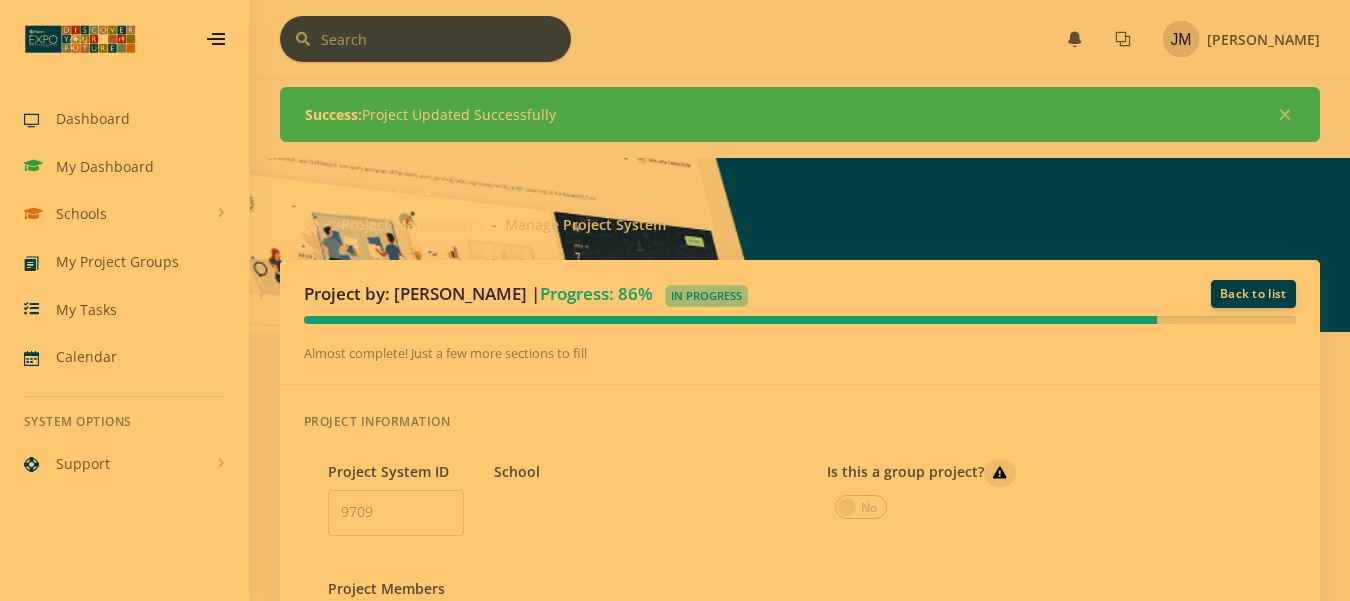 scroll, scrollTop: 0, scrollLeft: 0, axis: both 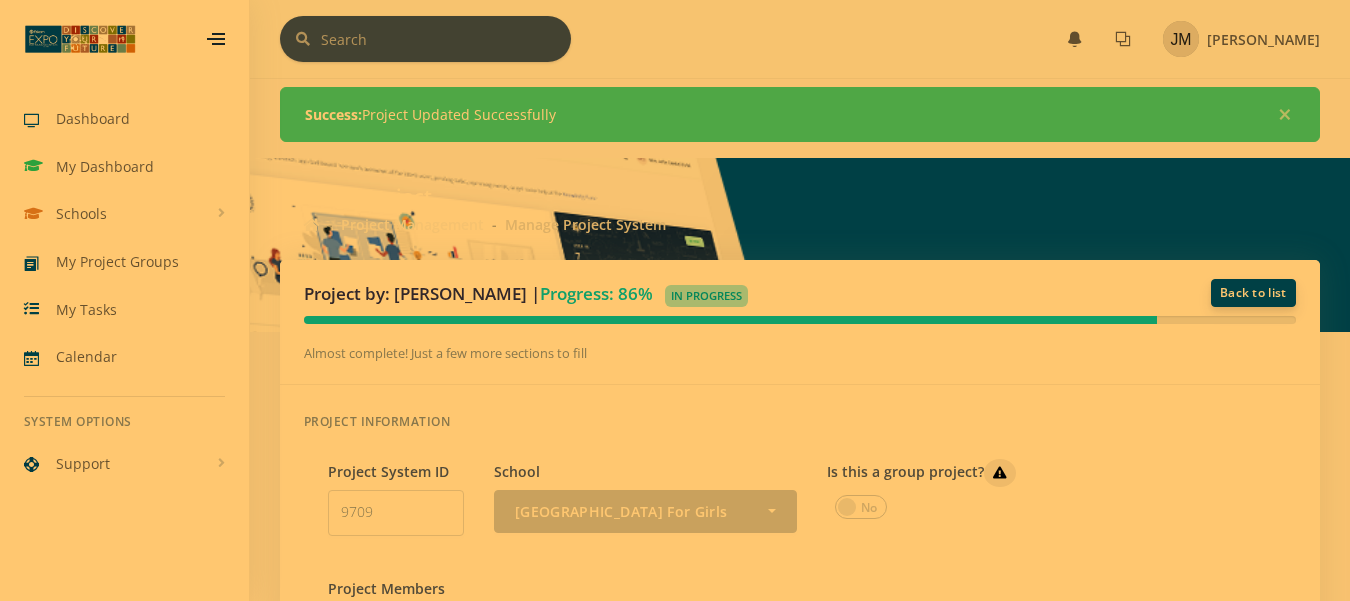 click on "Back to list" at bounding box center (1253, 293) 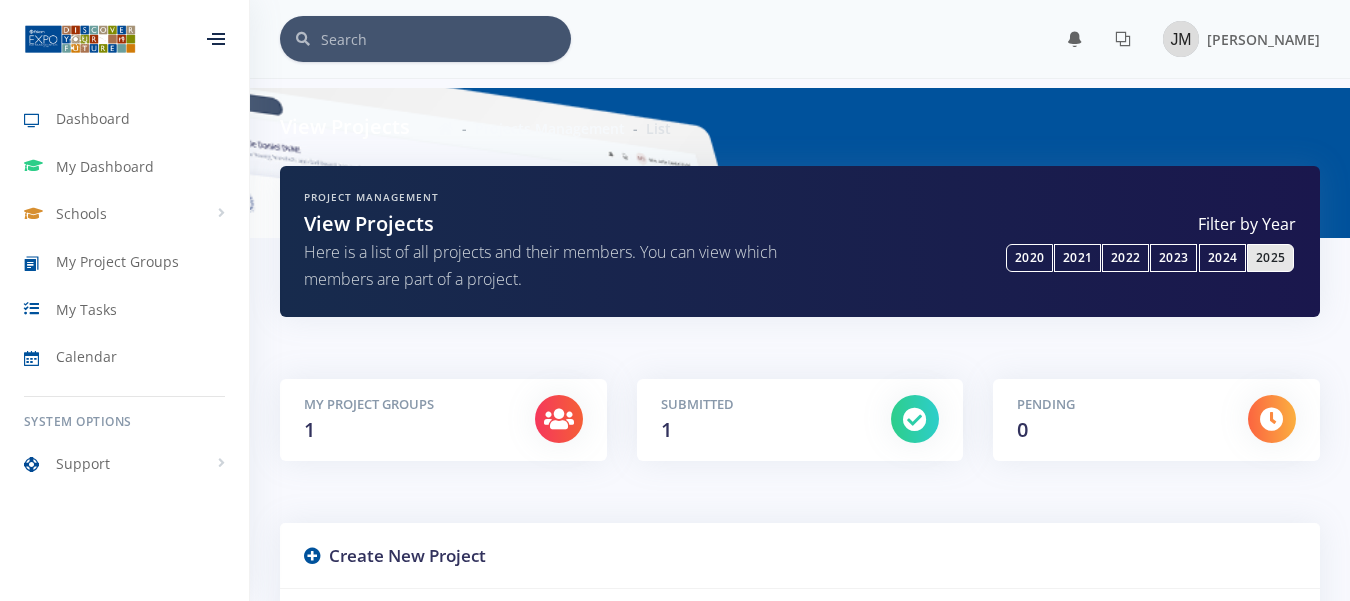 scroll, scrollTop: 0, scrollLeft: 0, axis: both 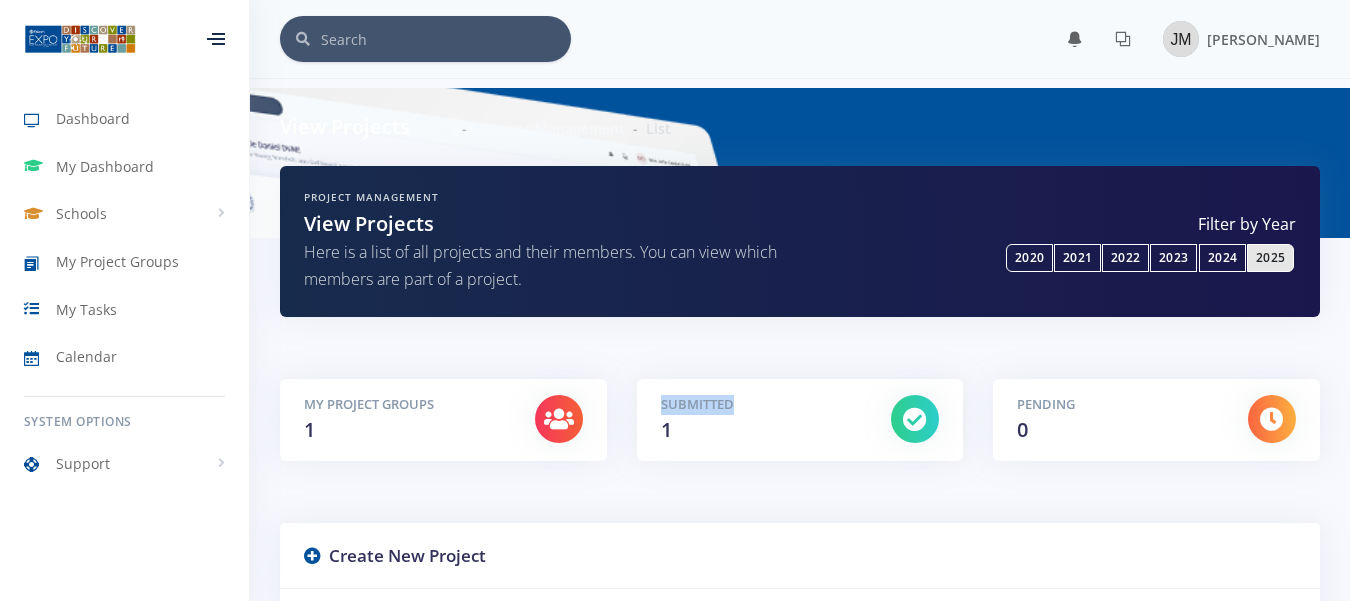 click on "Submitted" at bounding box center (761, 405) 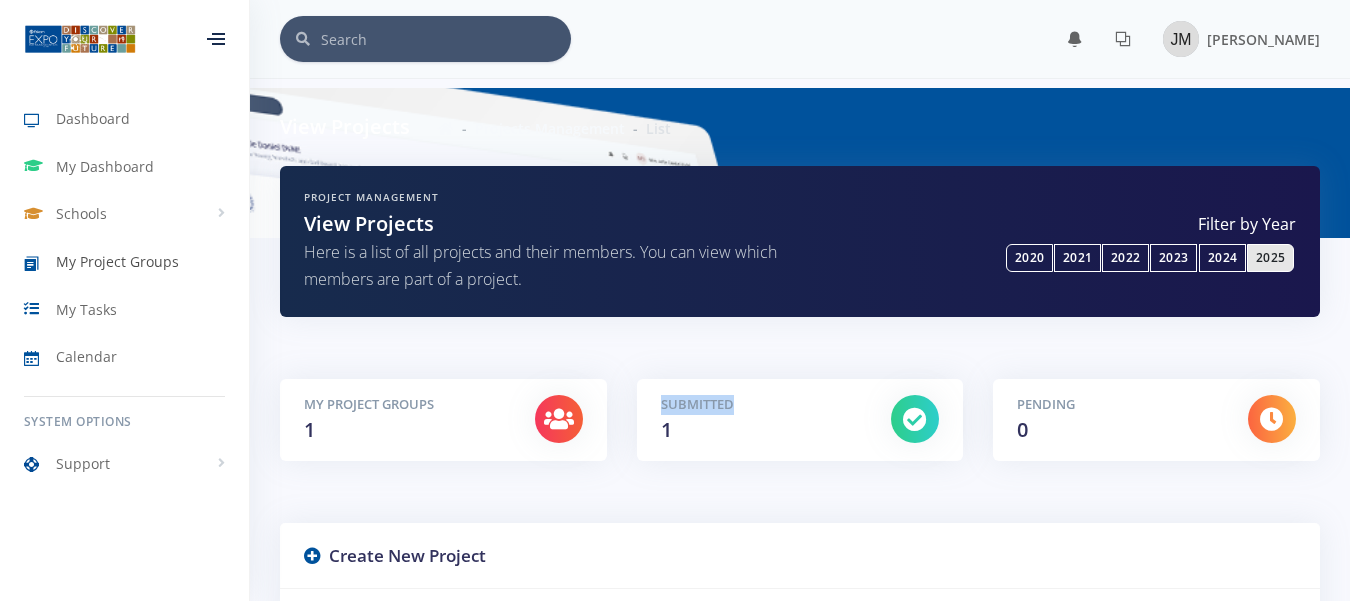click on "My Project Groups" at bounding box center (117, 261) 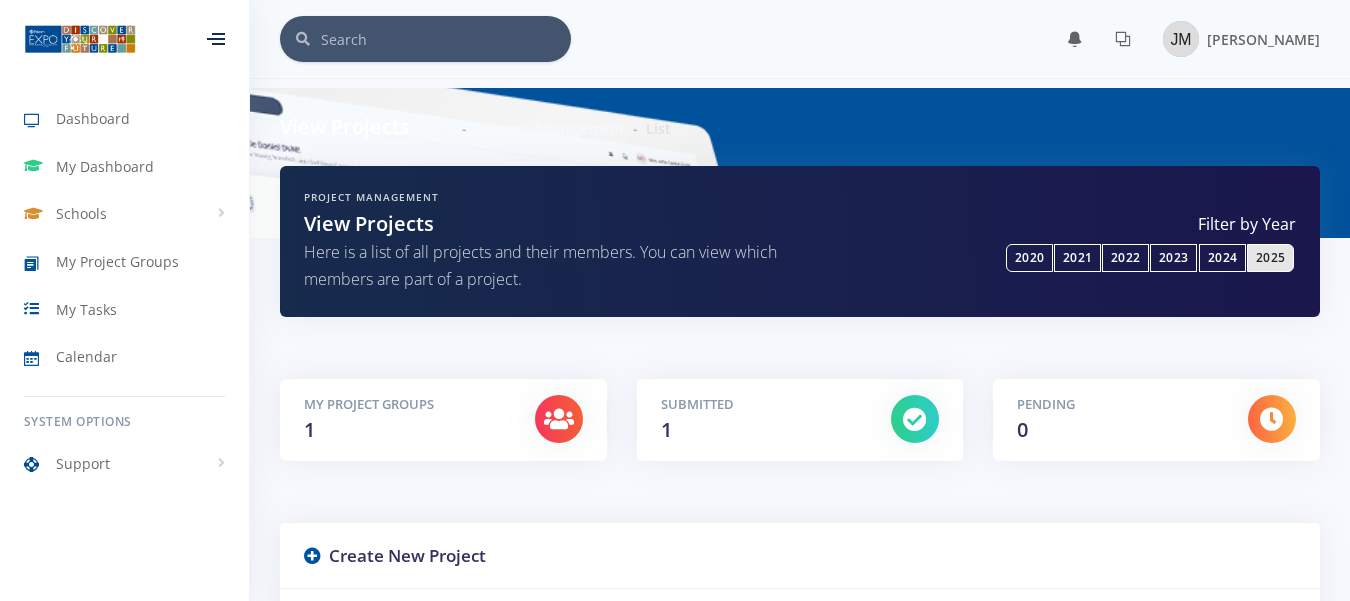 scroll, scrollTop: 0, scrollLeft: 0, axis: both 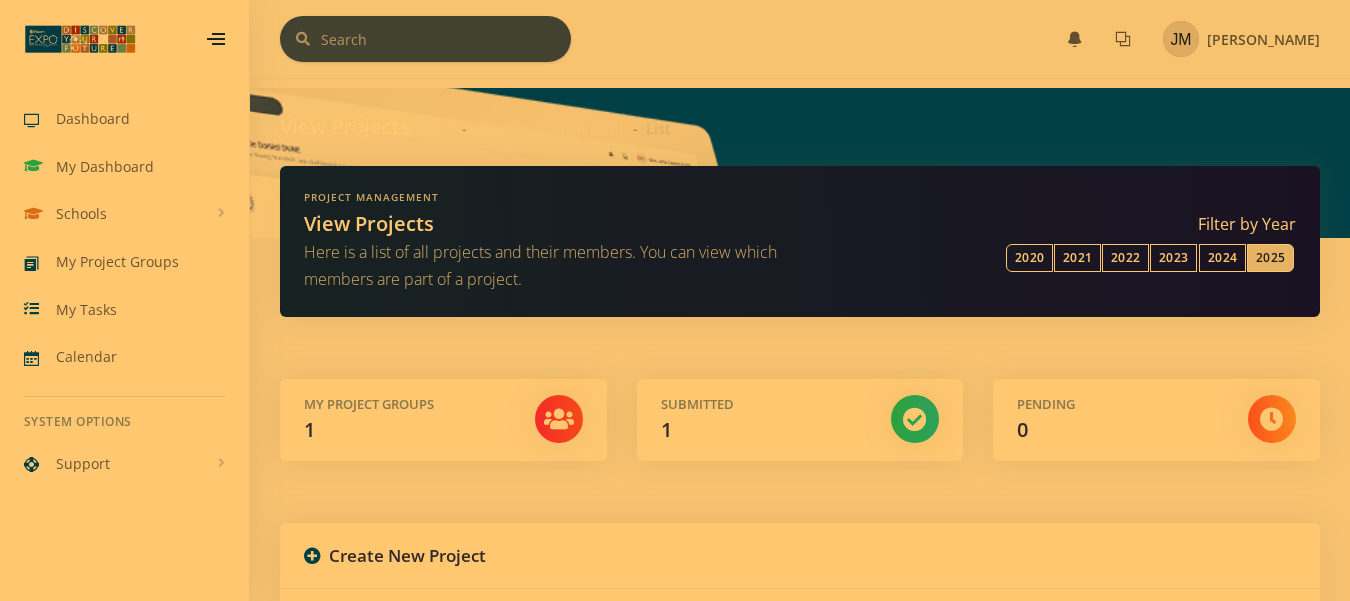 click on "×
You have  0
notifications.
View all" at bounding box center (800, 39) 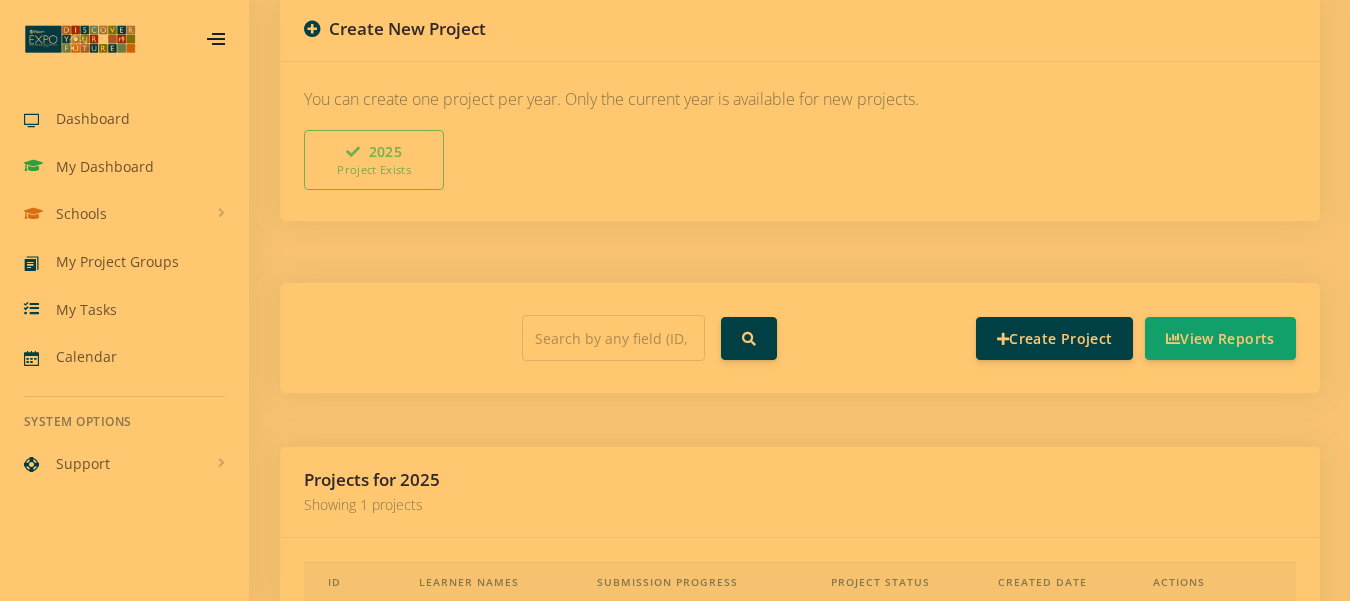 scroll, scrollTop: 551, scrollLeft: 0, axis: vertical 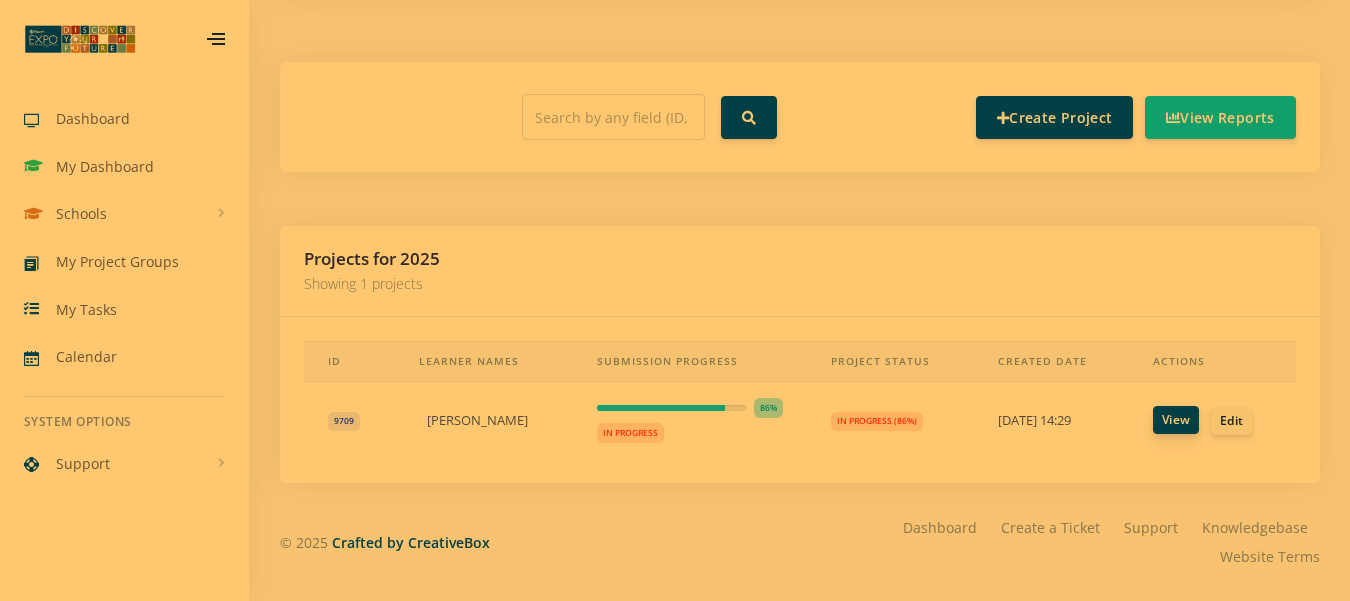 click on "View" at bounding box center [1176, 420] 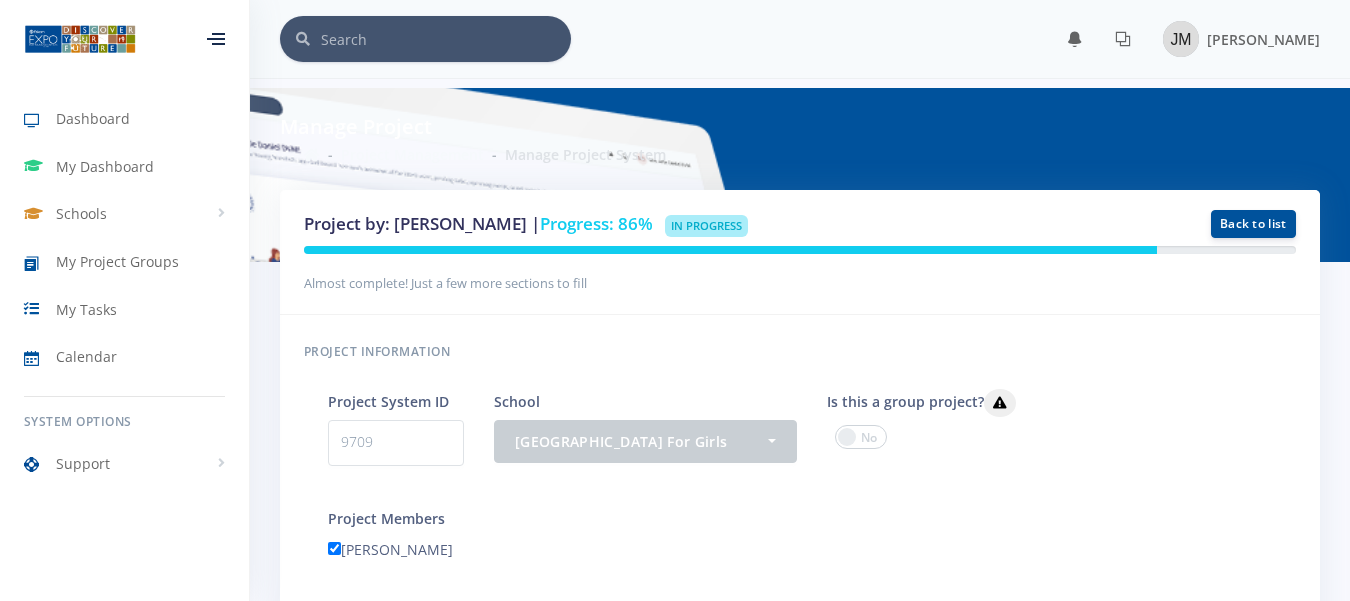 scroll, scrollTop: 0, scrollLeft: 0, axis: both 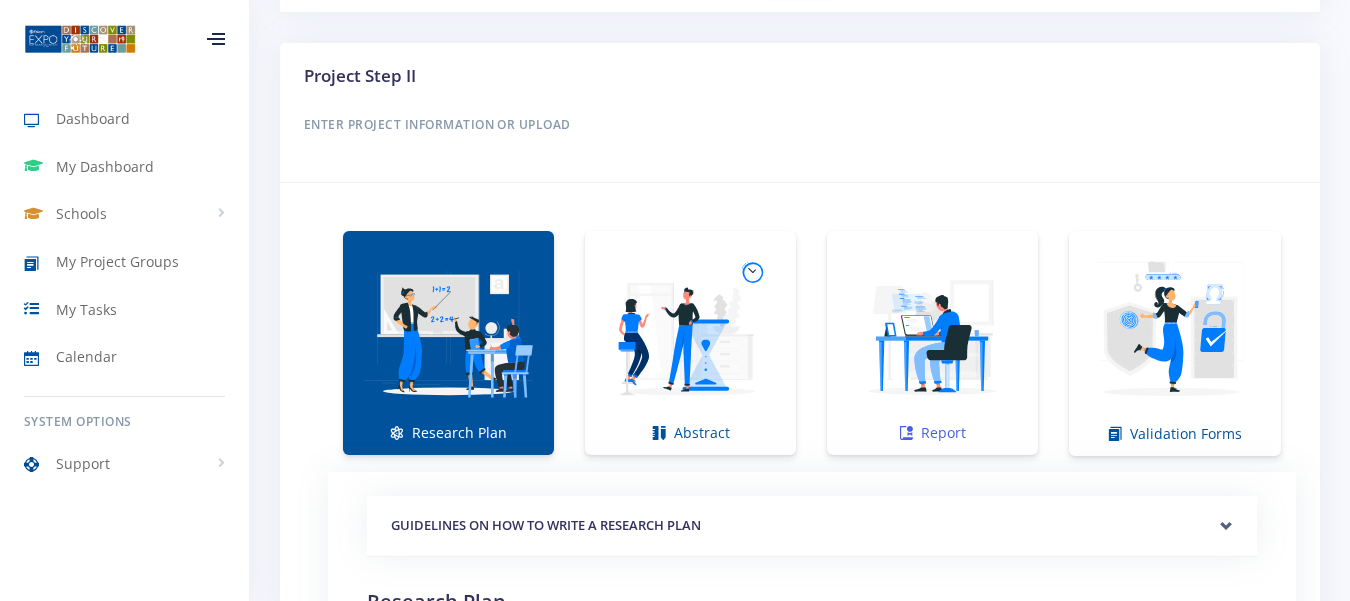 click at bounding box center (932, 332) 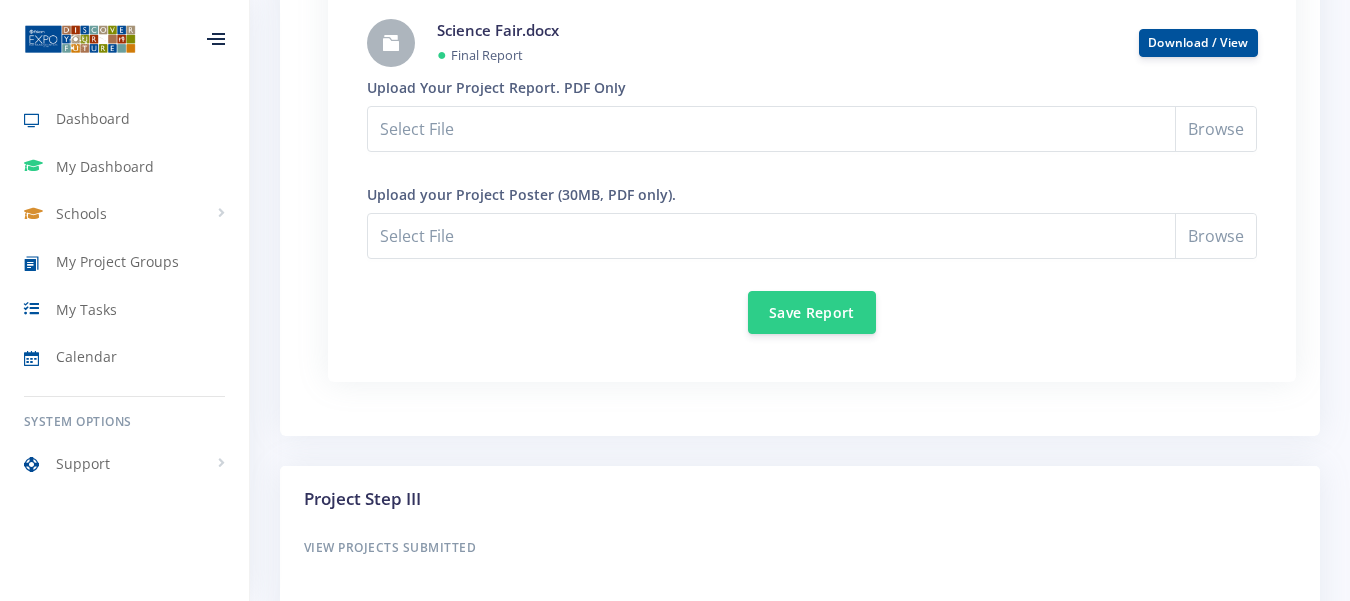 scroll, scrollTop: 1771, scrollLeft: 0, axis: vertical 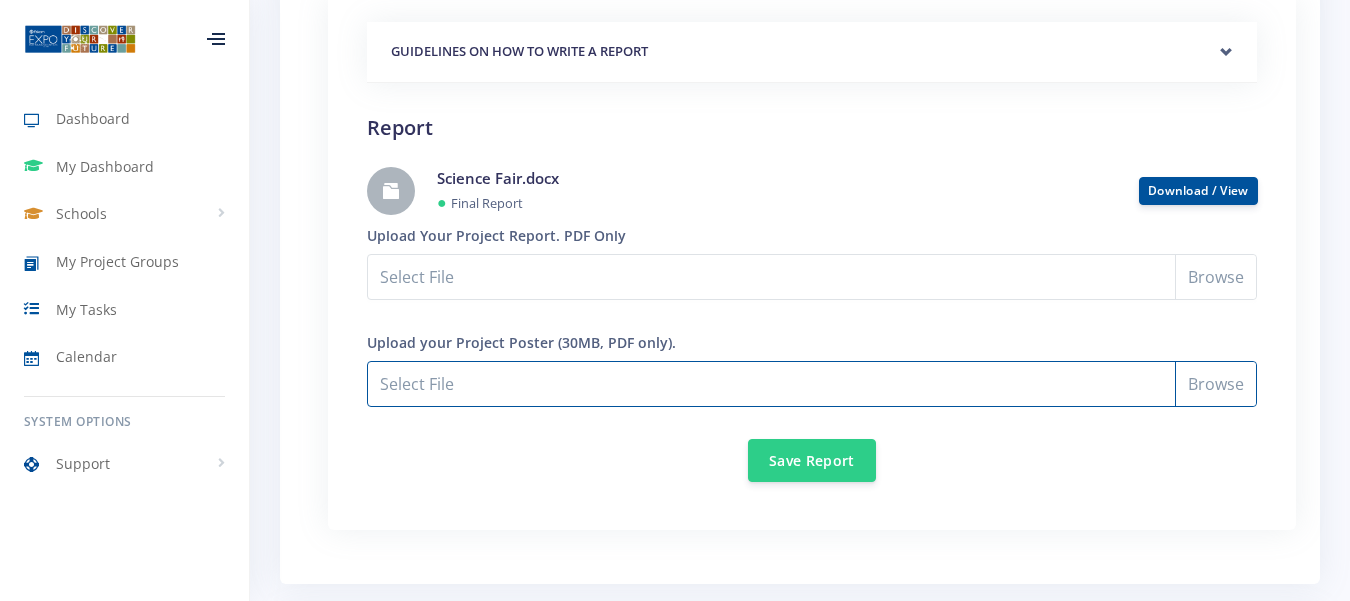 click on "Select File" at bounding box center (812, 384) 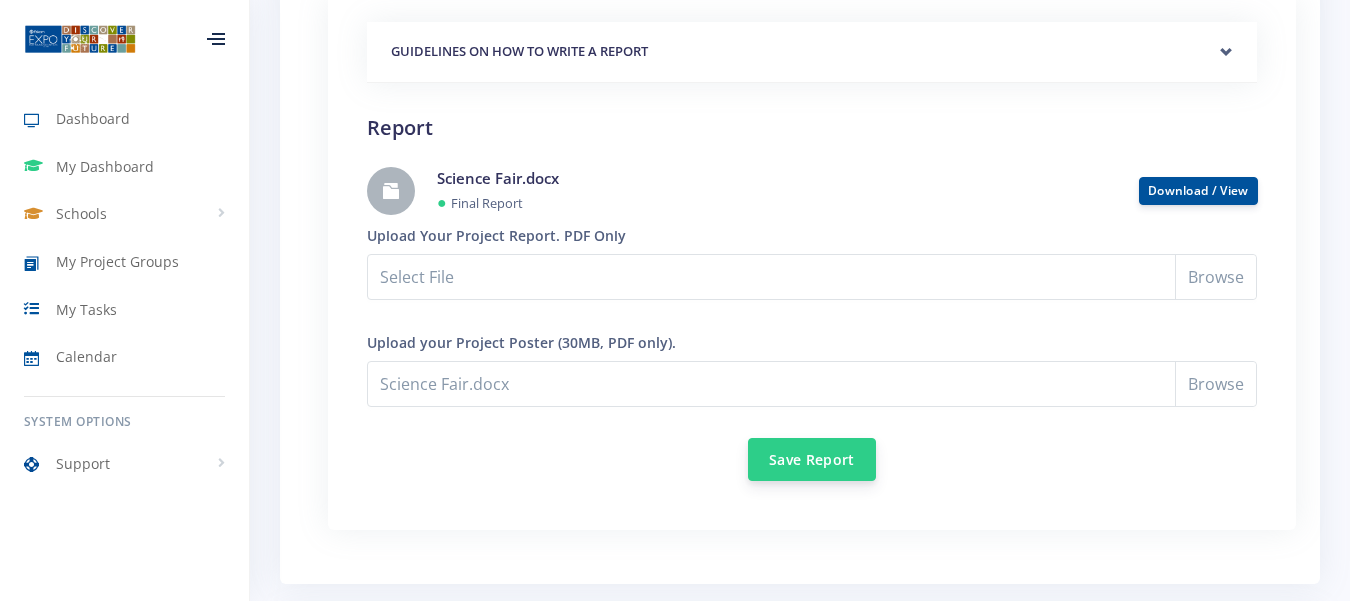 click on "Save Report" at bounding box center [812, 459] 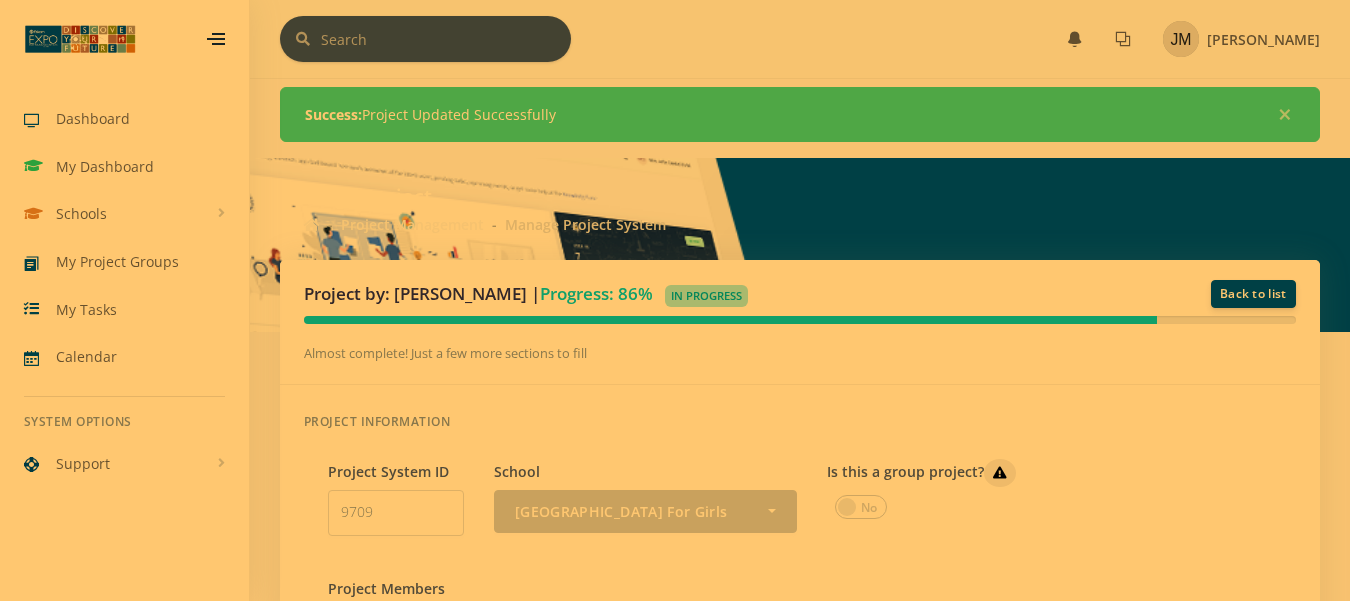 scroll, scrollTop: 0, scrollLeft: 0, axis: both 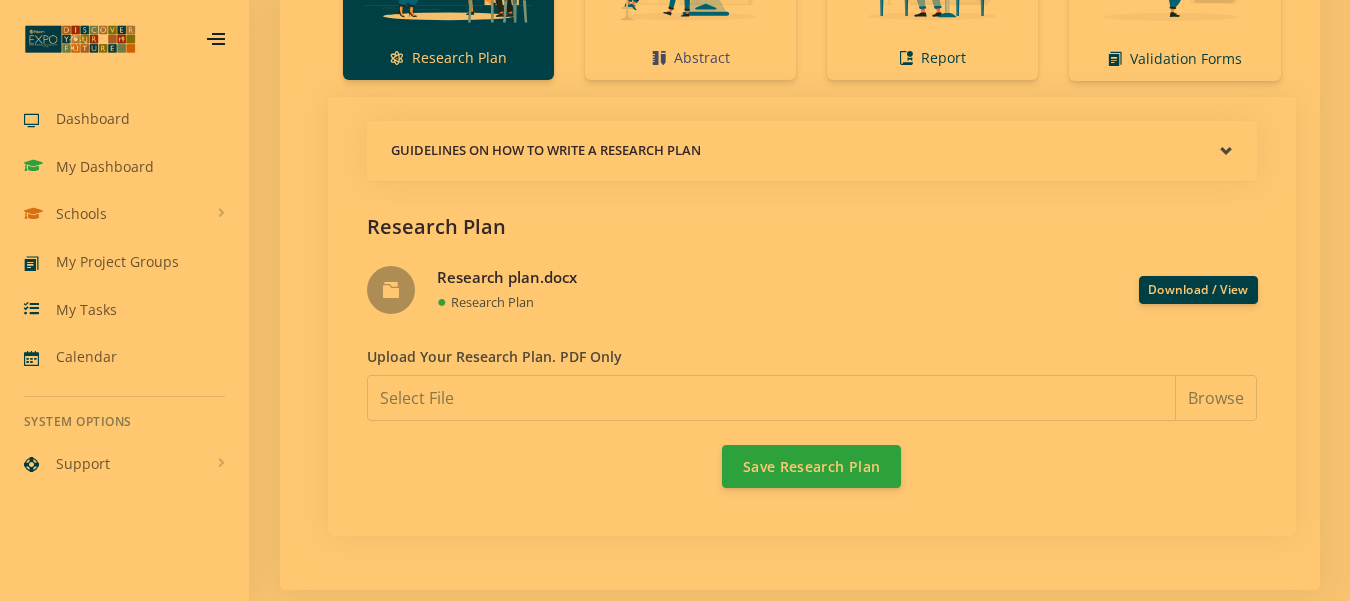 click at bounding box center [690, -43] 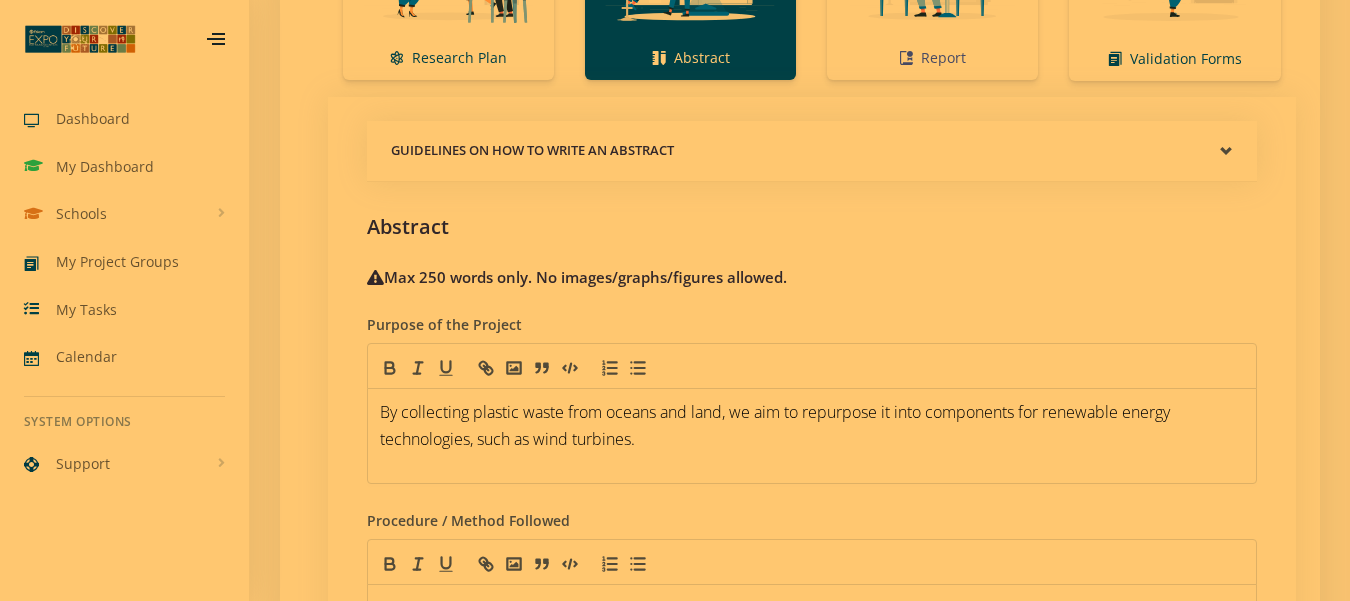 click at bounding box center [932, -43] 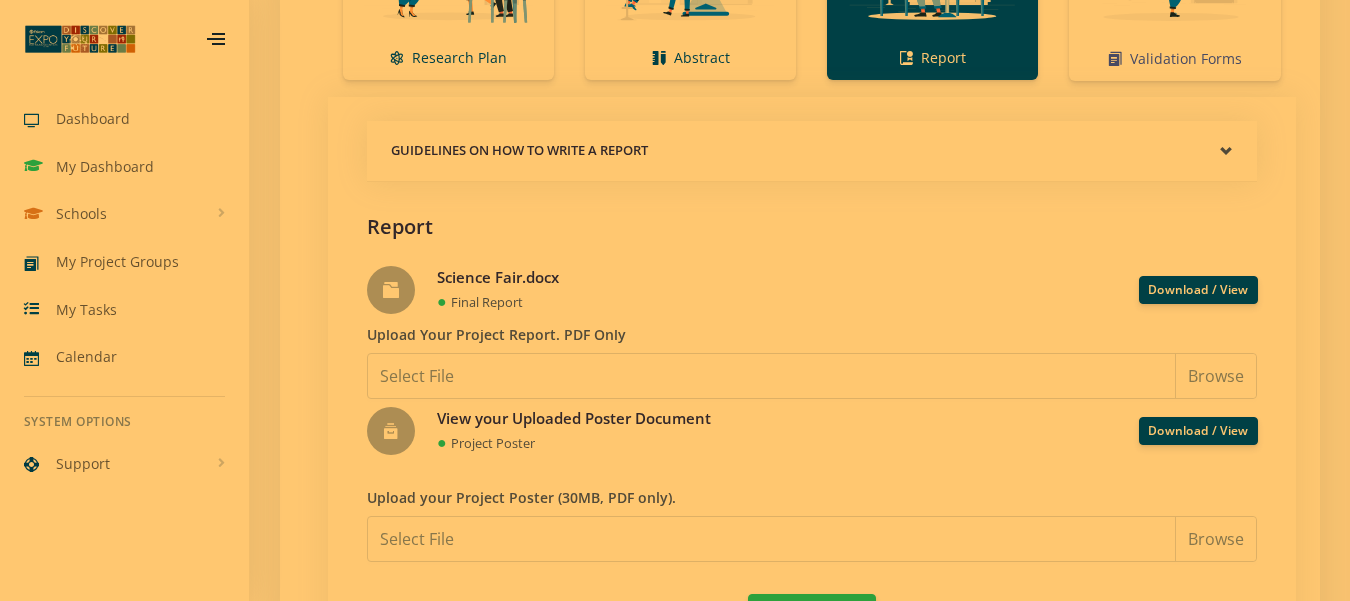 click at bounding box center (1175, -42) 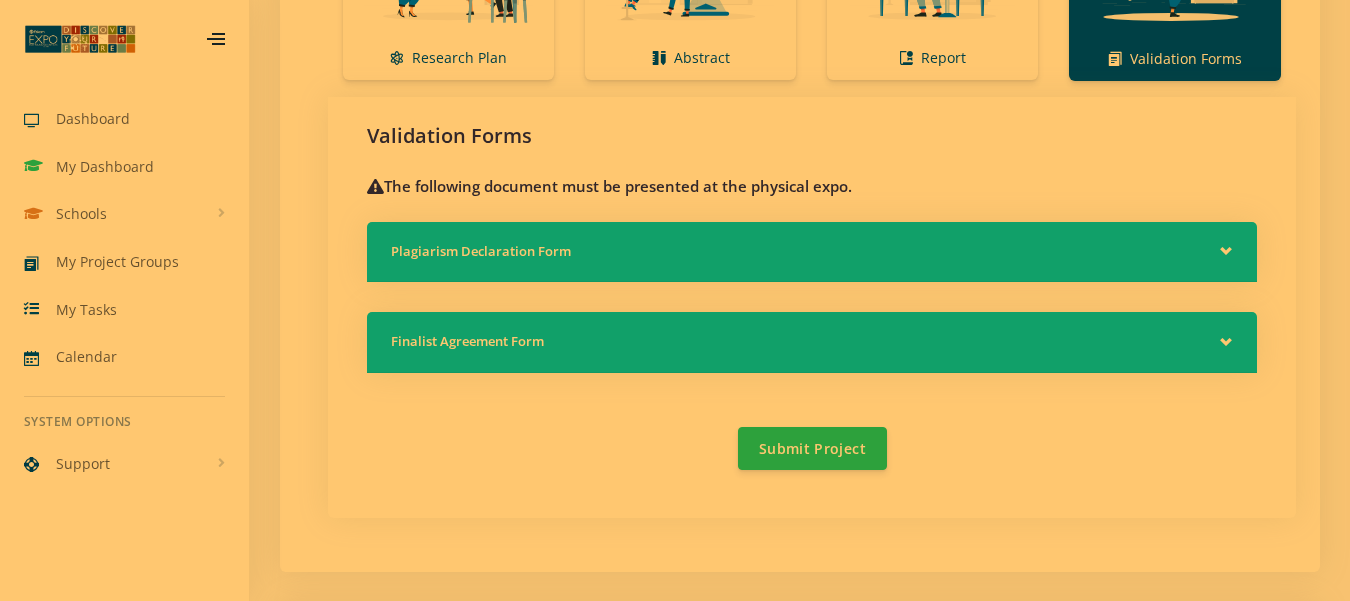 click on "Plagiarism
Declaration
Form" at bounding box center (812, 252) 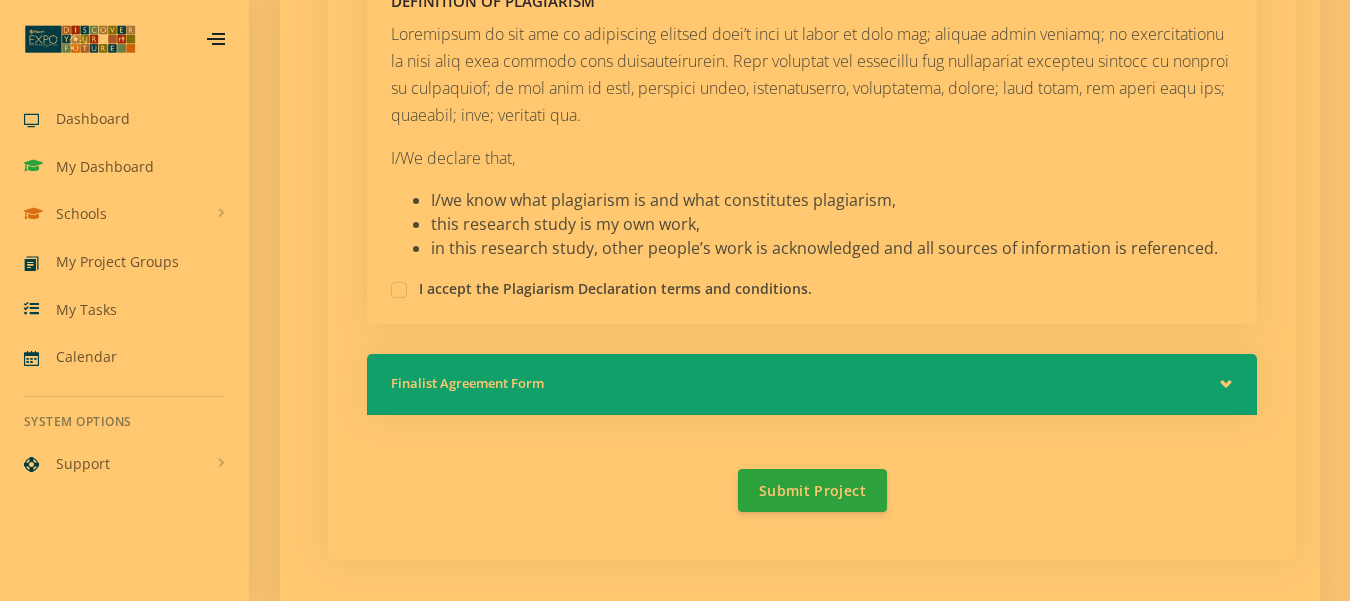 scroll, scrollTop: 2018, scrollLeft: 0, axis: vertical 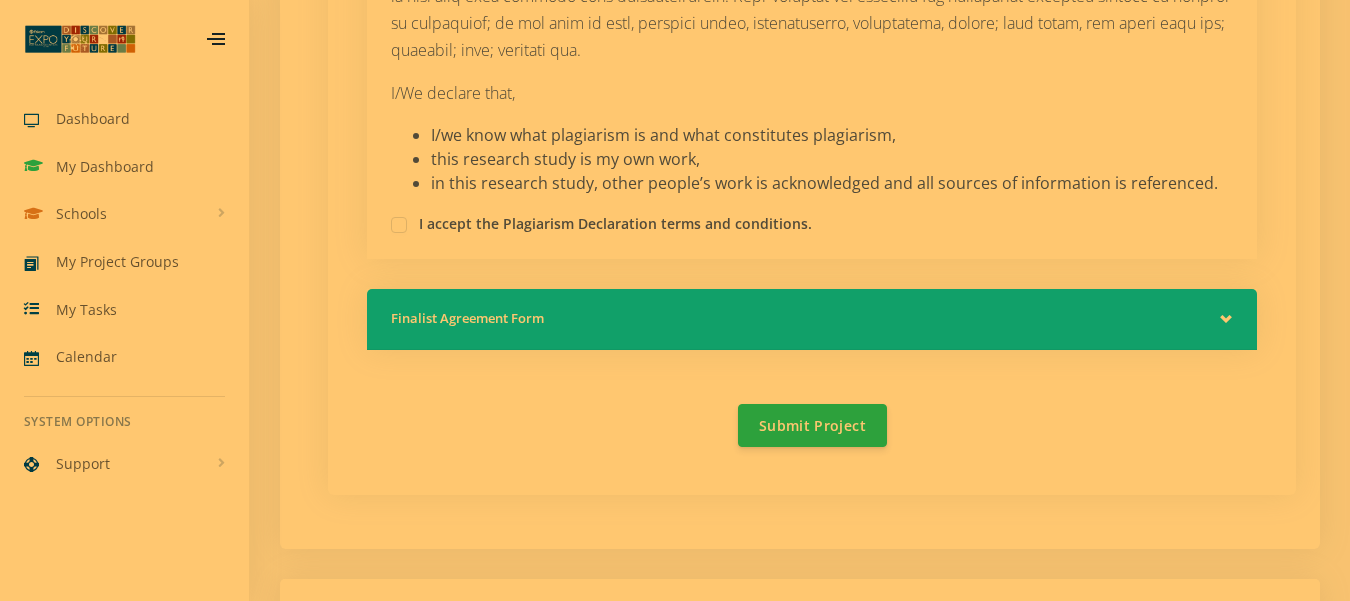 click on "I accept the
Plagiarism
Declaration terms and
conditions." at bounding box center [812, 223] 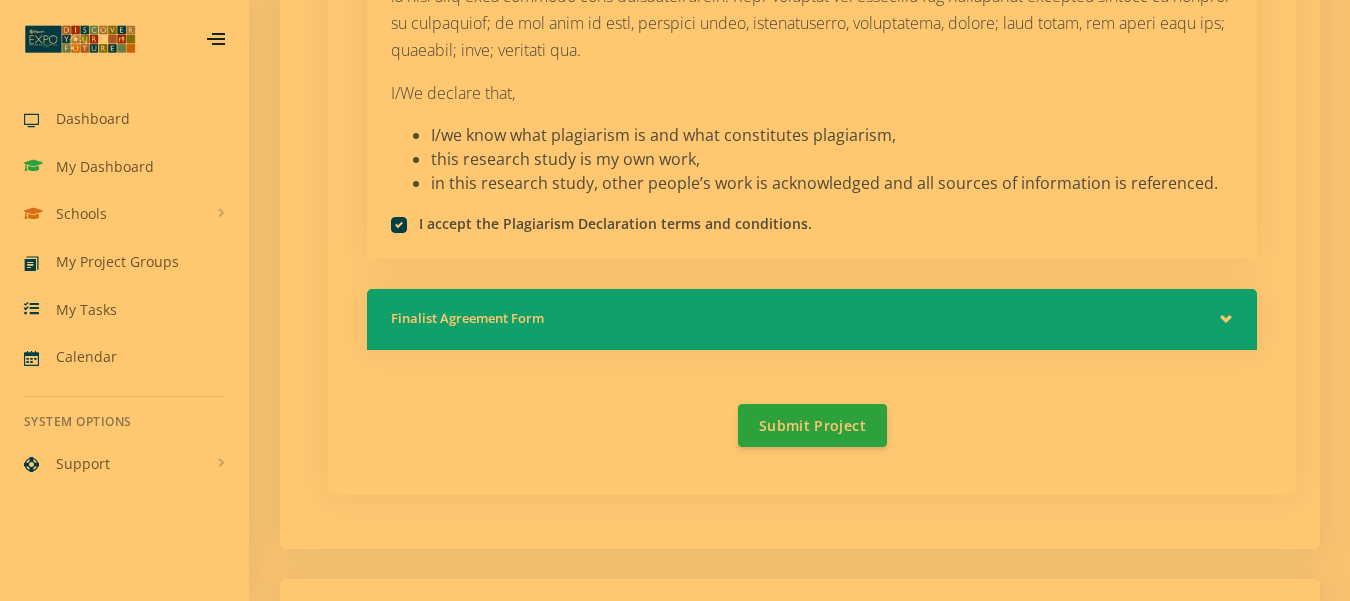 click on "Finalist Agreement
Form" at bounding box center [812, 319] 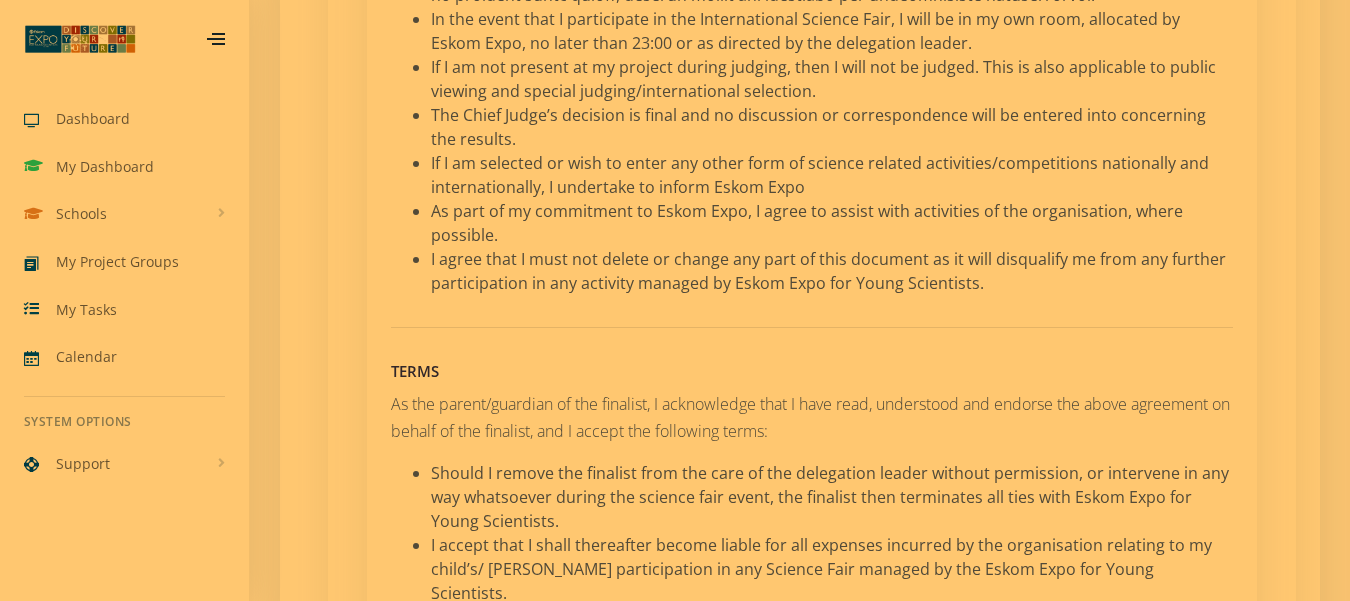 scroll, scrollTop: 3123, scrollLeft: 0, axis: vertical 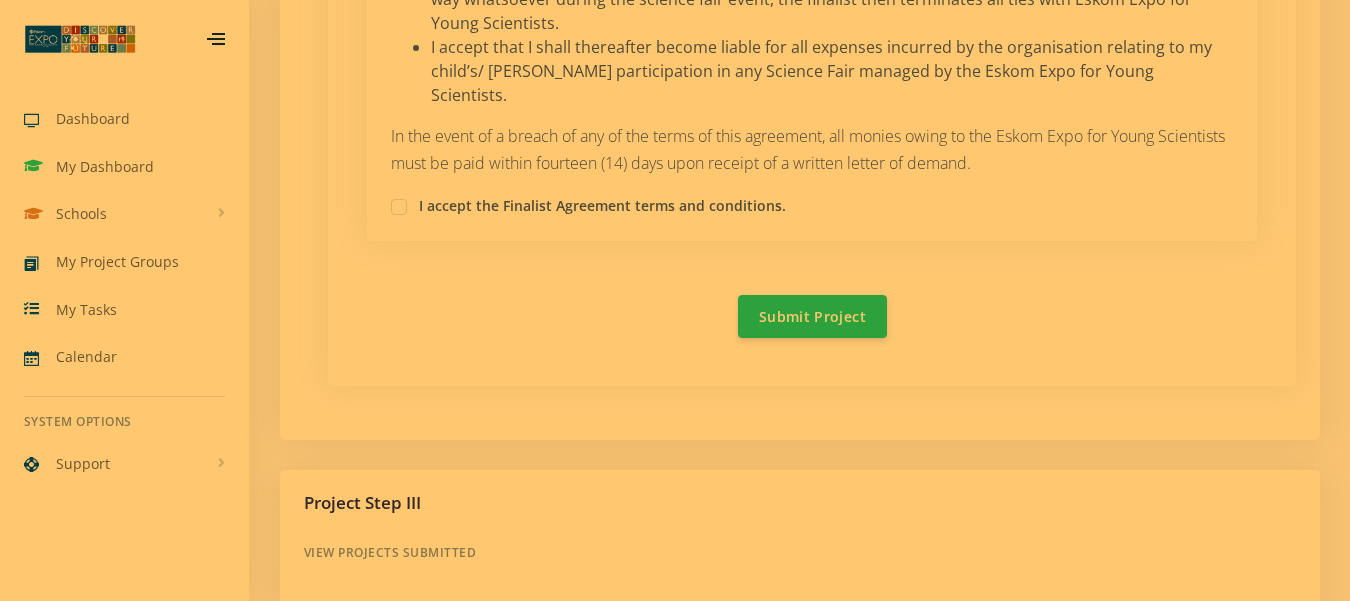 click on "I accept the
Finalist Agreement
terms and conditions." at bounding box center (602, 203) 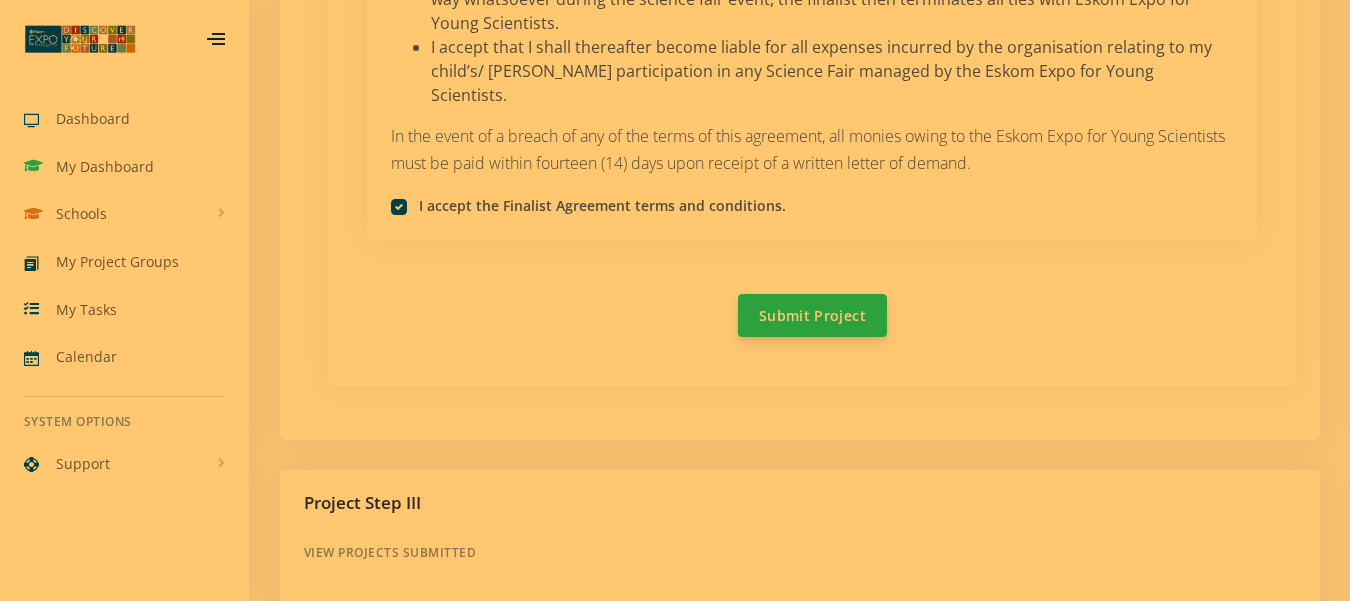 click on "Submit Project" at bounding box center (812, 315) 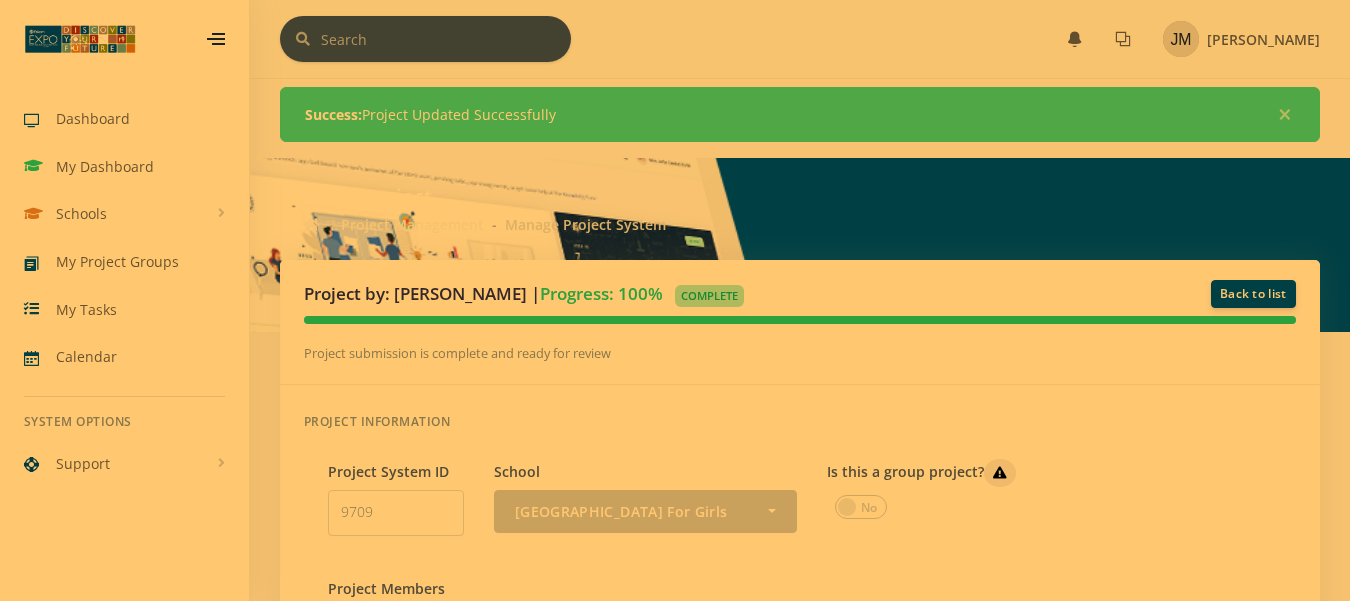 scroll, scrollTop: 0, scrollLeft: 0, axis: both 